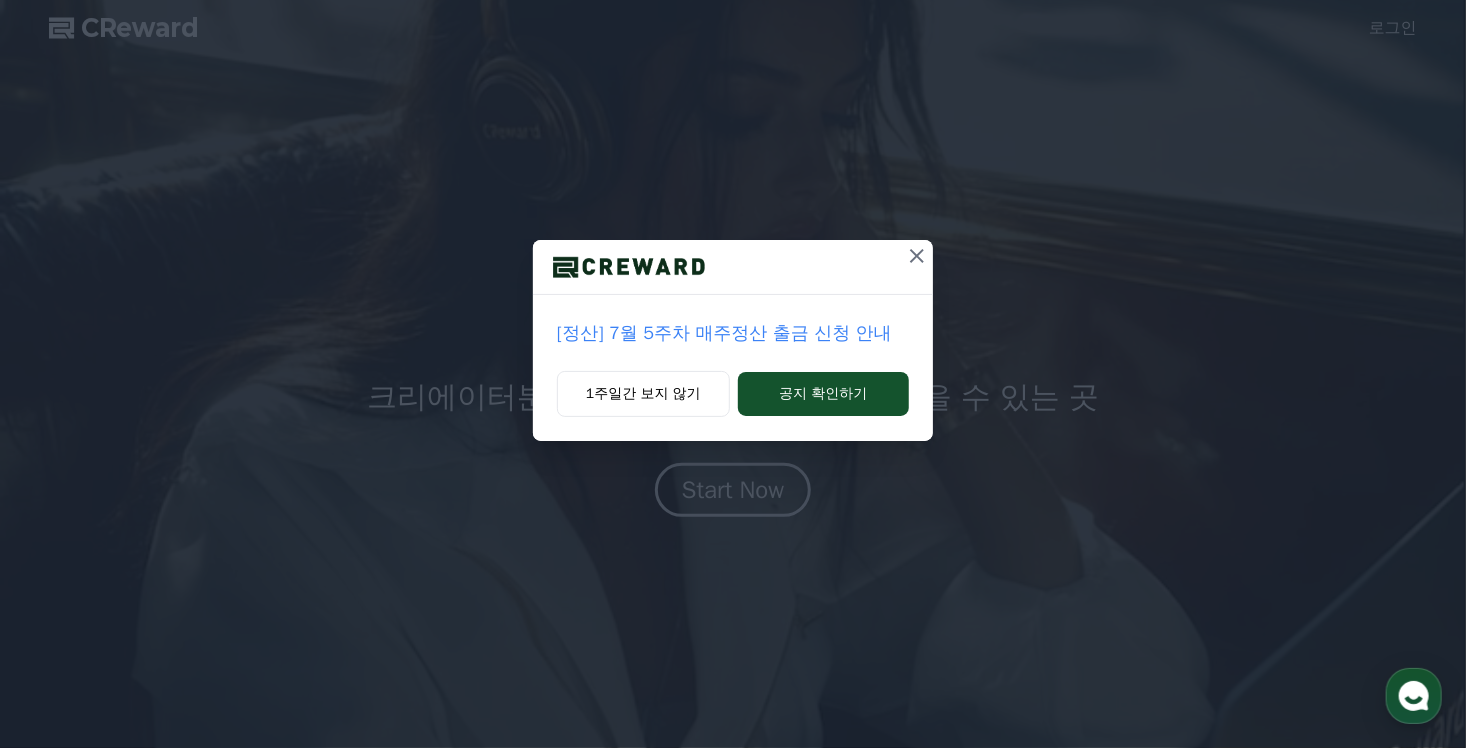 scroll, scrollTop: 0, scrollLeft: 0, axis: both 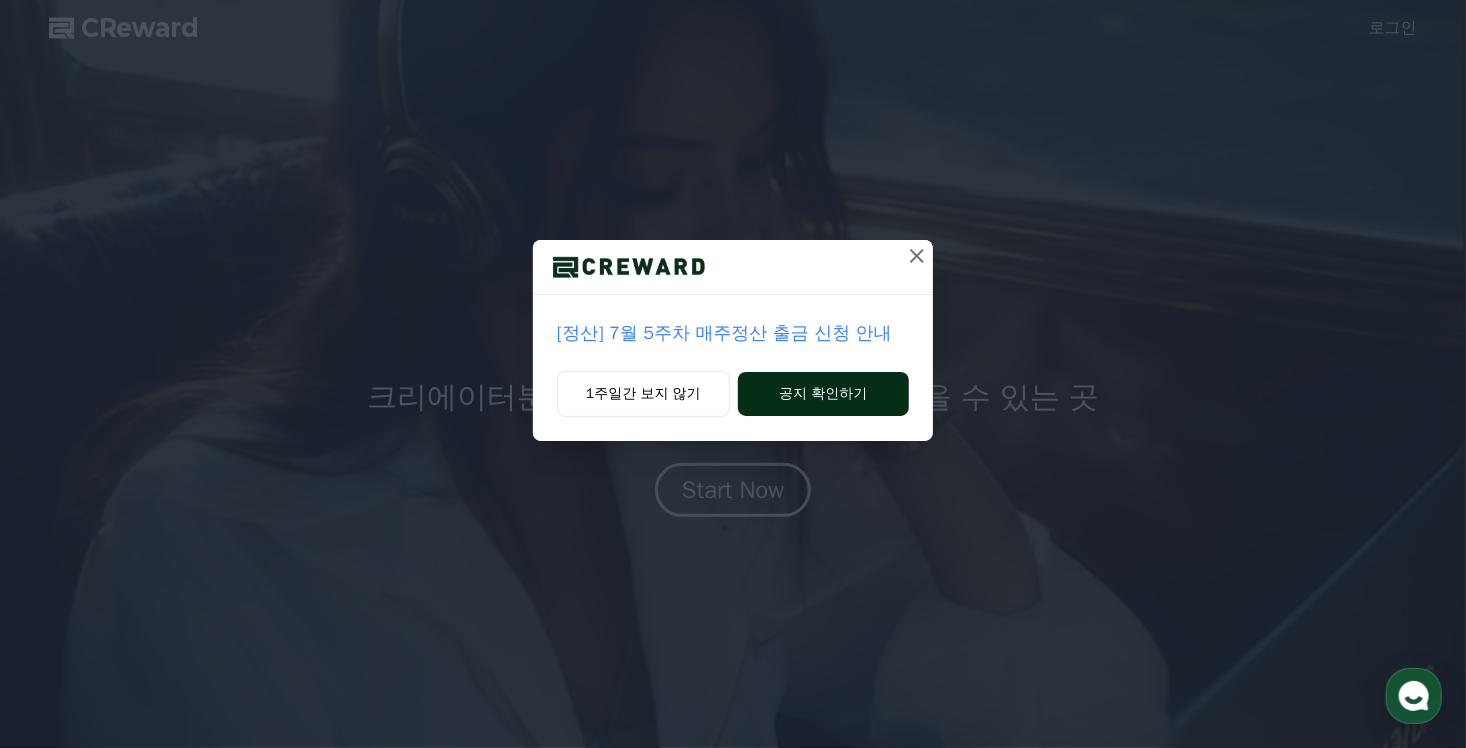 click on "공지 확인하기" at bounding box center [823, 394] 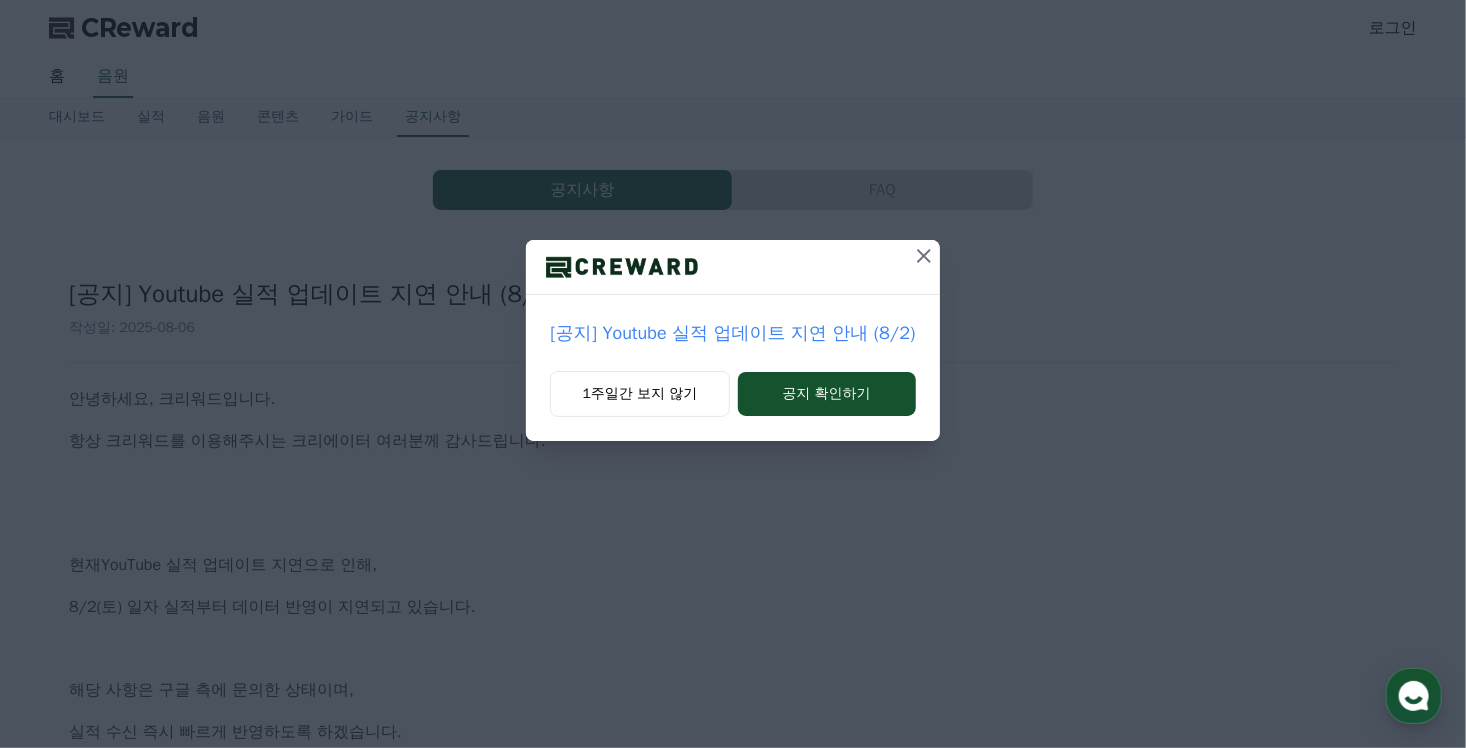 scroll, scrollTop: 0, scrollLeft: 0, axis: both 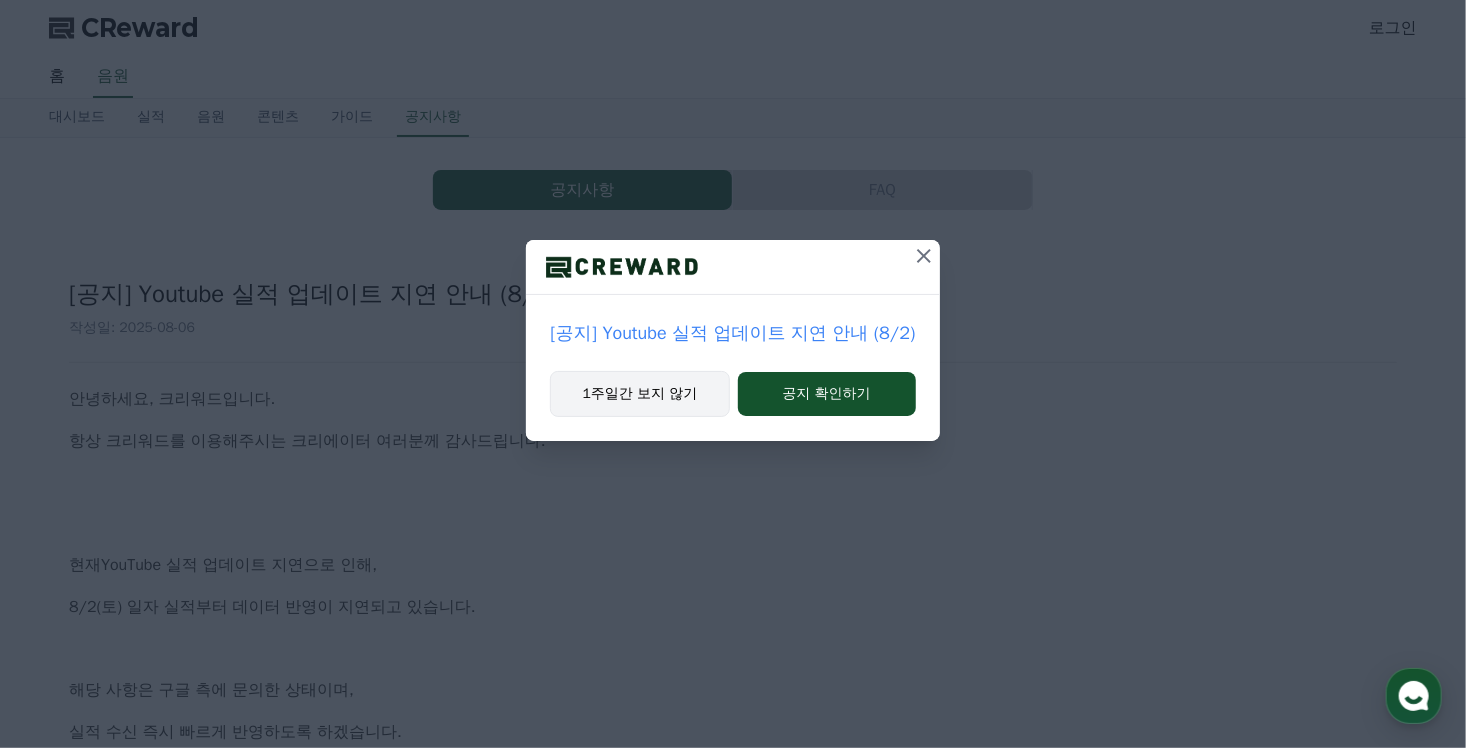 click on "1주일간 보지 않기" at bounding box center [639, 394] 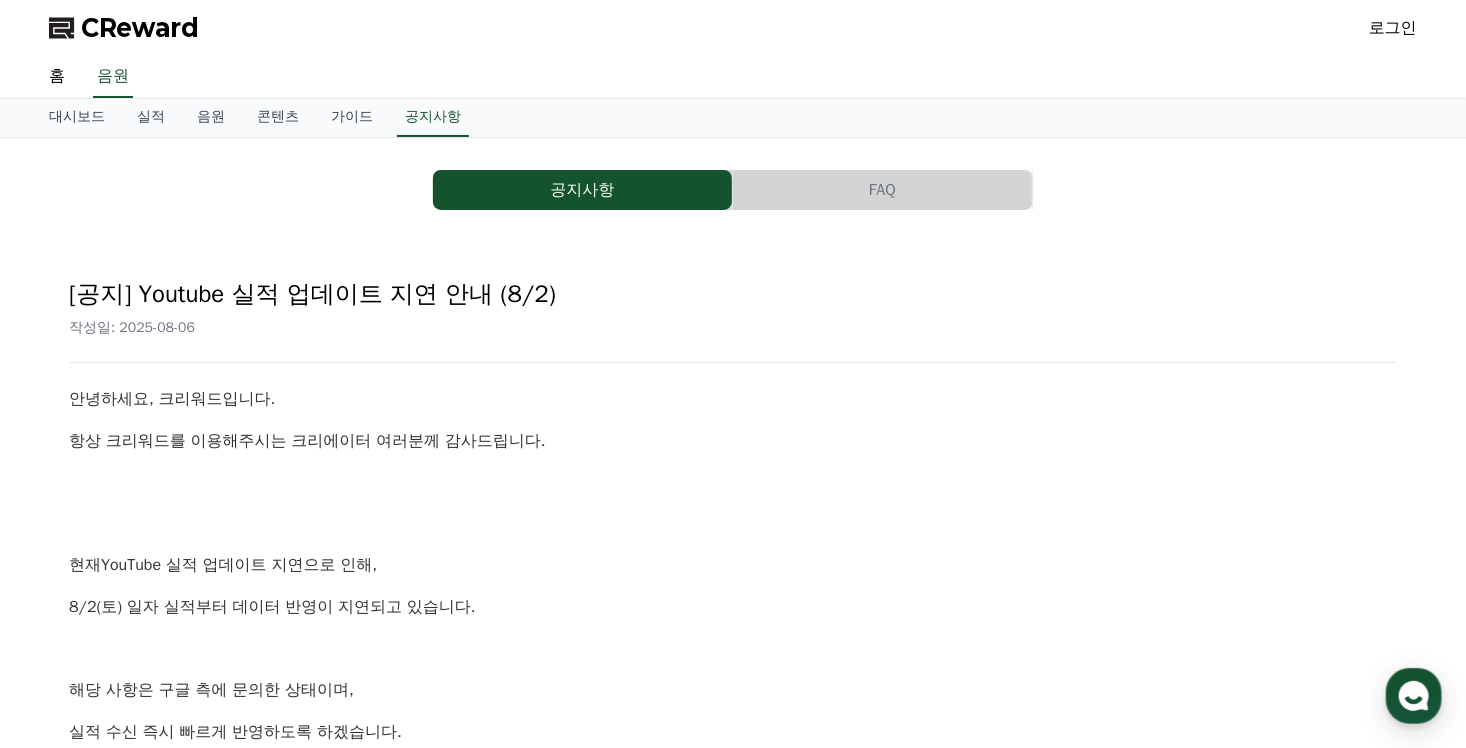 scroll, scrollTop: 590, scrollLeft: 0, axis: vertical 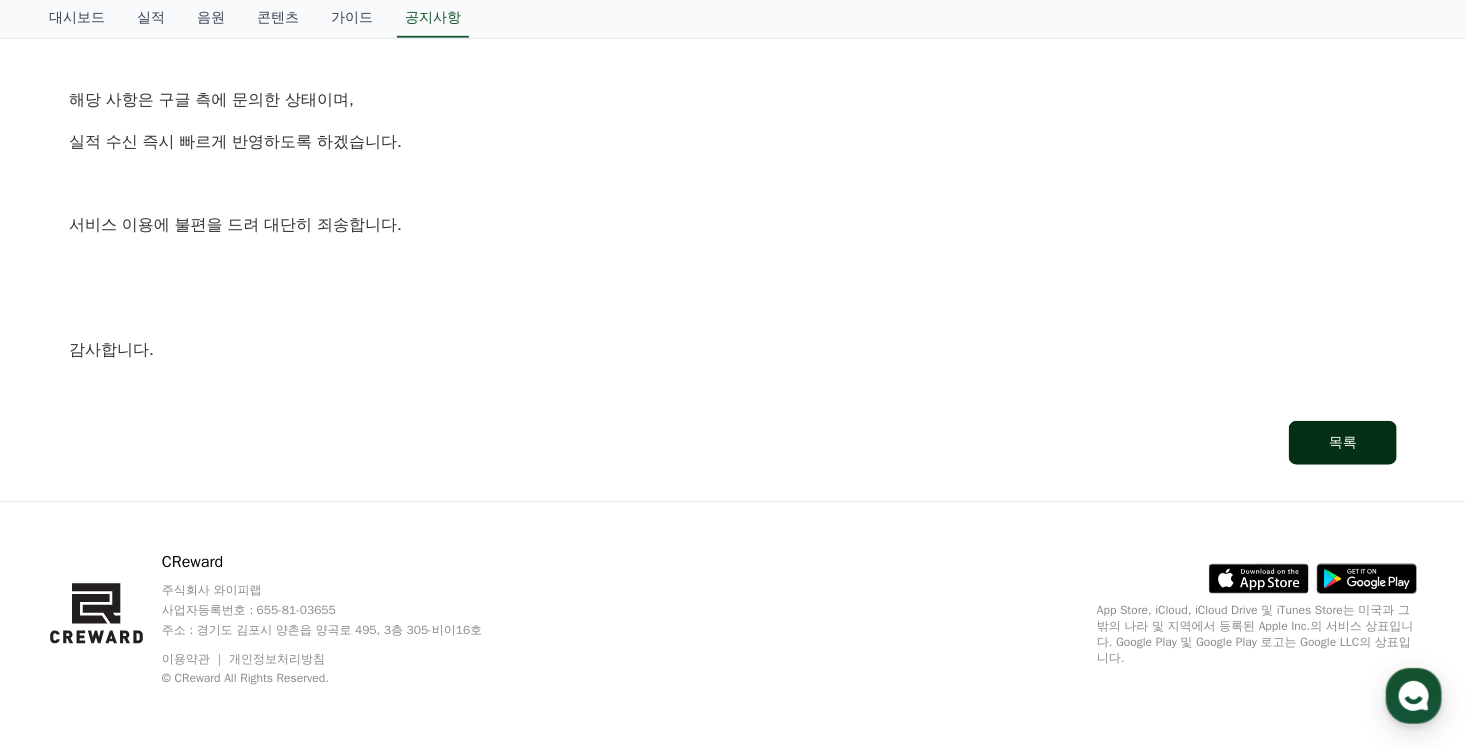 click on "목록" at bounding box center [1343, 443] 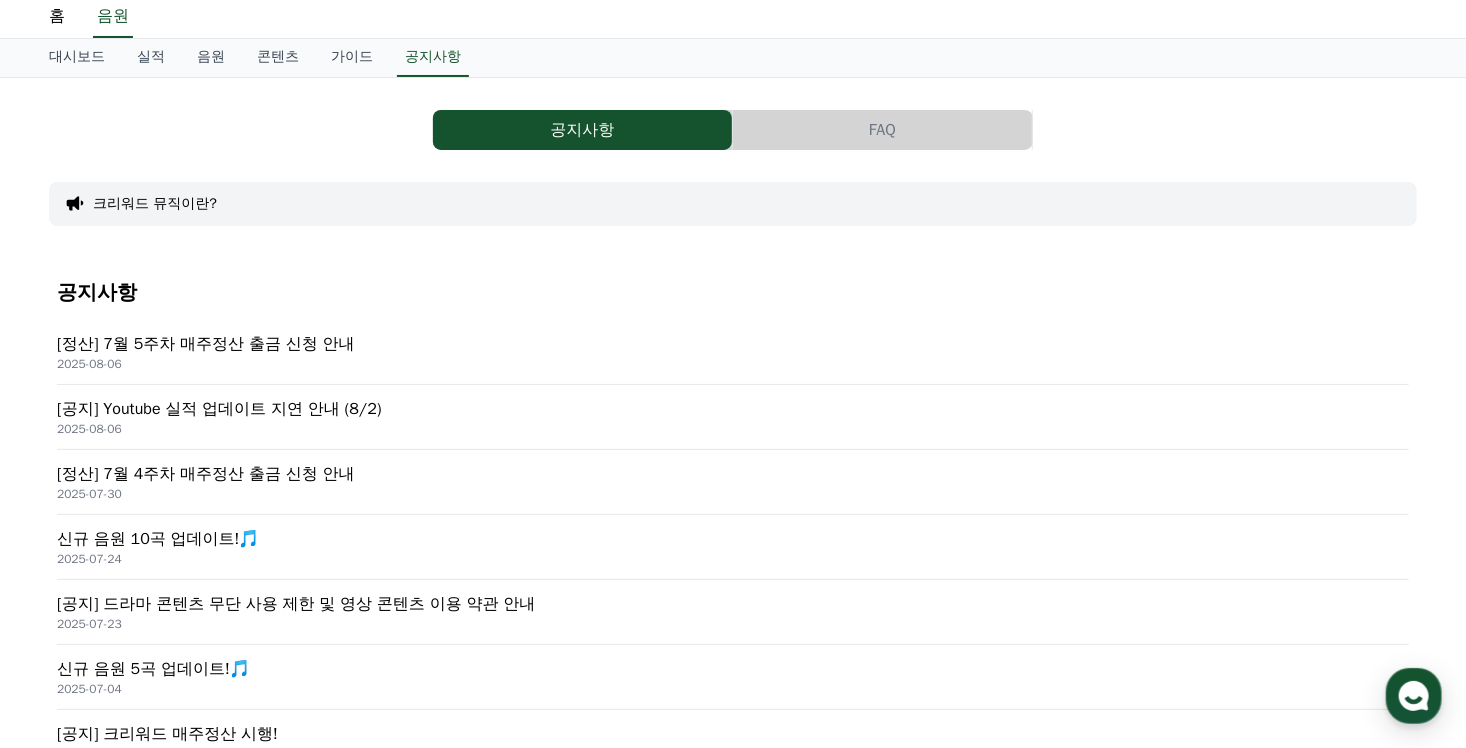 scroll, scrollTop: 0, scrollLeft: 0, axis: both 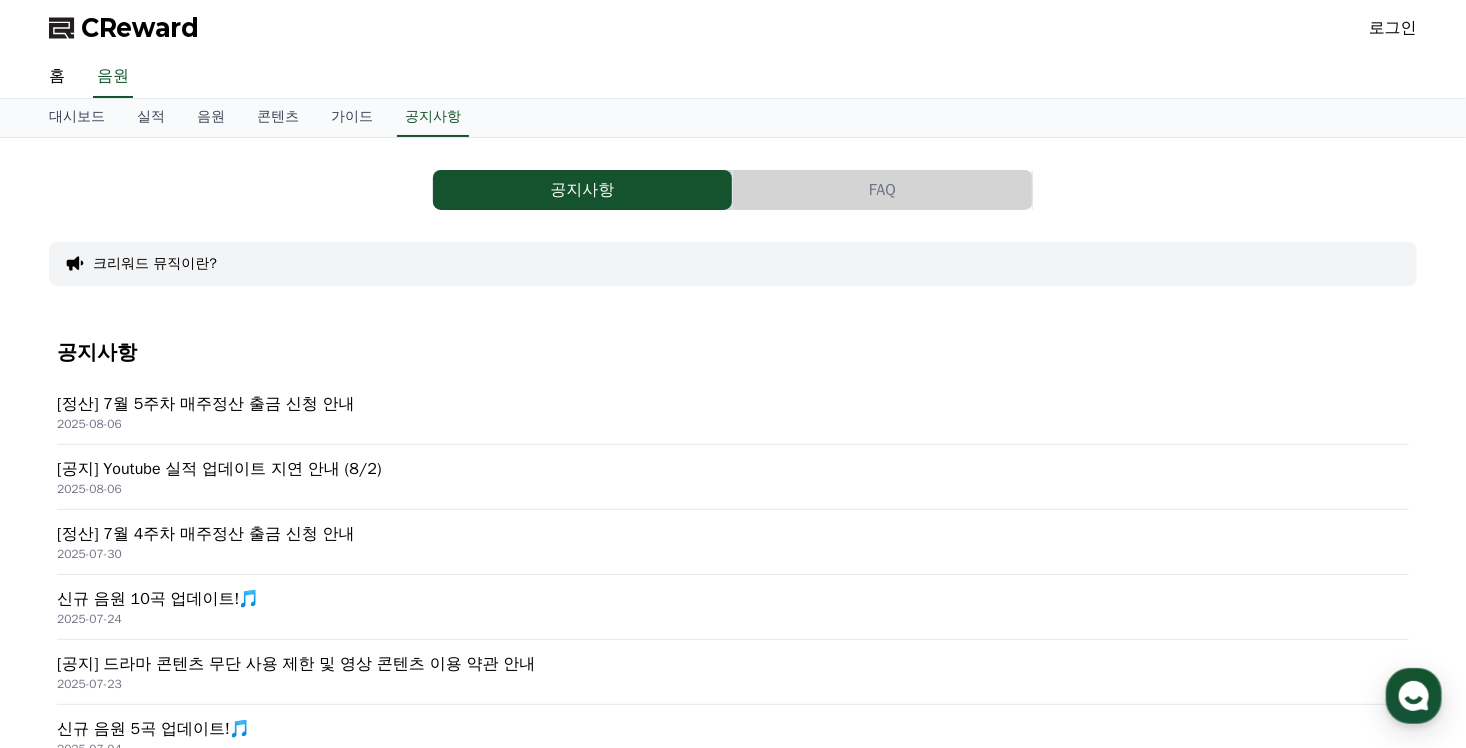 click on "CReward" at bounding box center [140, 28] 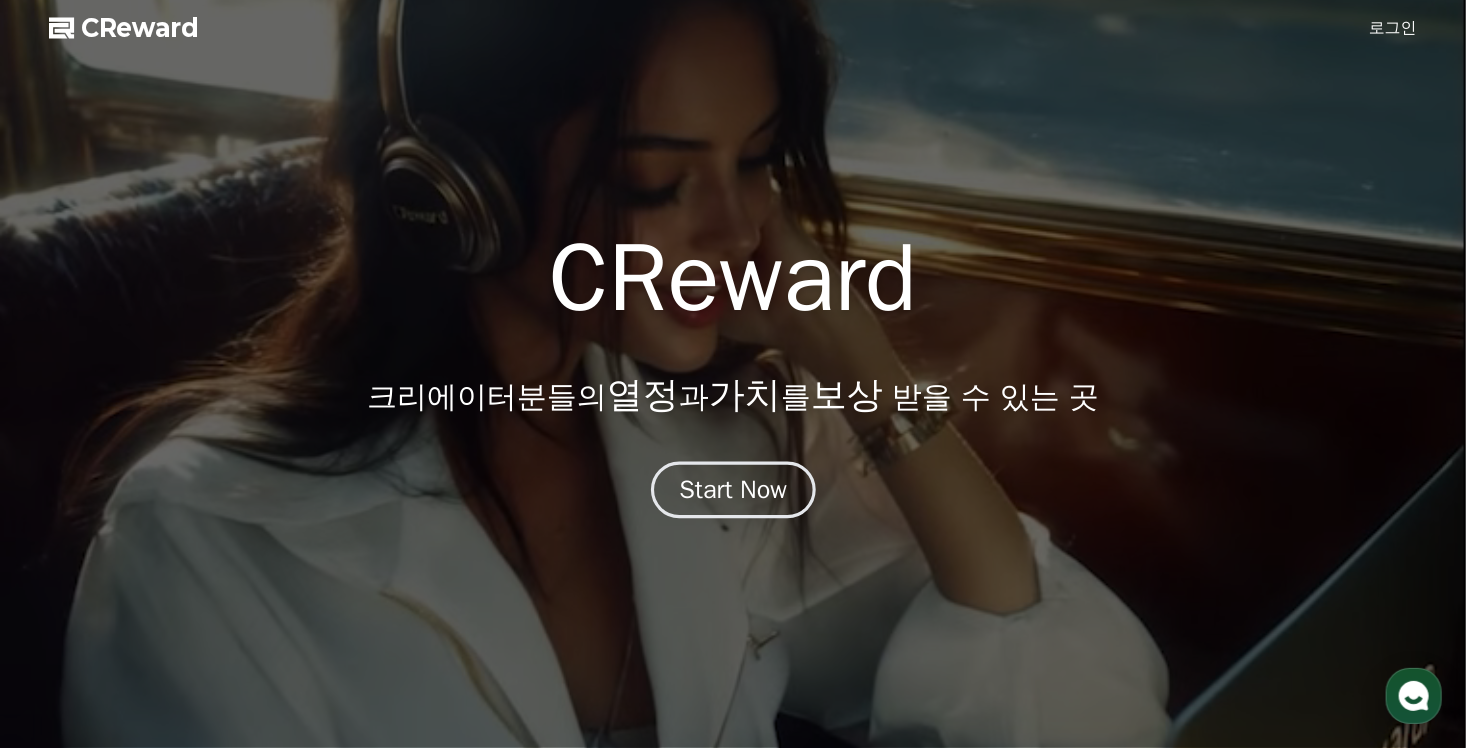 click on "Start Now" at bounding box center (733, 490) 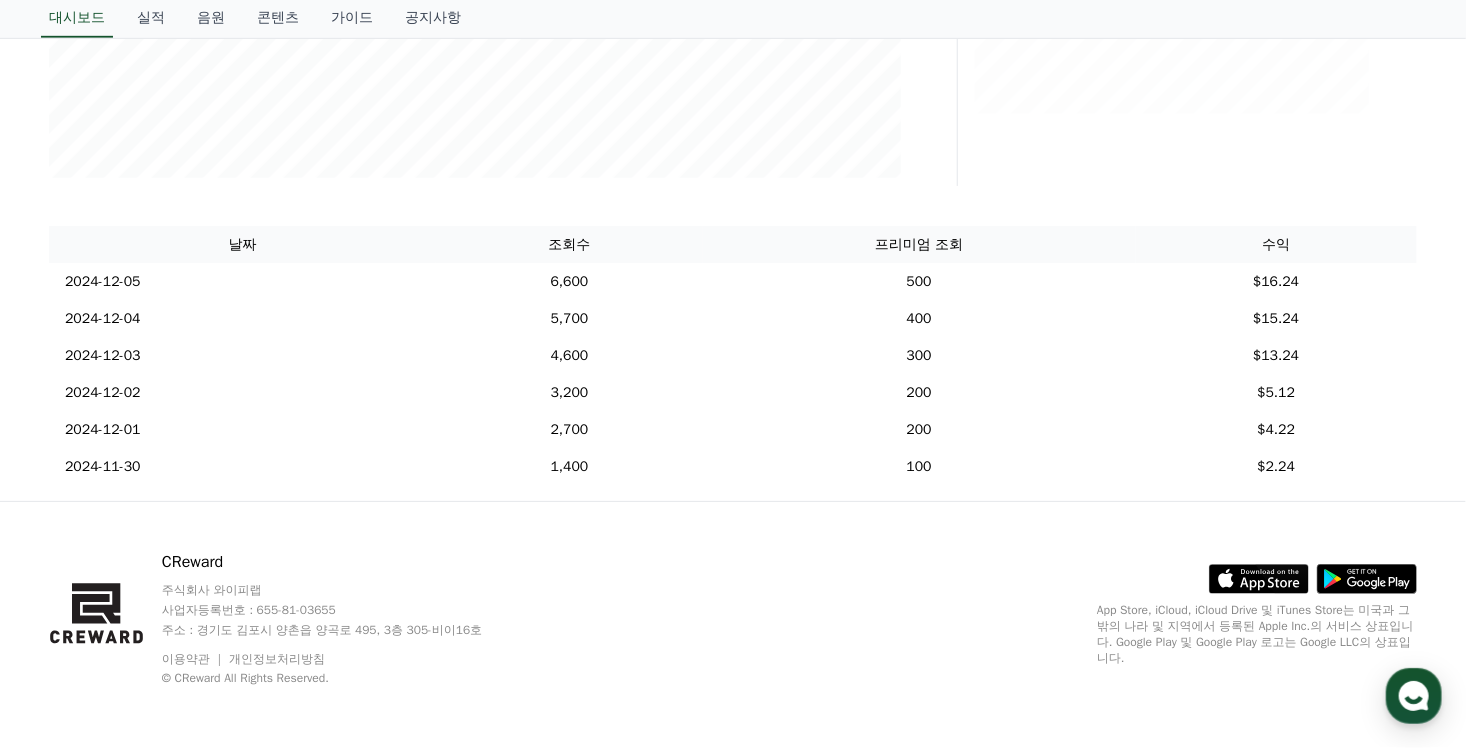 scroll, scrollTop: 0, scrollLeft: 0, axis: both 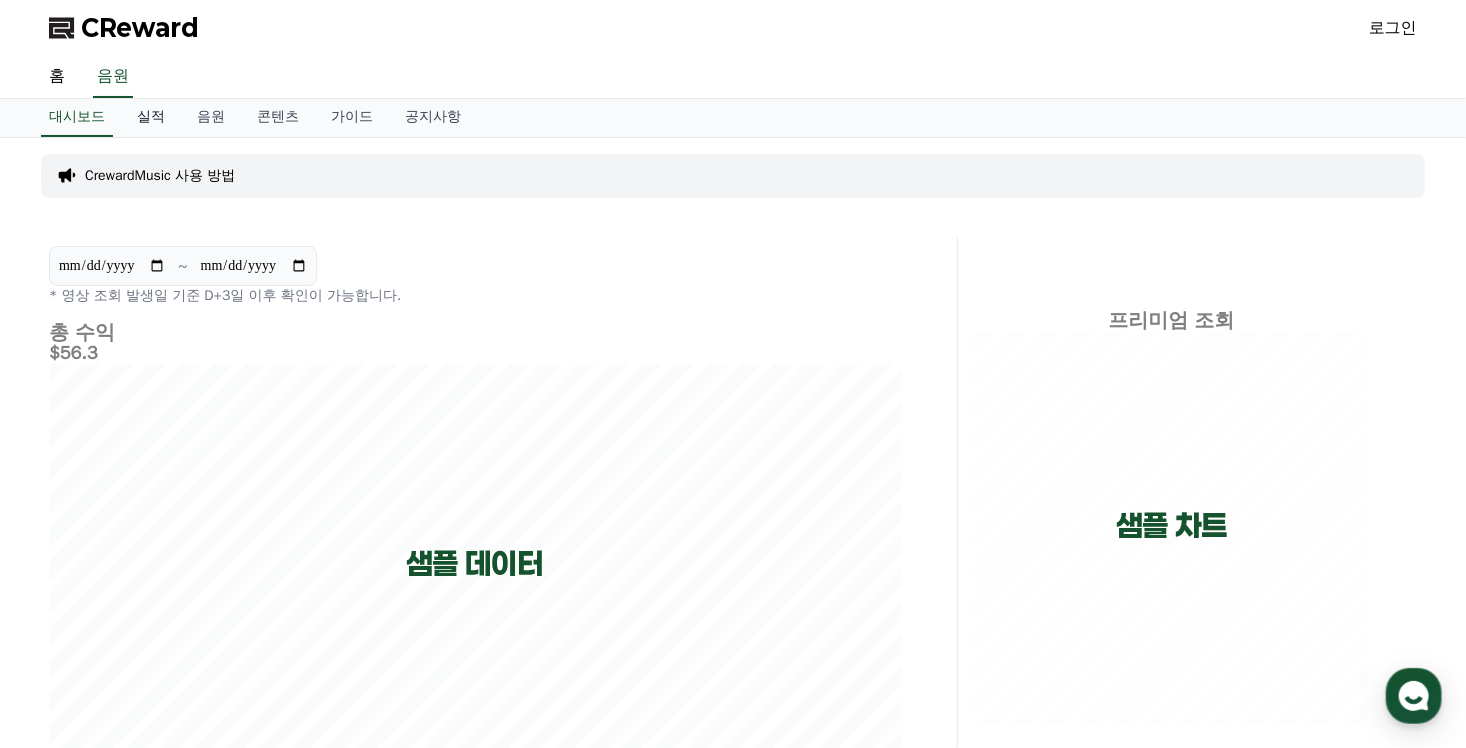 click on "실적" at bounding box center (151, 118) 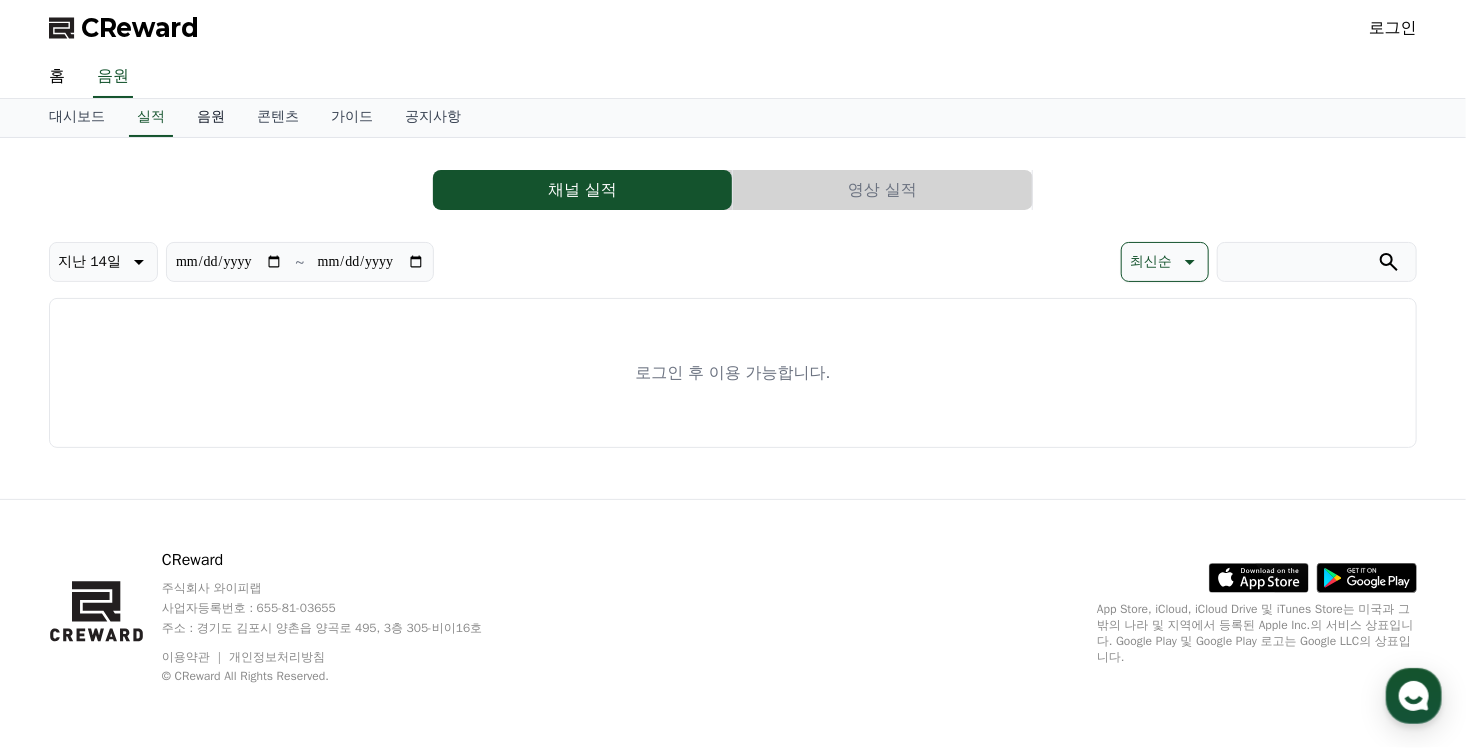 click on "음원" at bounding box center (211, 118) 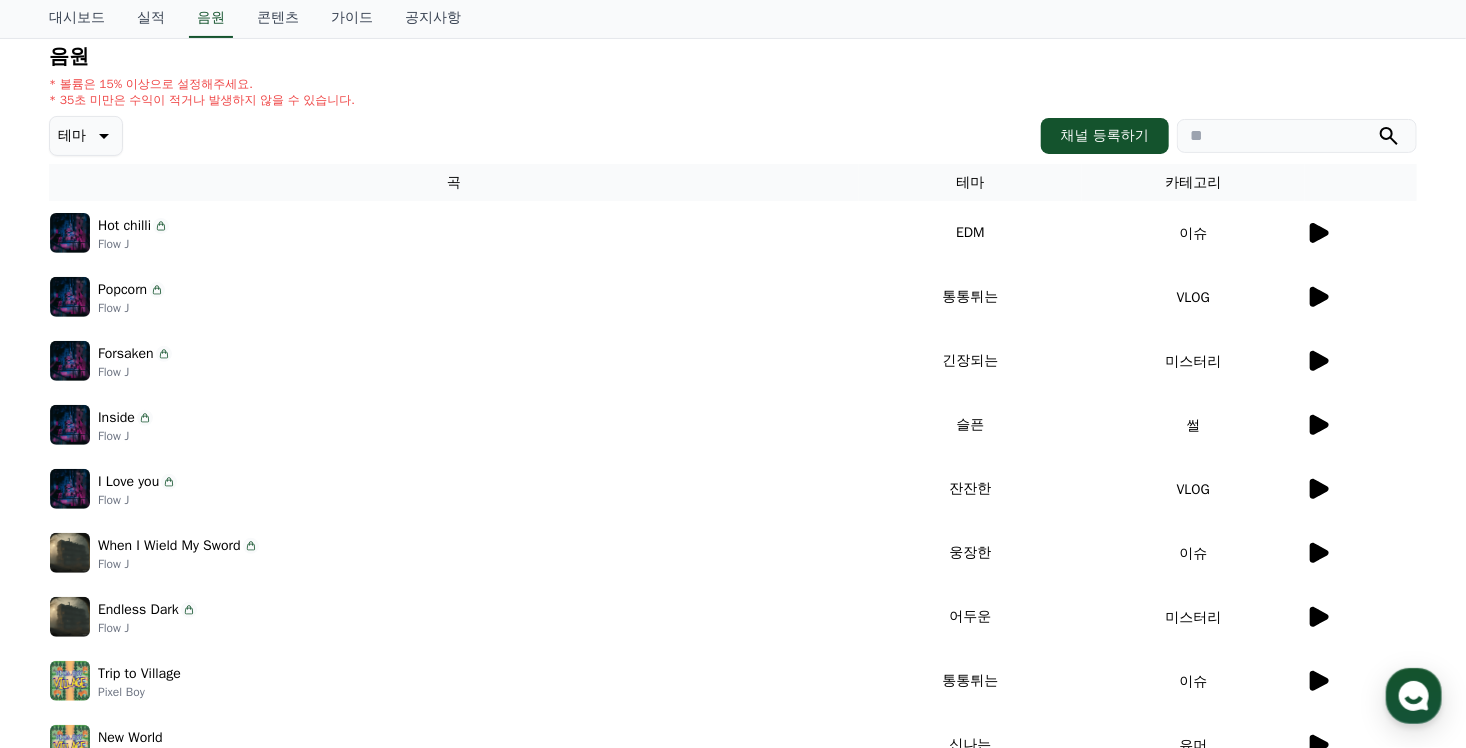 scroll, scrollTop: 0, scrollLeft: 0, axis: both 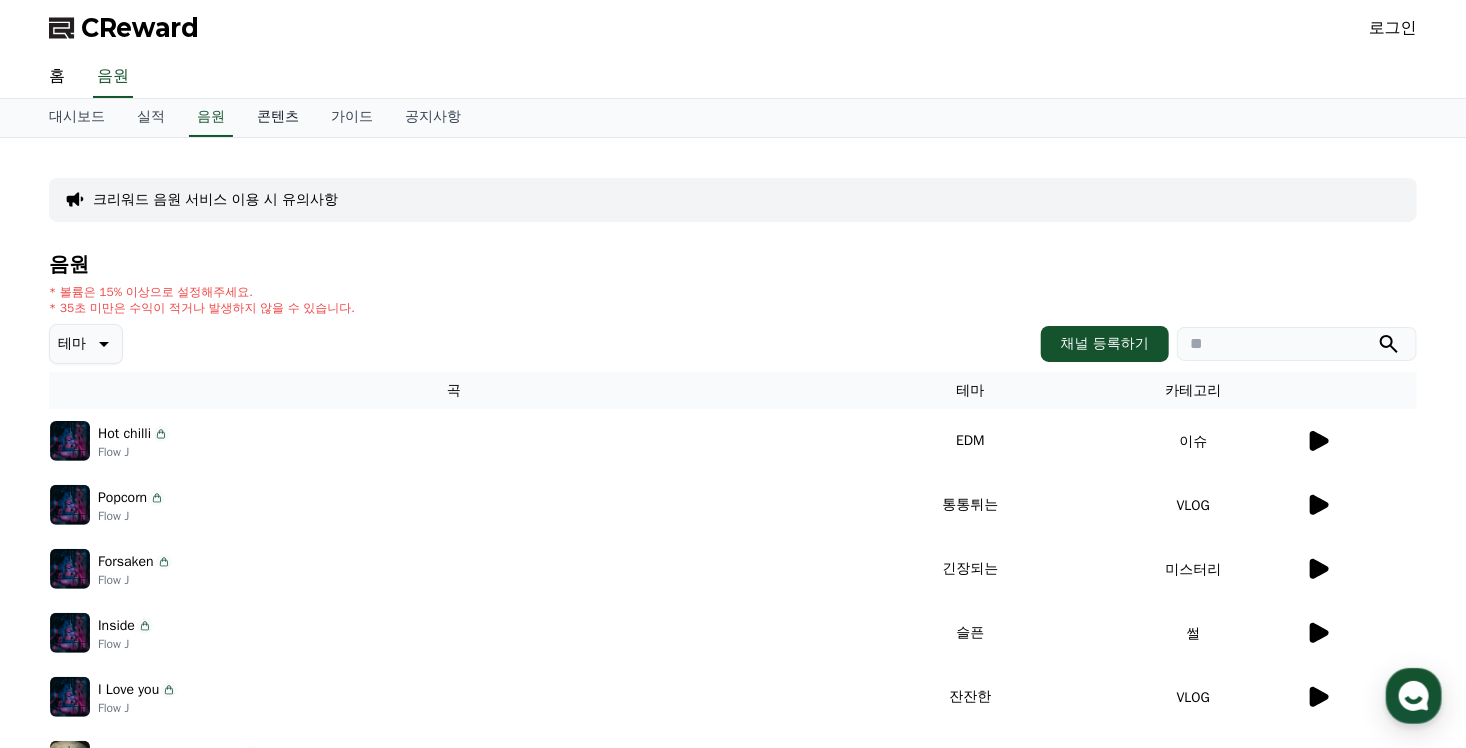 click on "콘텐츠" at bounding box center [278, 118] 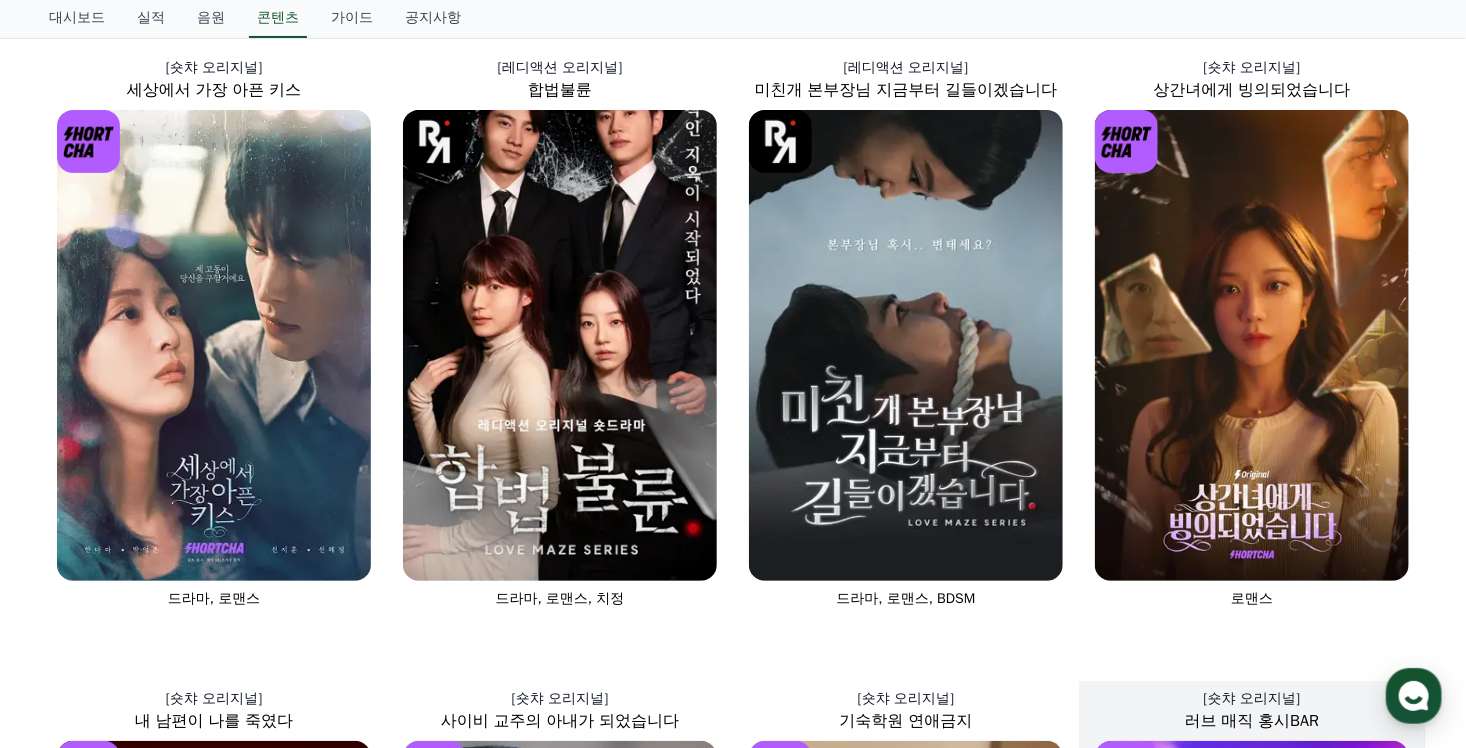 scroll, scrollTop: 0, scrollLeft: 0, axis: both 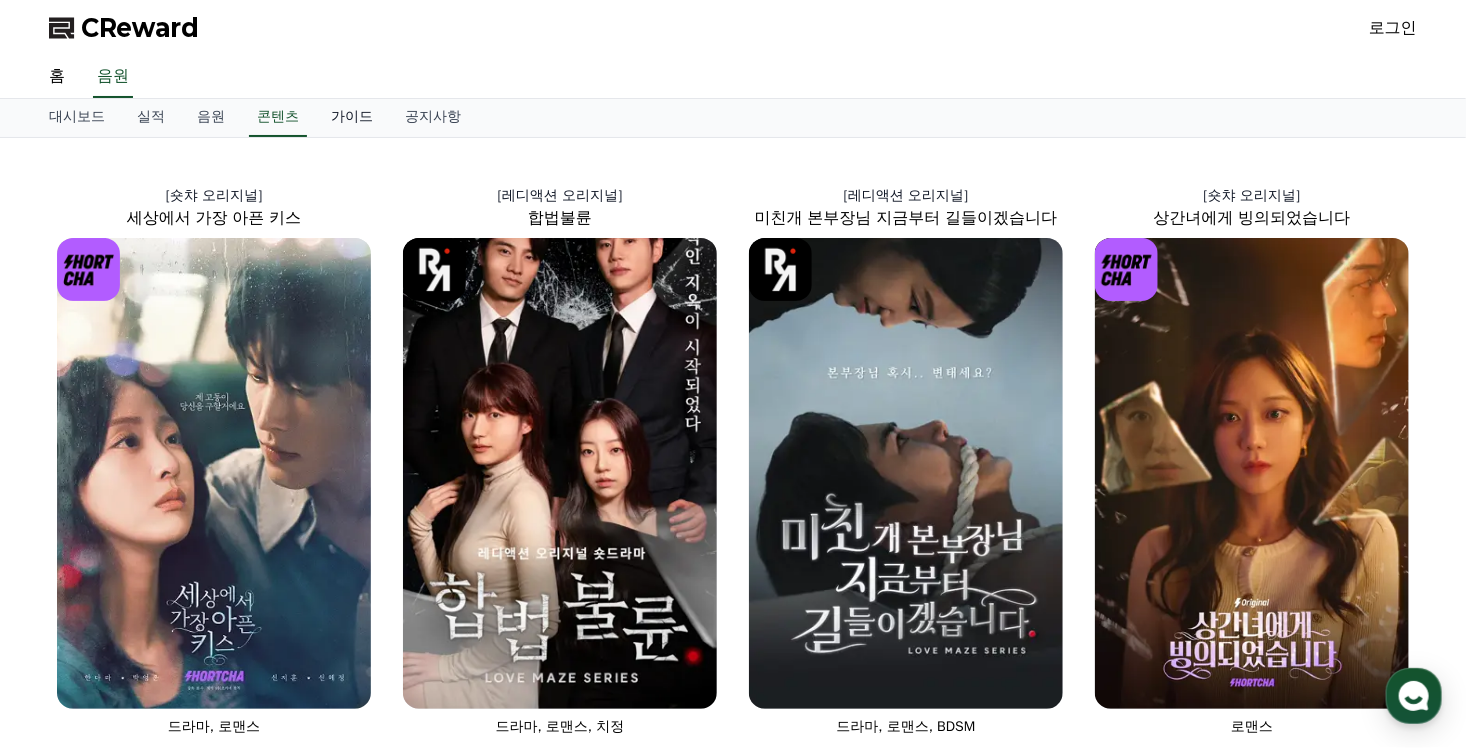 click on "가이드" at bounding box center (352, 118) 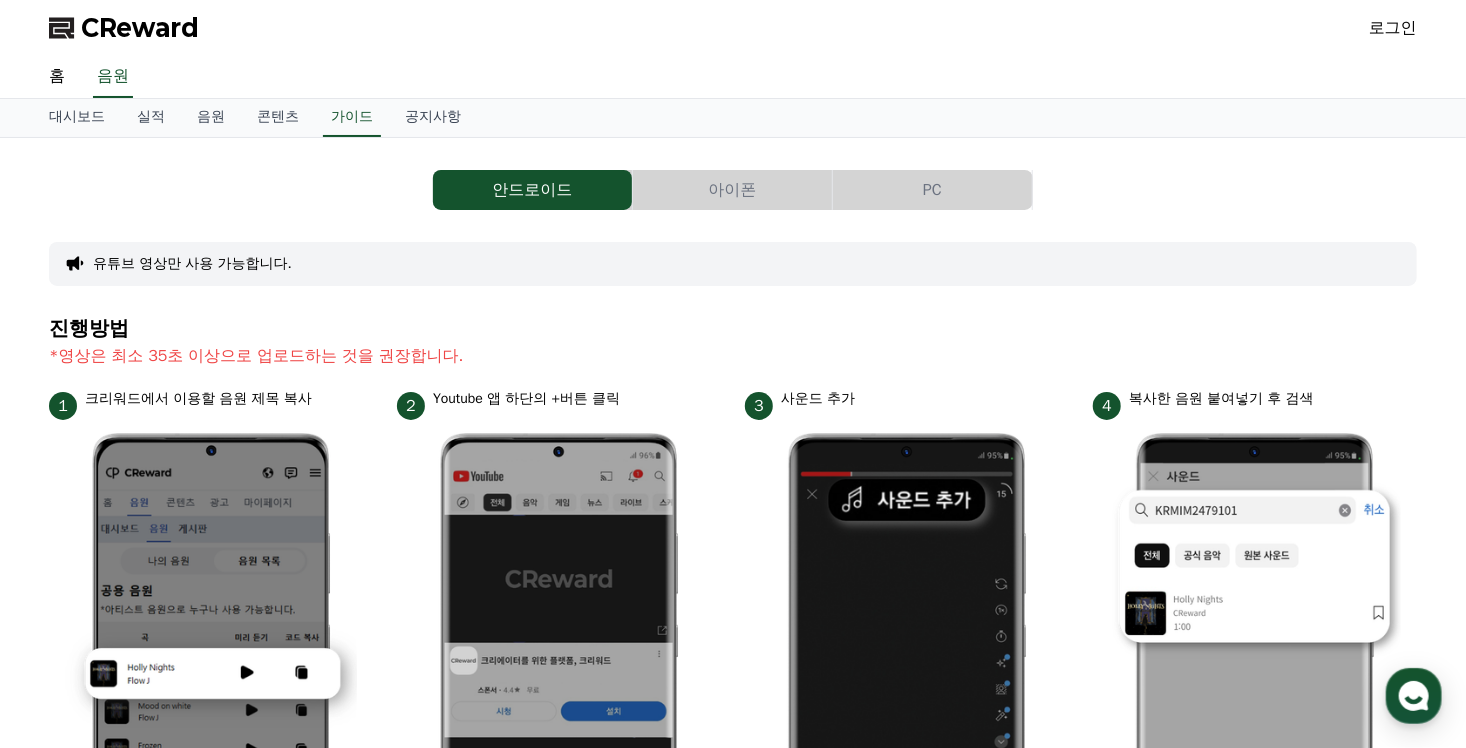 click on "PC" at bounding box center (932, 190) 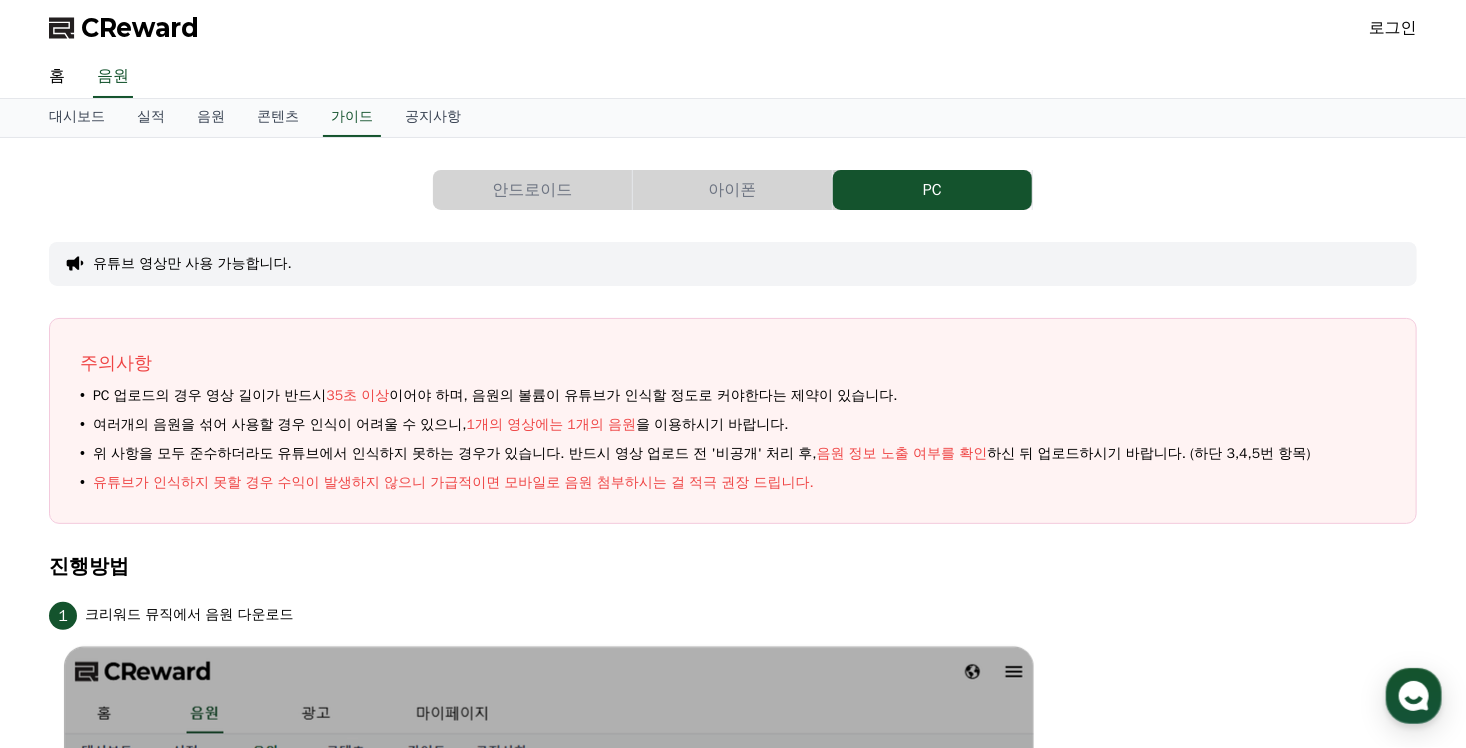 click on "안드로이드" at bounding box center [532, 190] 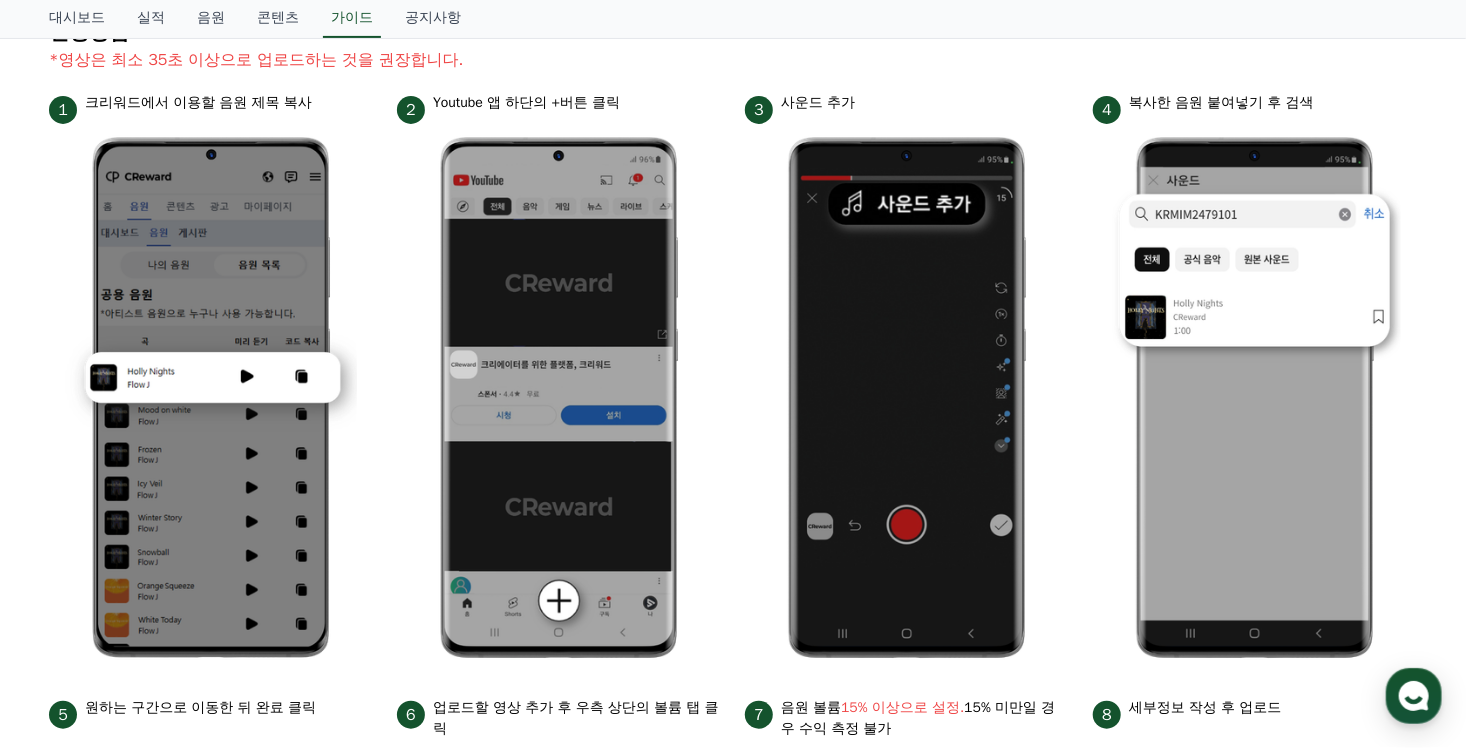 scroll, scrollTop: 0, scrollLeft: 0, axis: both 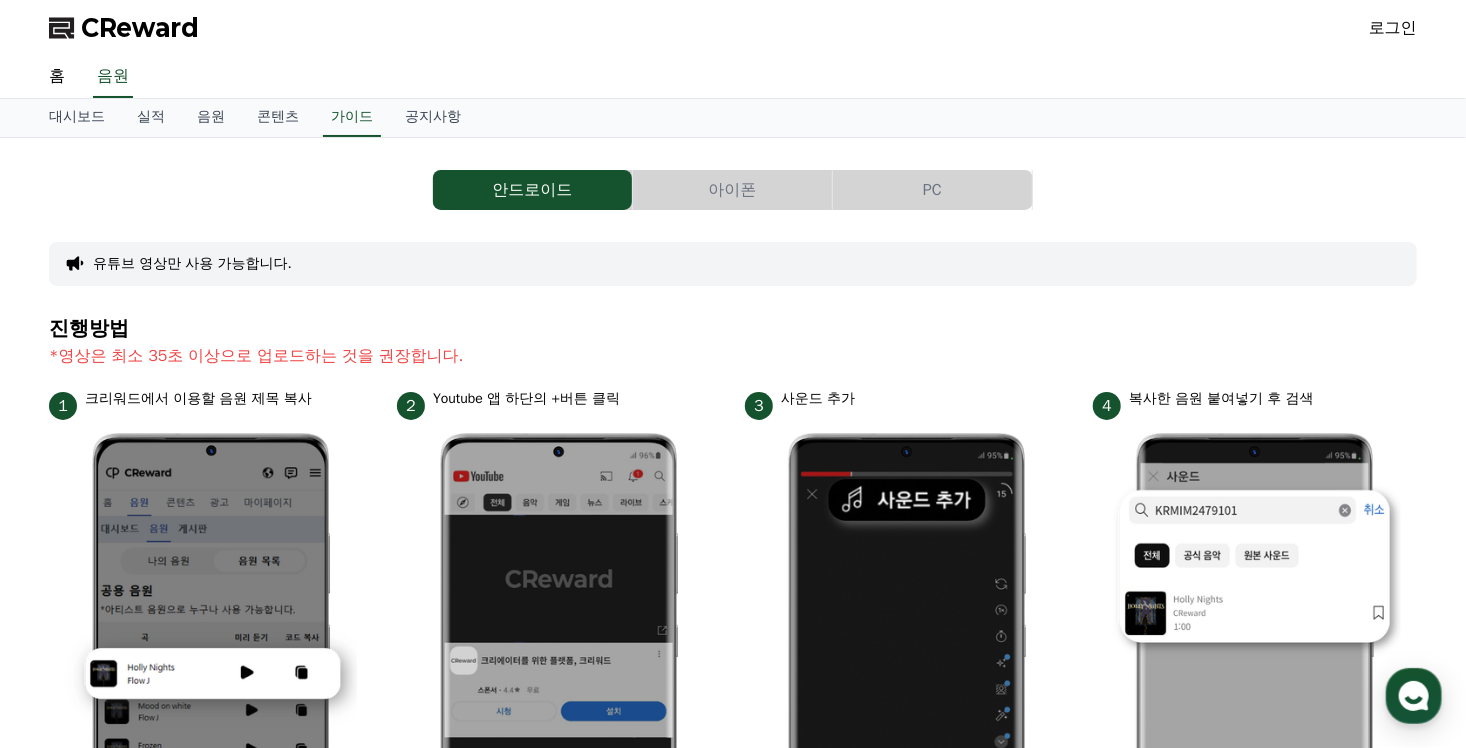 click on "PC" at bounding box center (932, 190) 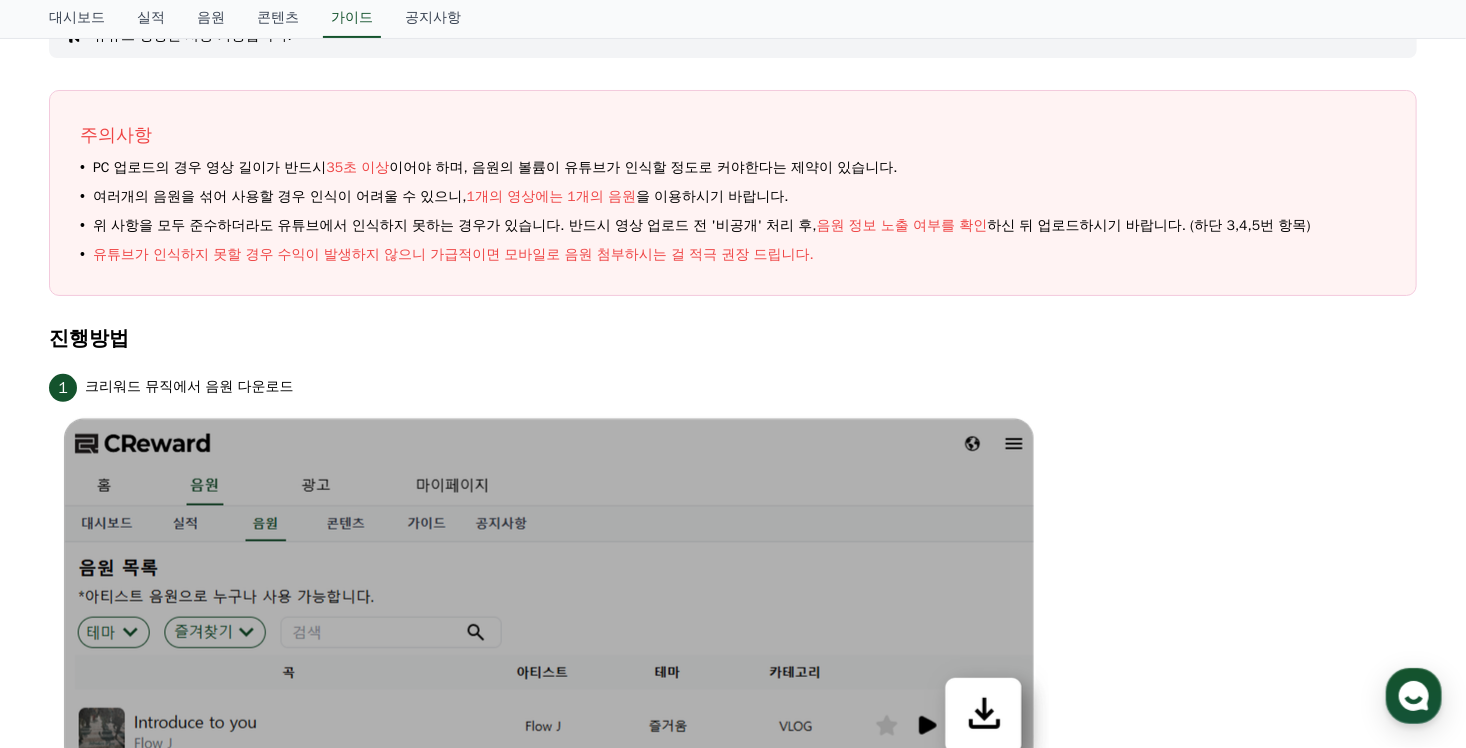 scroll, scrollTop: 0, scrollLeft: 0, axis: both 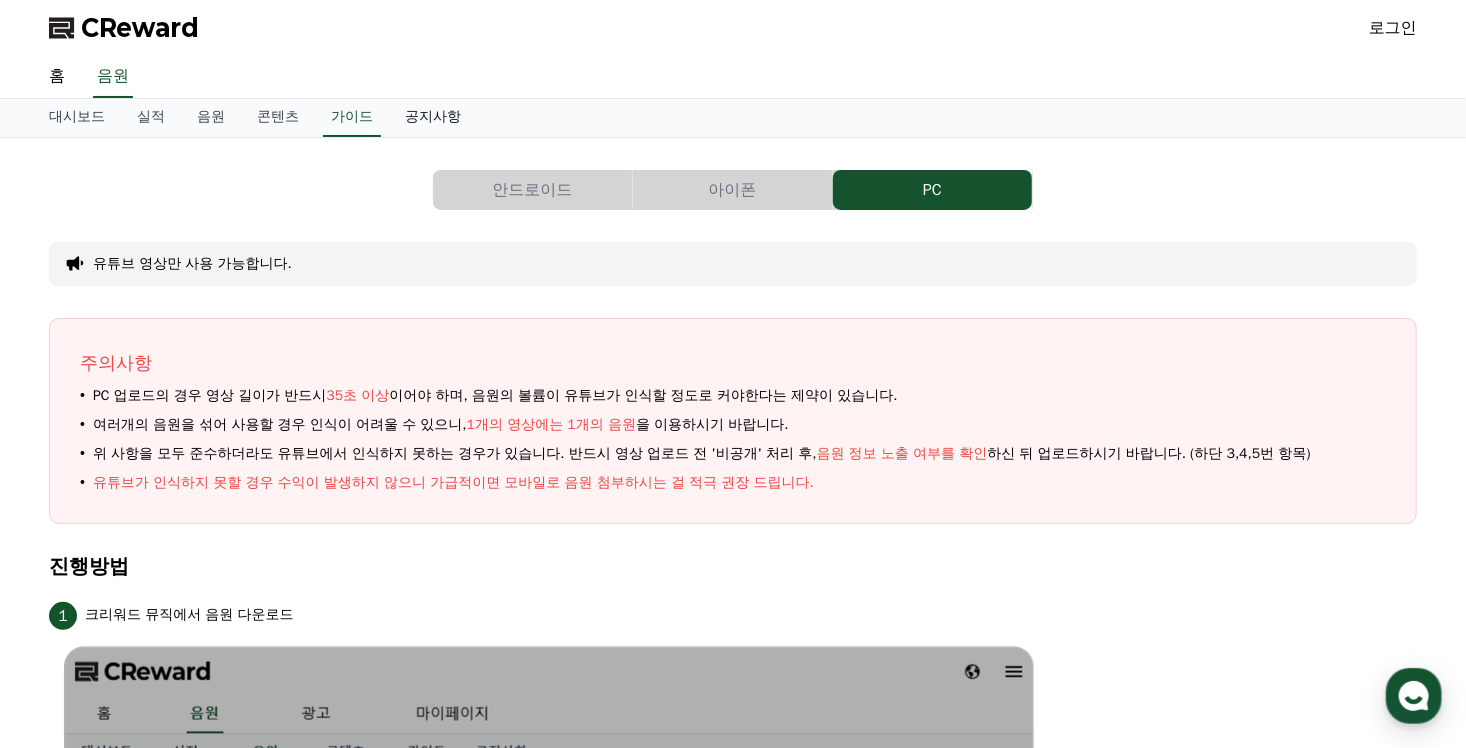 click on "공지사항" at bounding box center [433, 118] 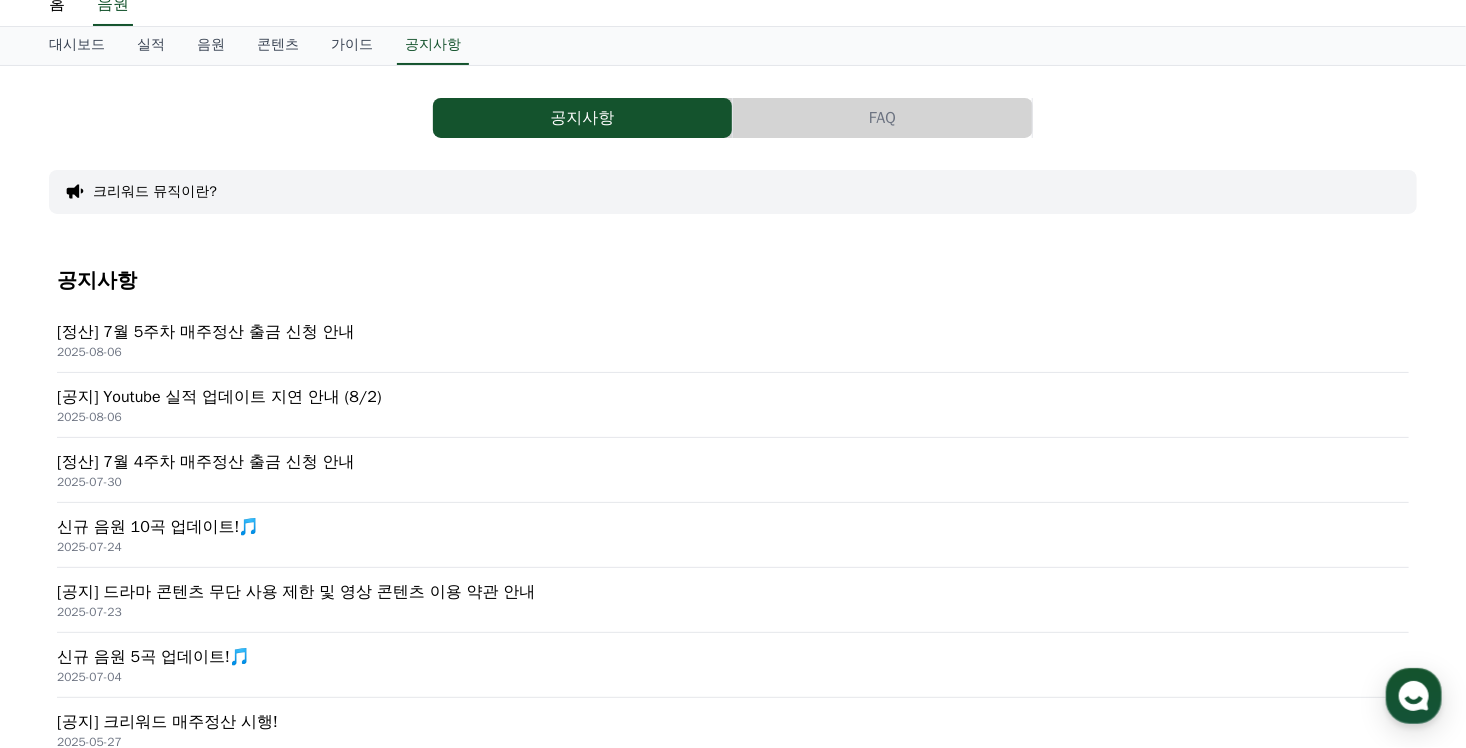 scroll, scrollTop: 300, scrollLeft: 0, axis: vertical 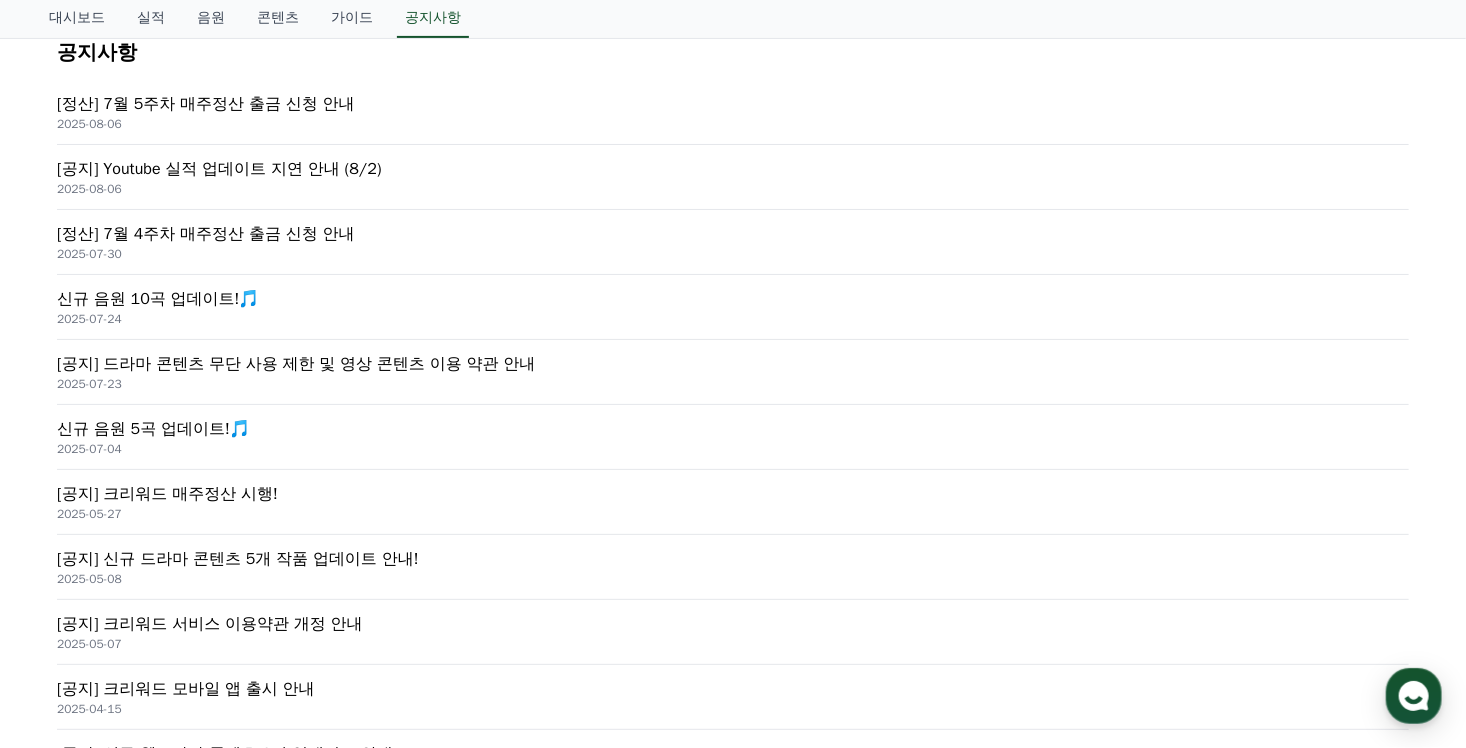 click on "[공지] 드라마 콘텐츠 무단 사용 제한 및 영상 콘텐츠 이용 약관 안내" at bounding box center (733, 364) 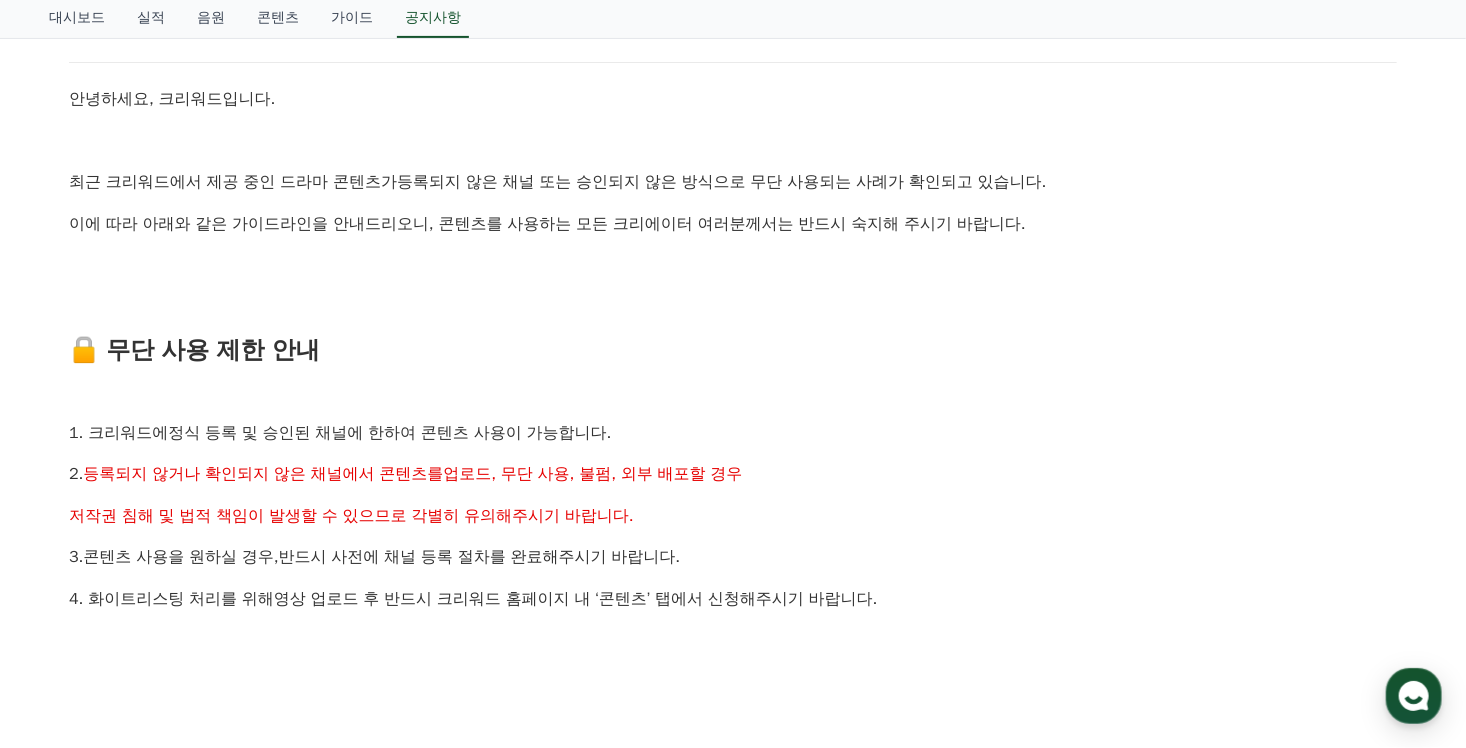 scroll, scrollTop: 400, scrollLeft: 0, axis: vertical 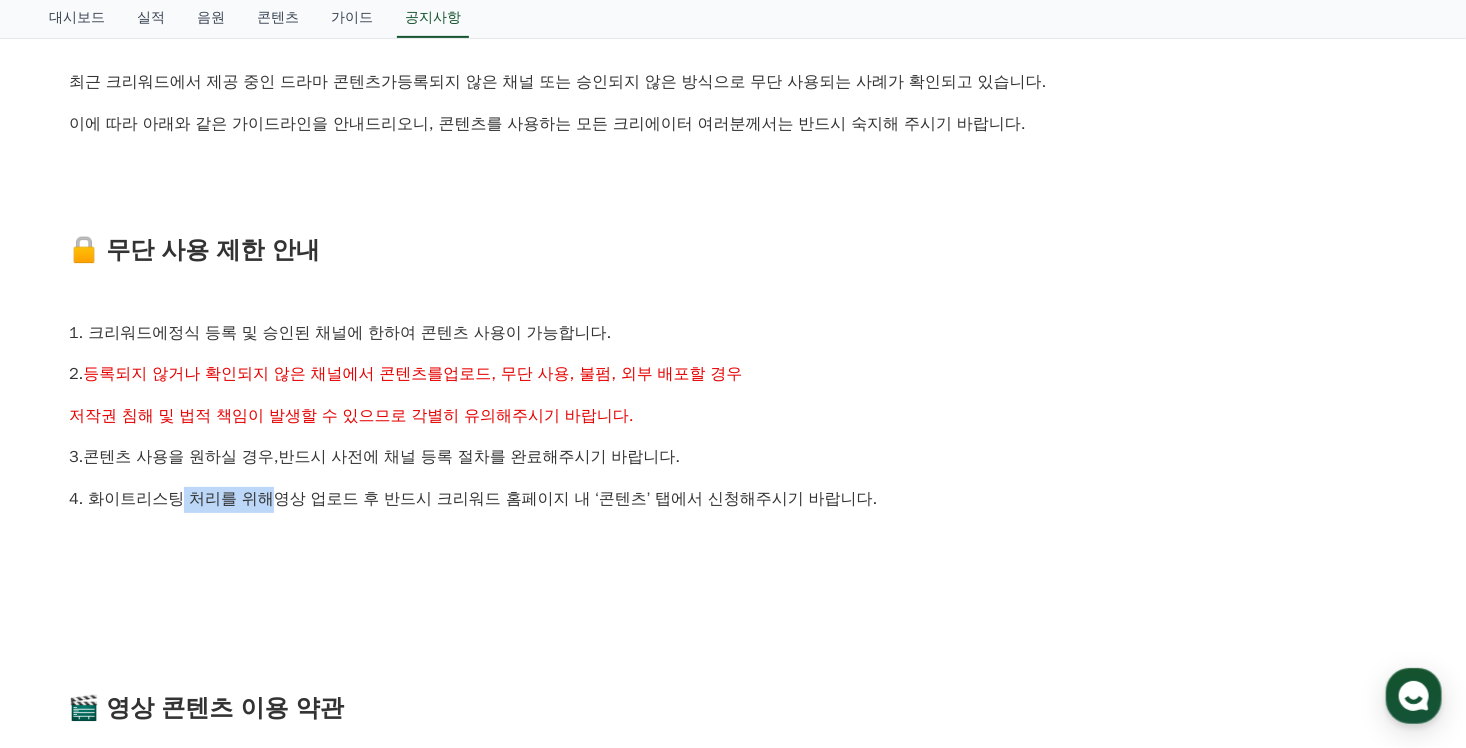 drag, startPoint x: 177, startPoint y: 489, endPoint x: 271, endPoint y: 489, distance: 94 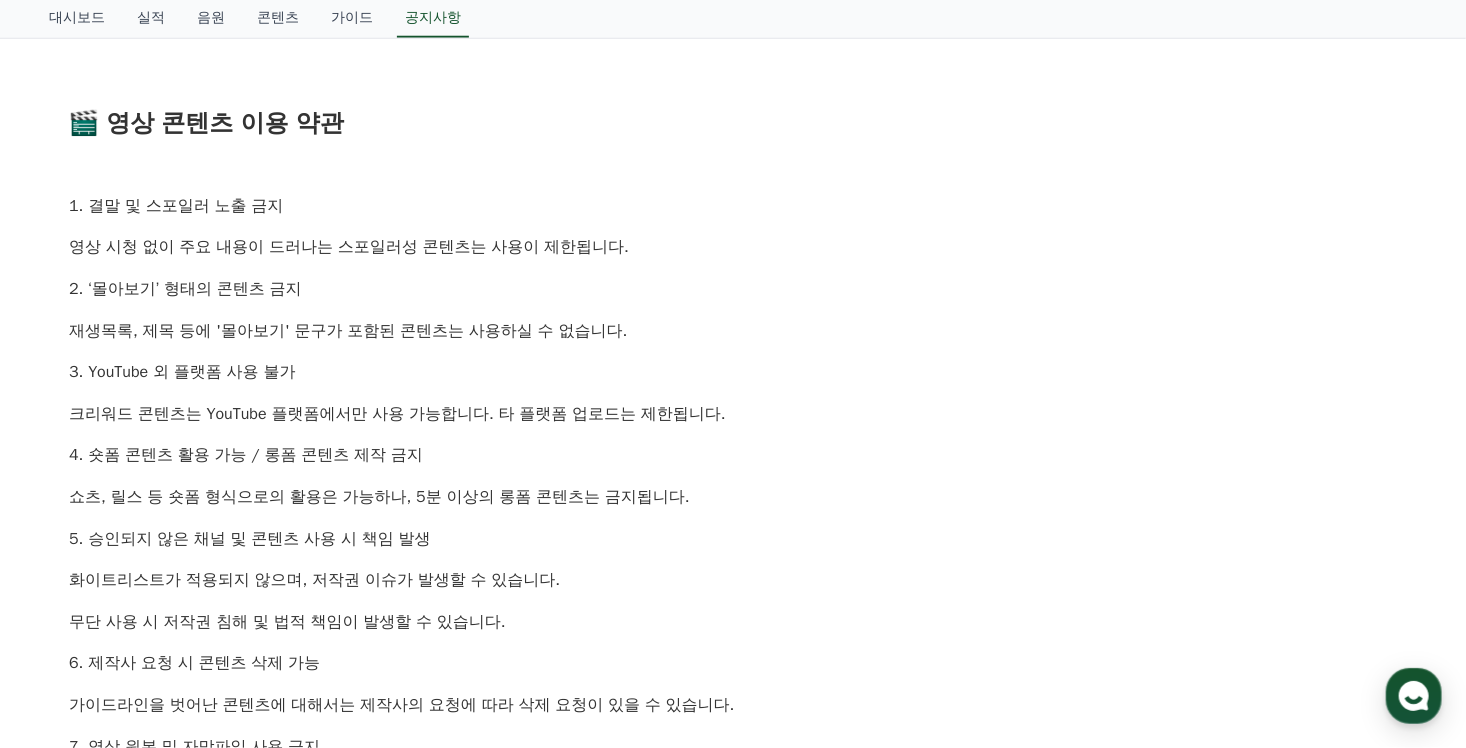 scroll, scrollTop: 1100, scrollLeft: 0, axis: vertical 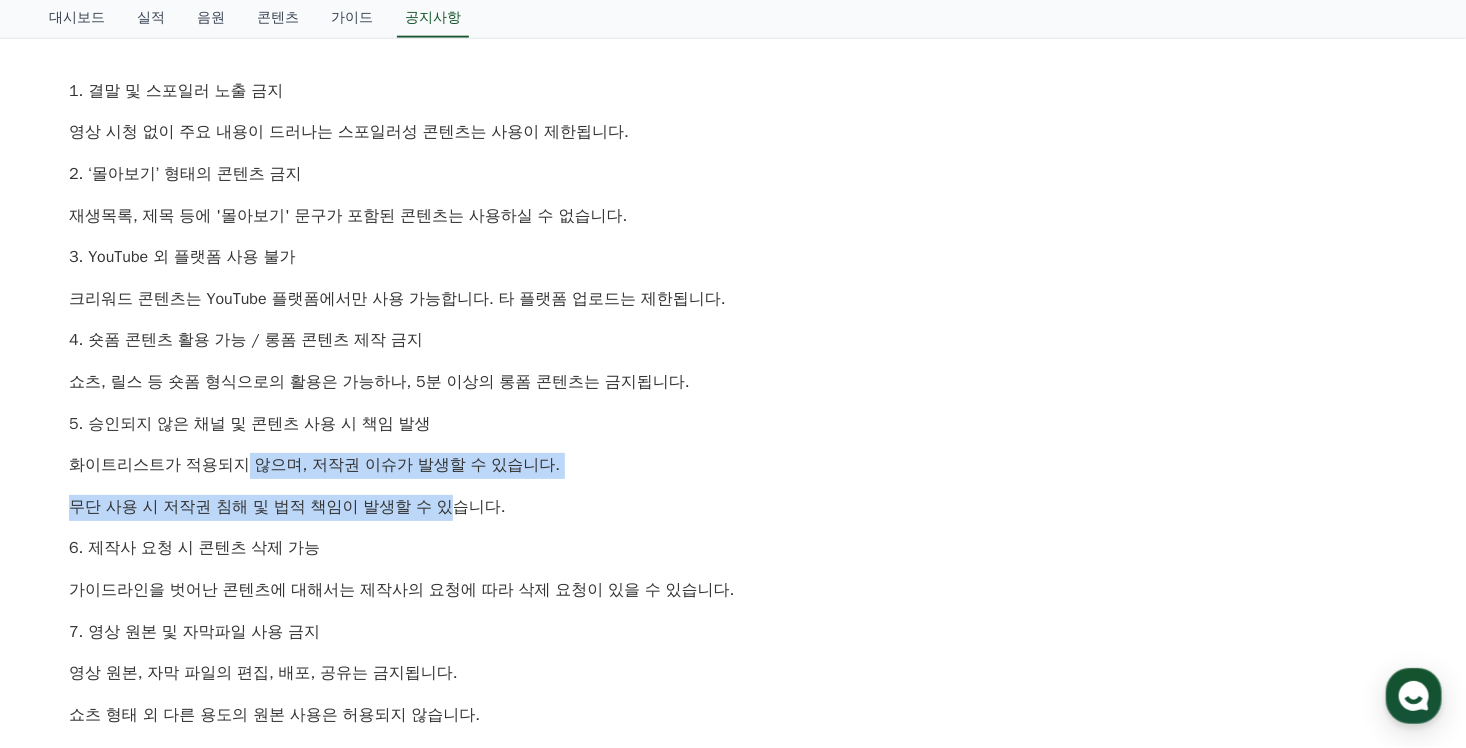 drag, startPoint x: 185, startPoint y: 473, endPoint x: 417, endPoint y: 516, distance: 235.95126 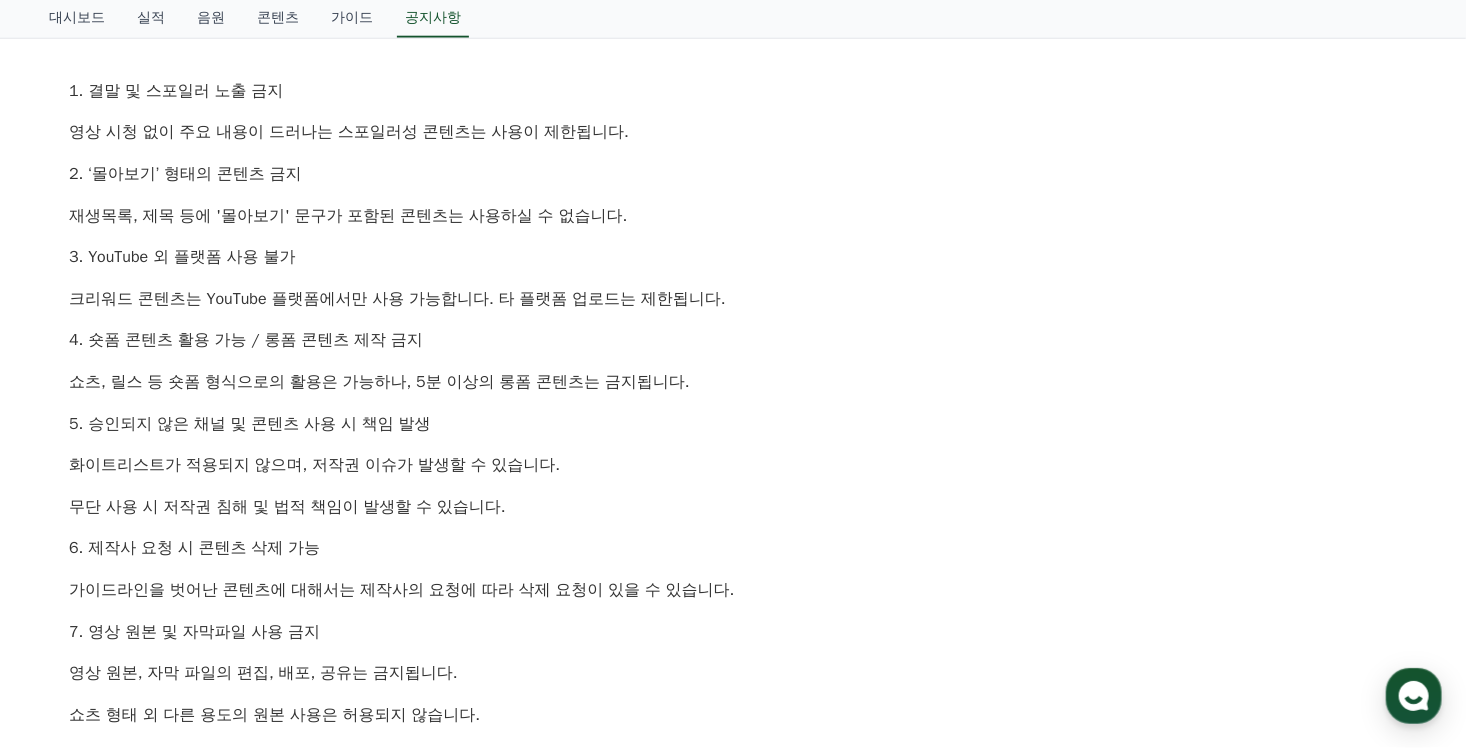 drag, startPoint x: 417, startPoint y: 516, endPoint x: 508, endPoint y: 528, distance: 91.787796 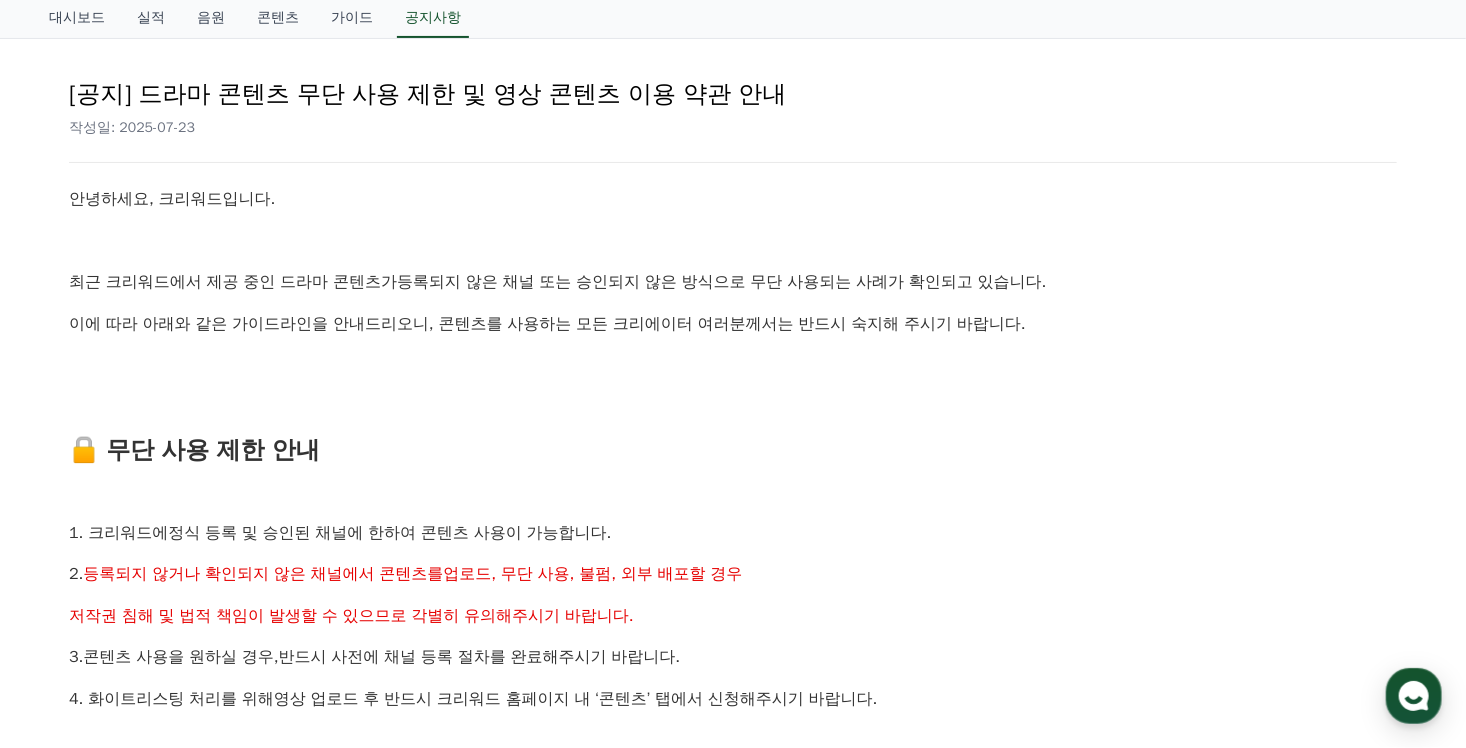 scroll, scrollTop: 0, scrollLeft: 0, axis: both 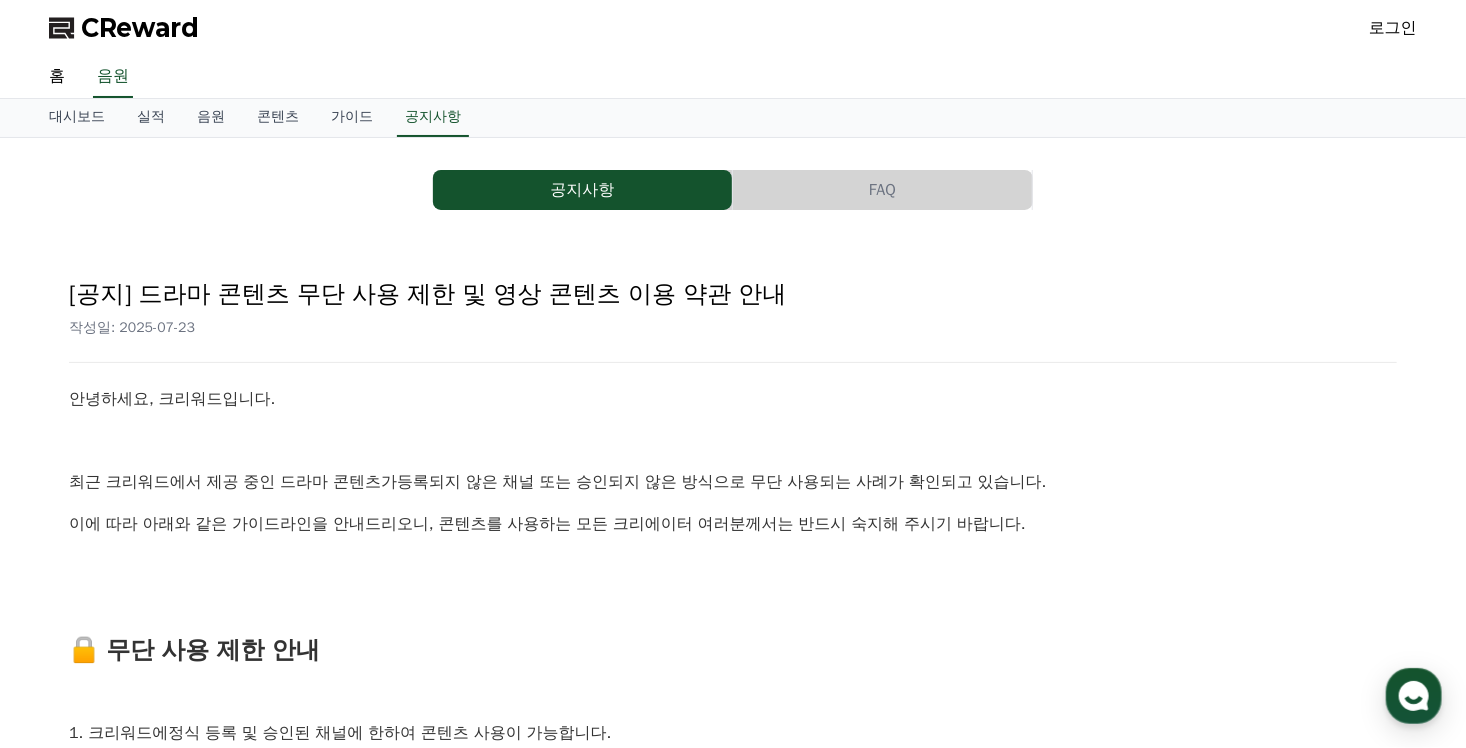 click on "CReward" at bounding box center (140, 28) 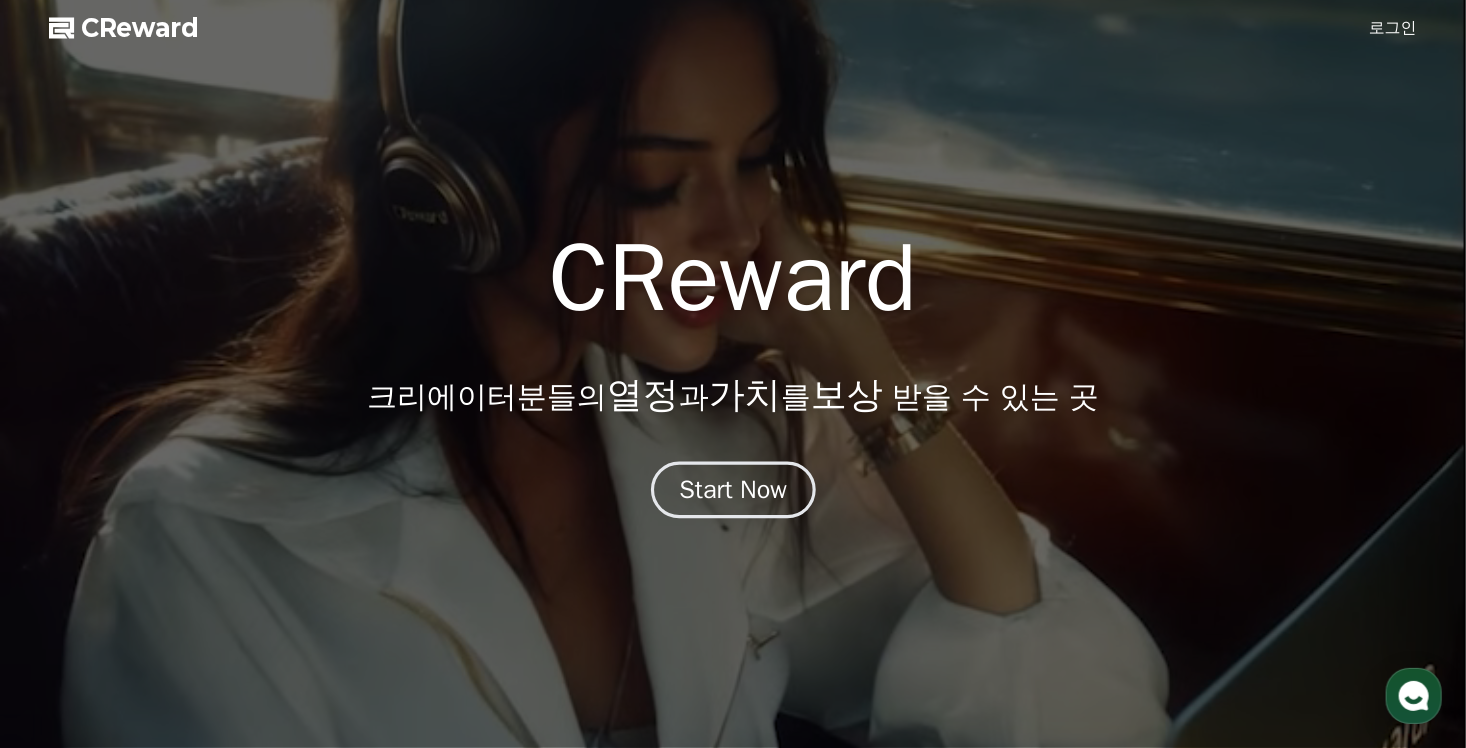 click on "Start Now" at bounding box center (733, 490) 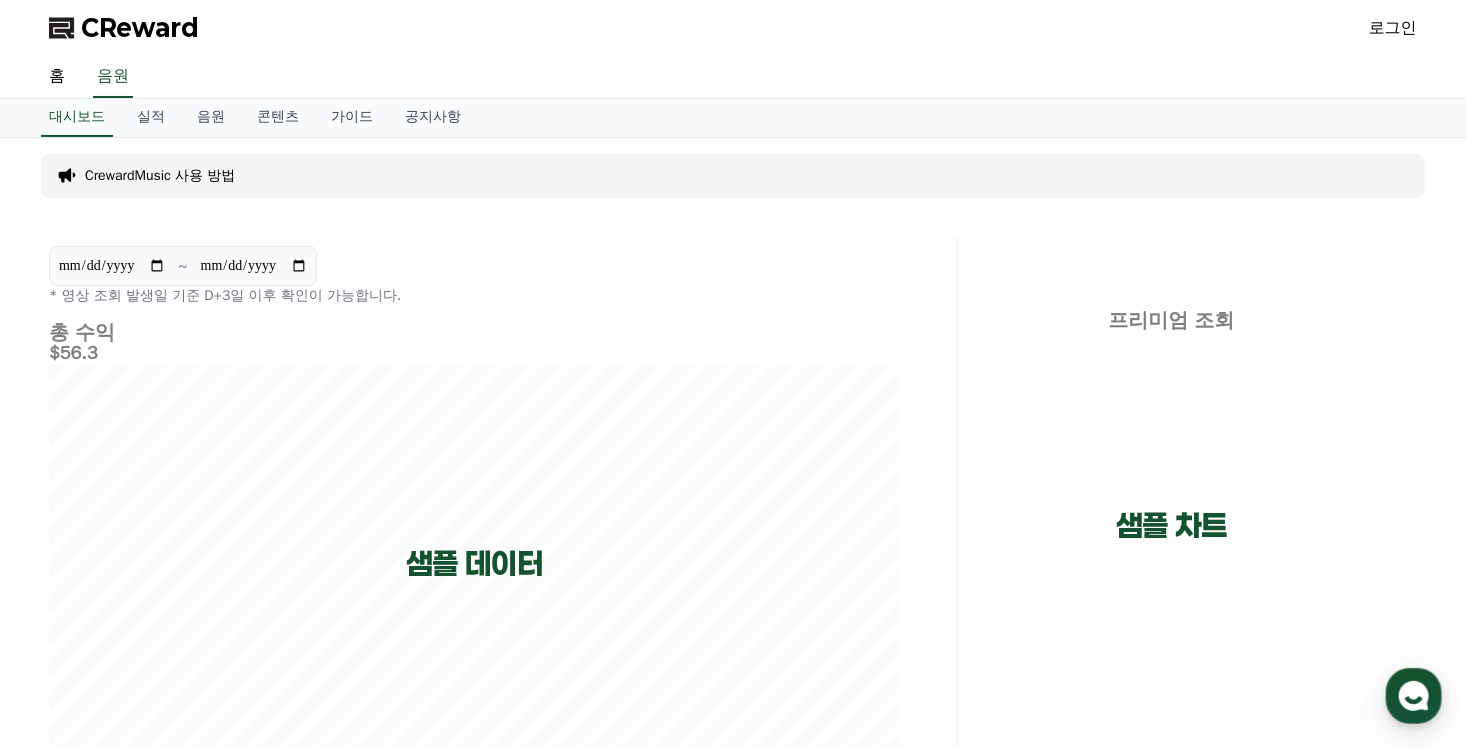 click on "로그인" at bounding box center (1393, 28) 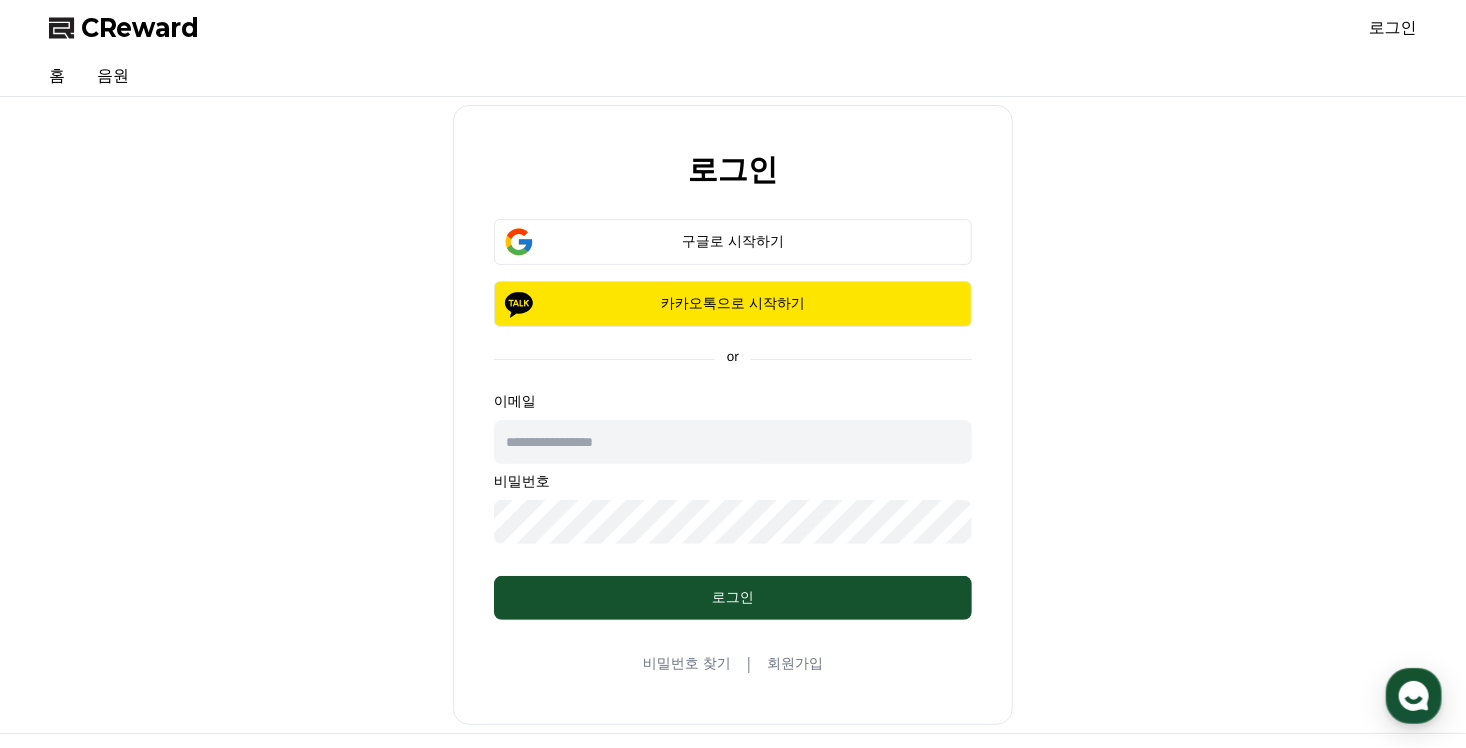 click on "회원가입" at bounding box center [795, 664] 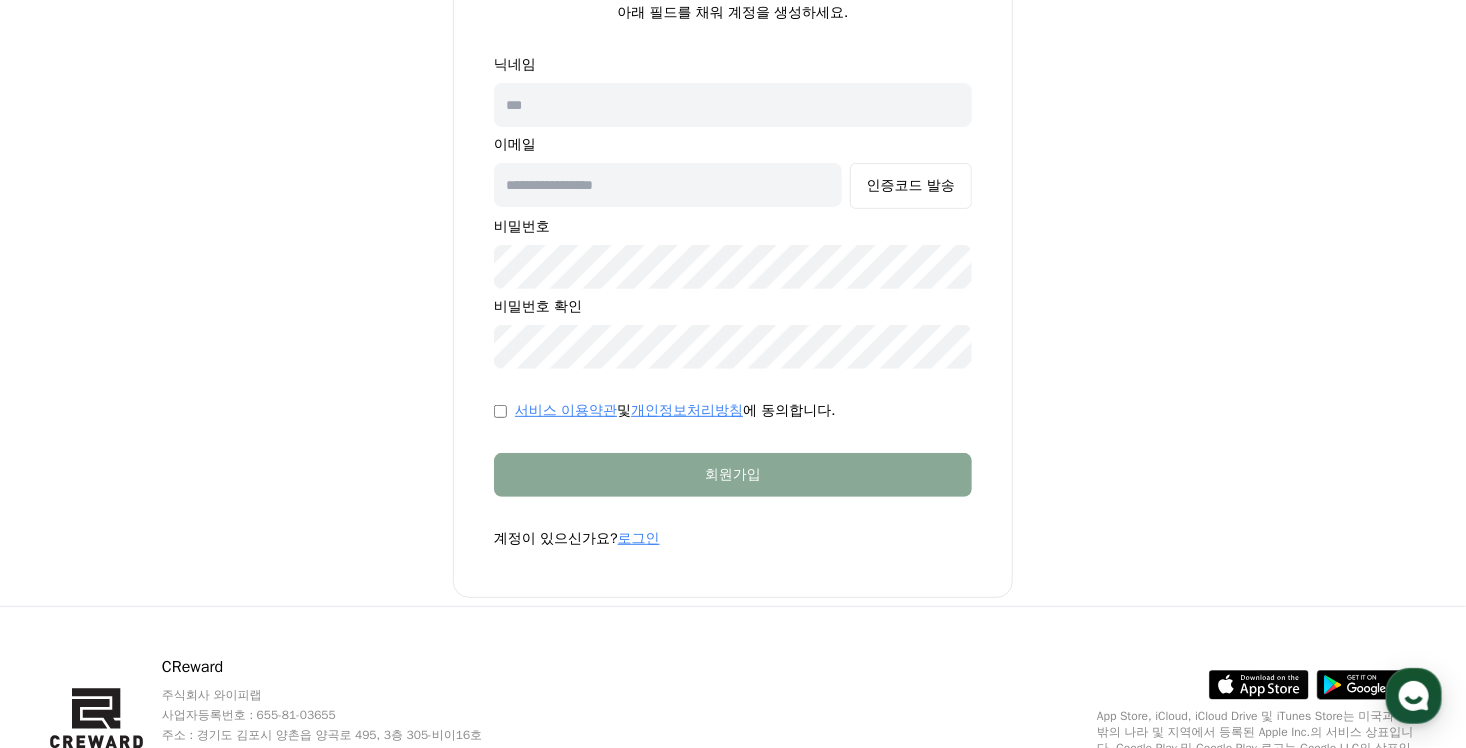 scroll, scrollTop: 0, scrollLeft: 0, axis: both 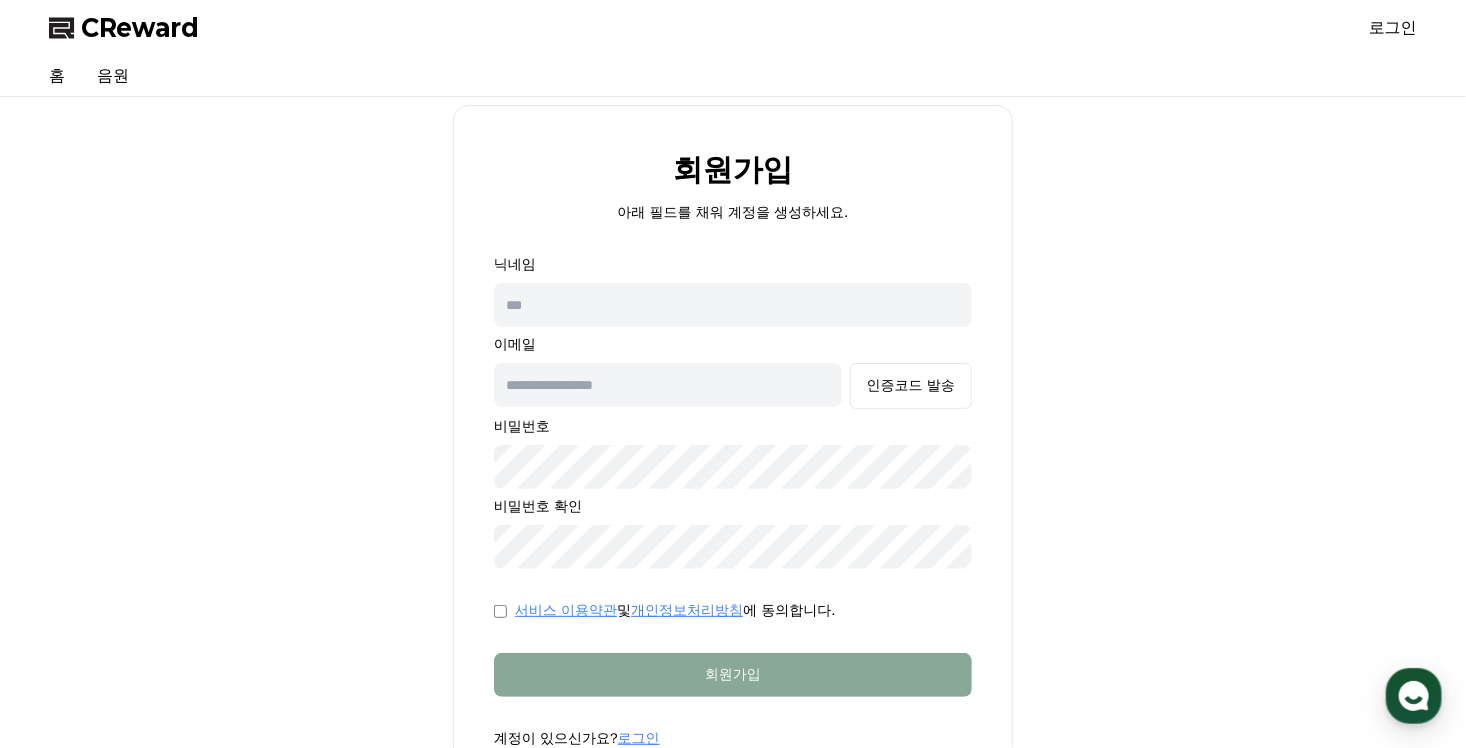click at bounding box center (733, 305) 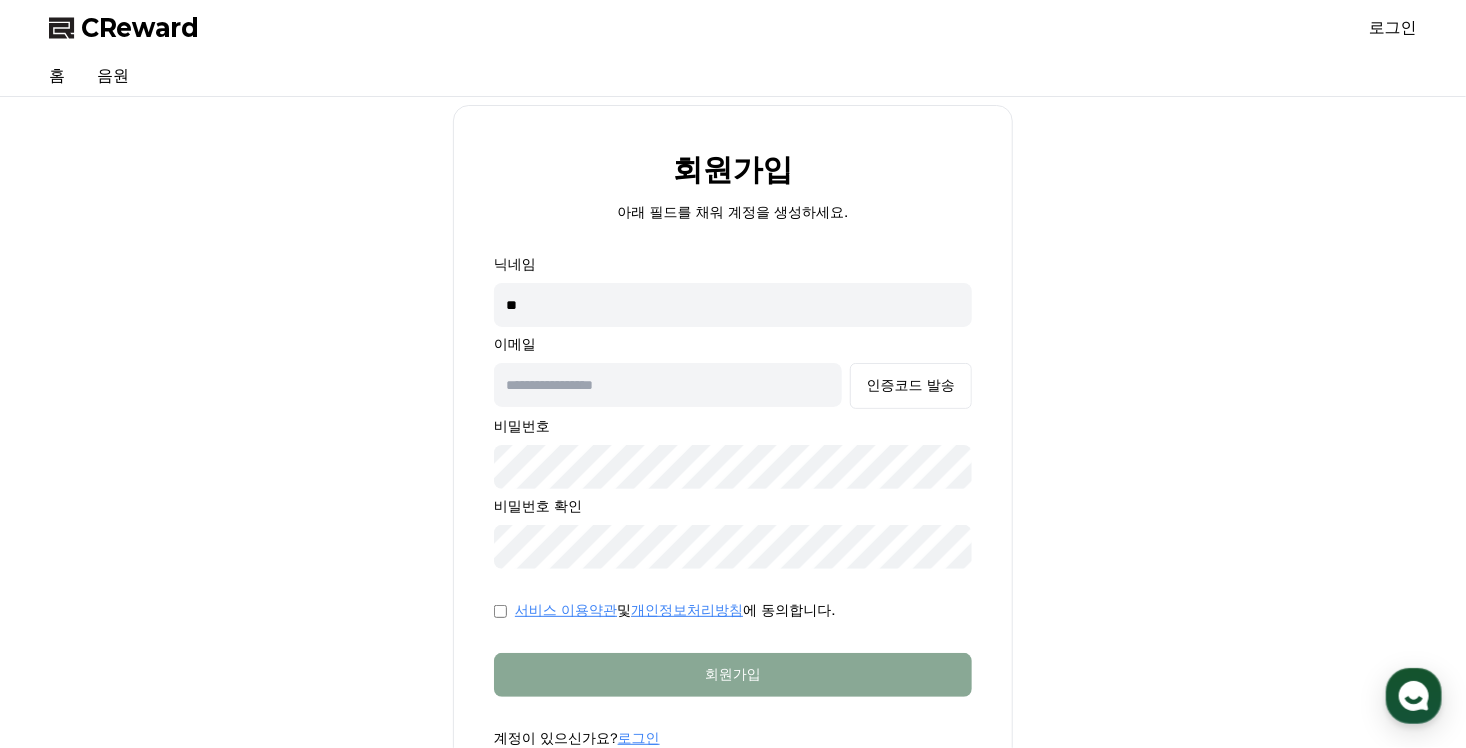 type on "*" 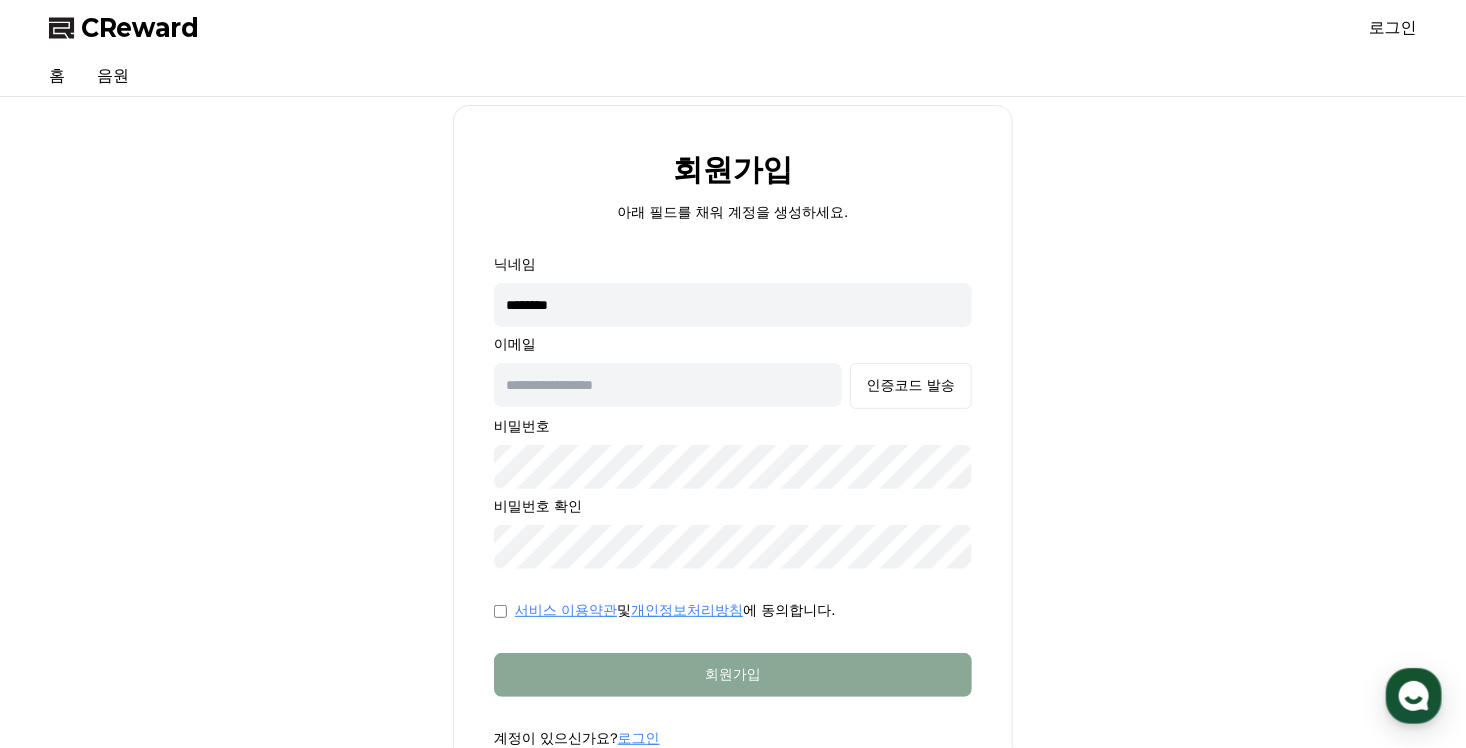 type on "********" 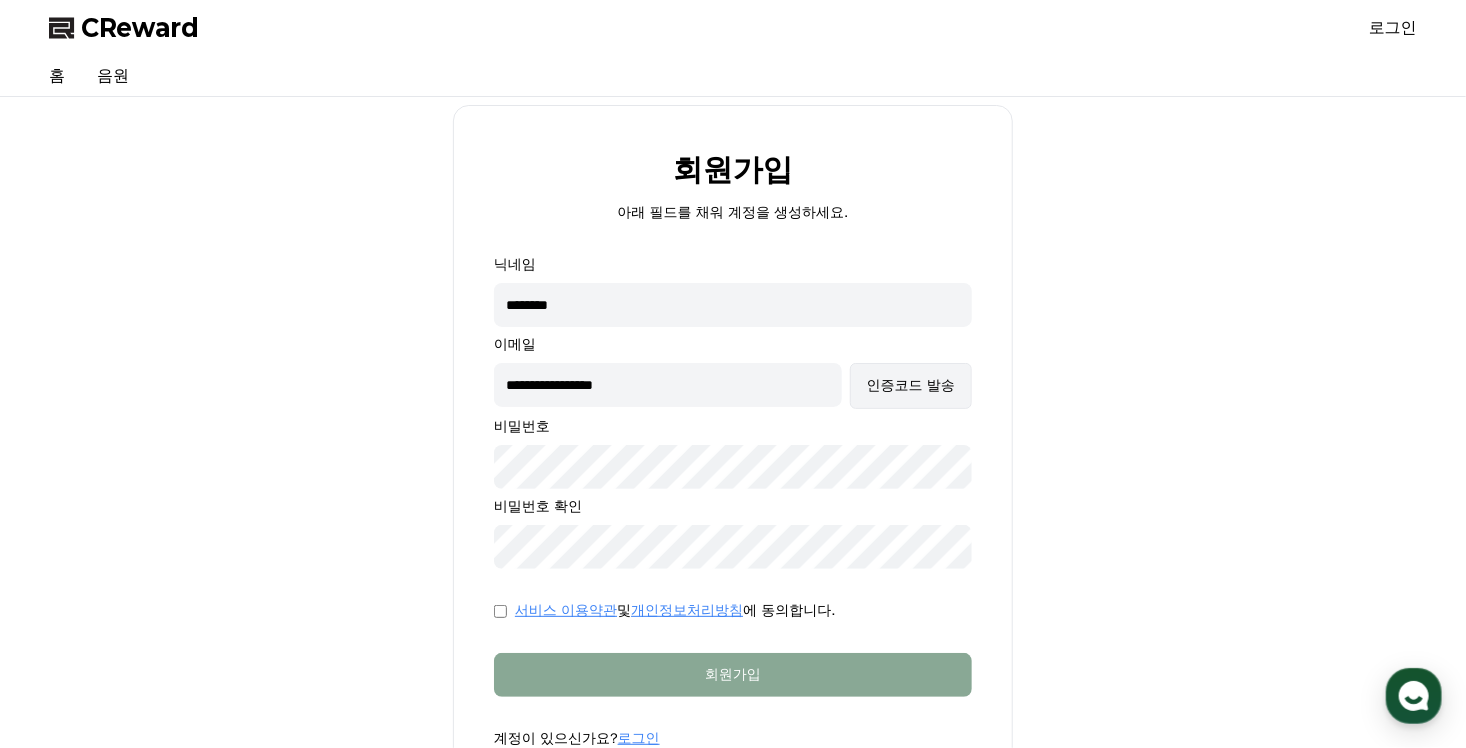 click on "인증코드 발송" at bounding box center (911, 386) 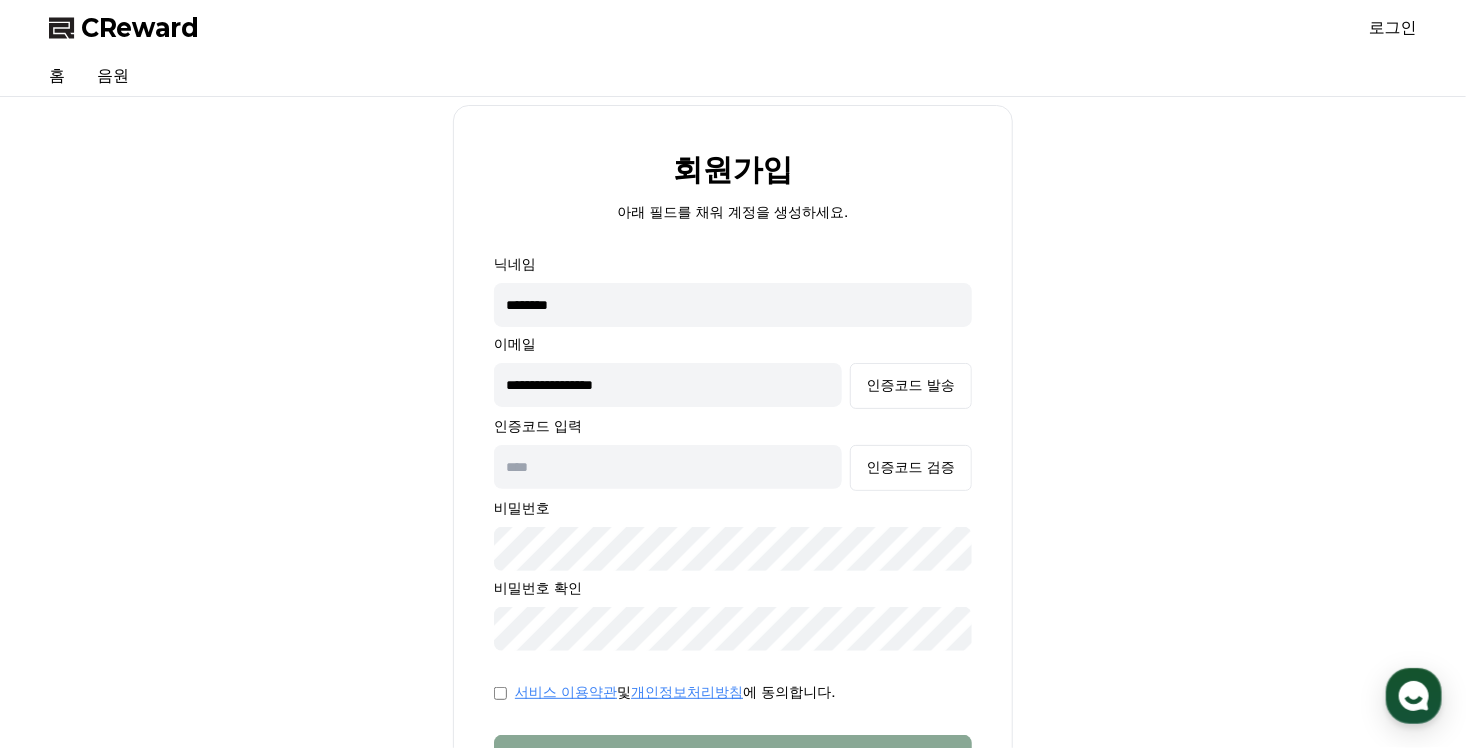 type 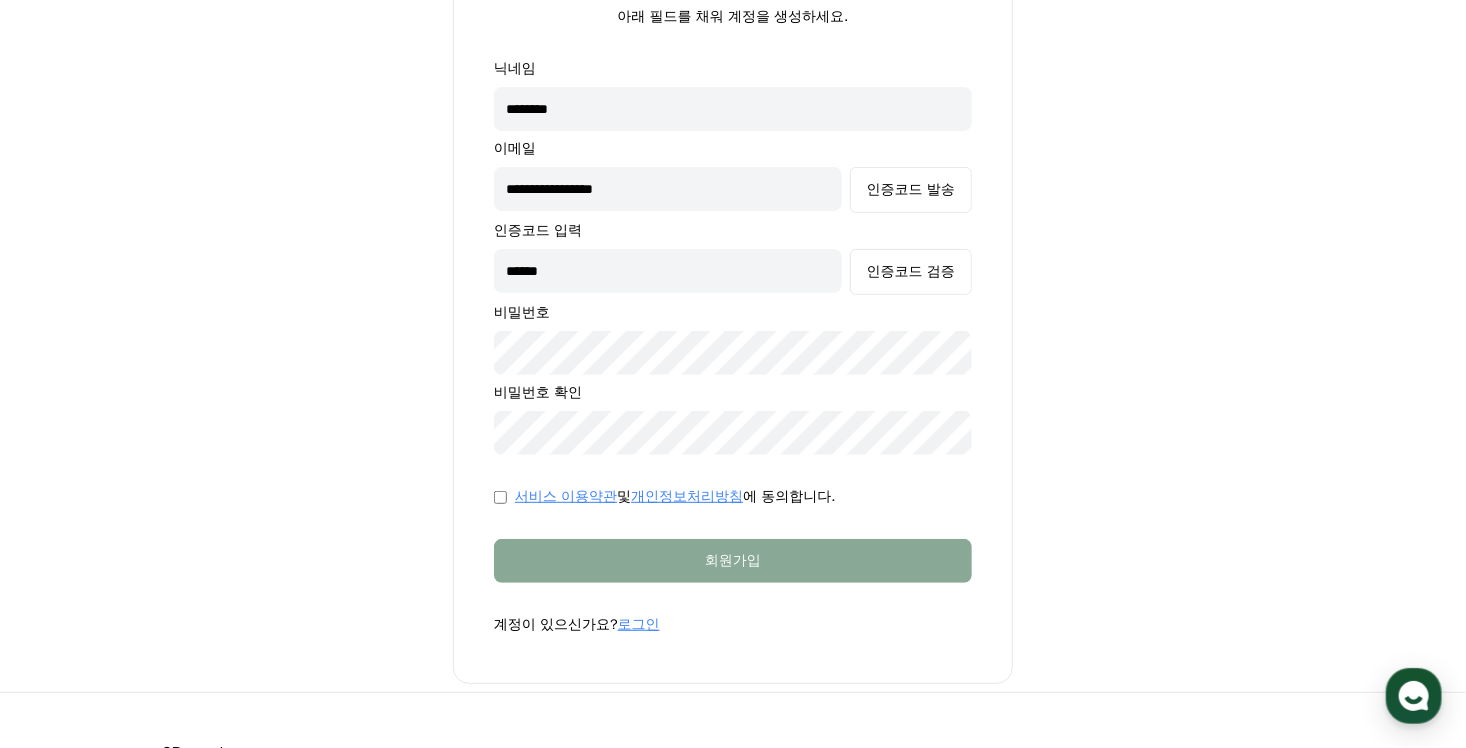 scroll, scrollTop: 200, scrollLeft: 0, axis: vertical 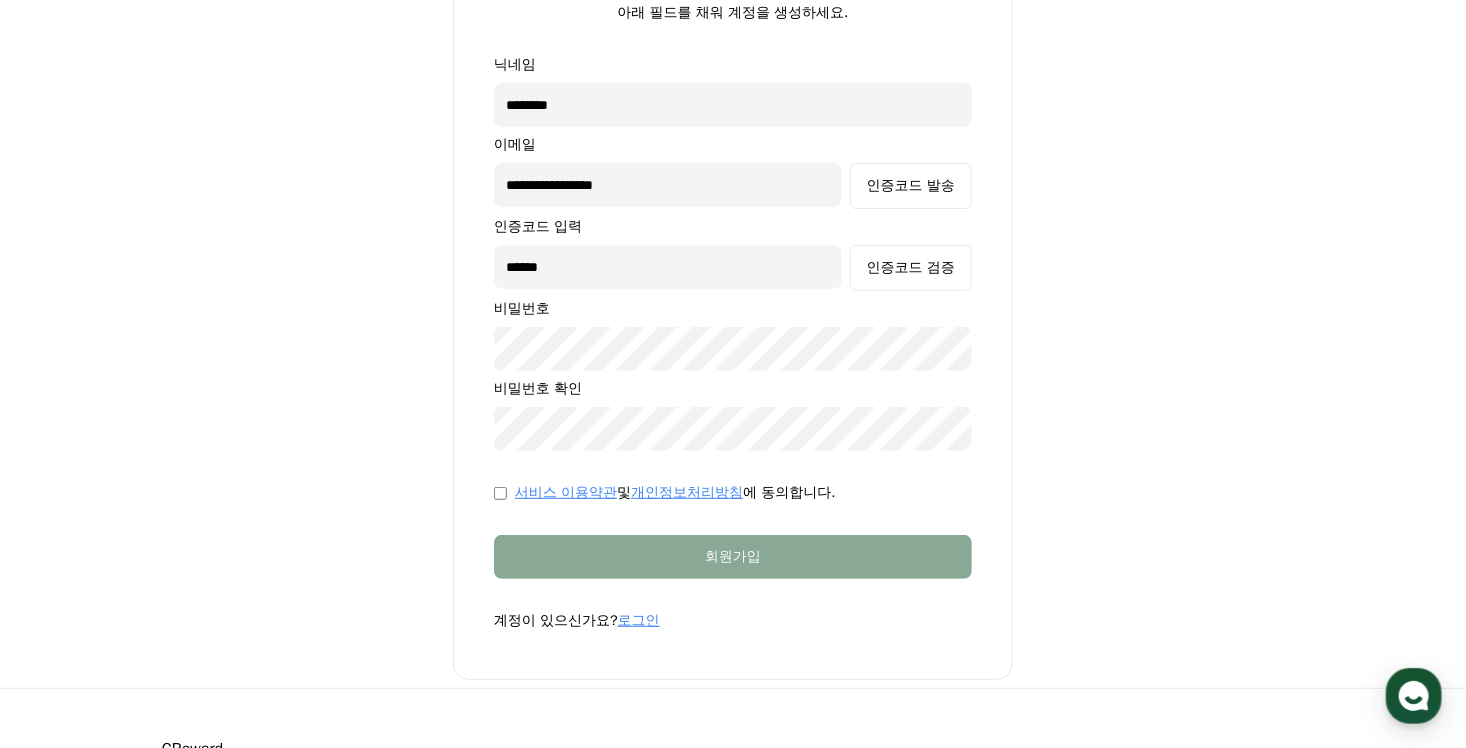 type on "******" 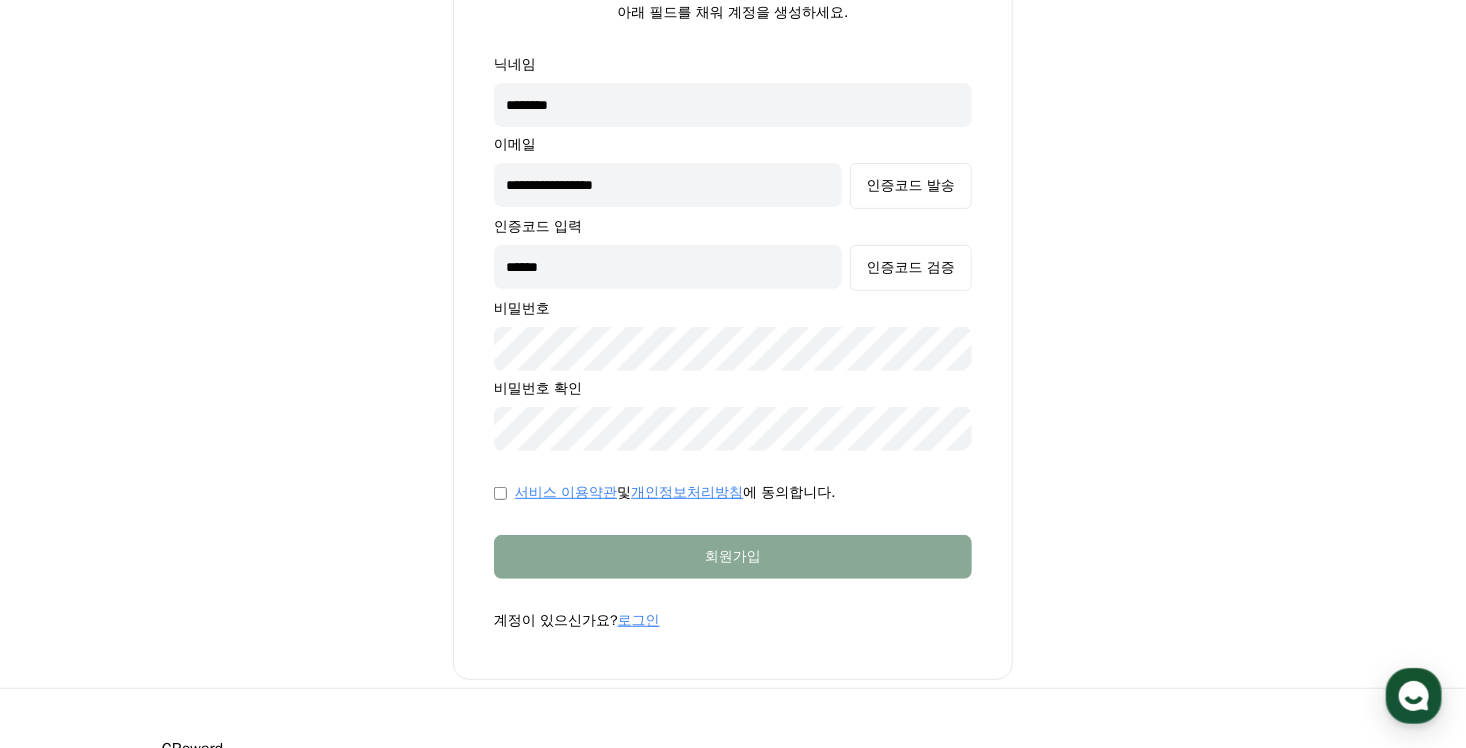 click on "서비스 이용약관  및  개인정보처리방침 에 동의합니다." at bounding box center [733, 493] 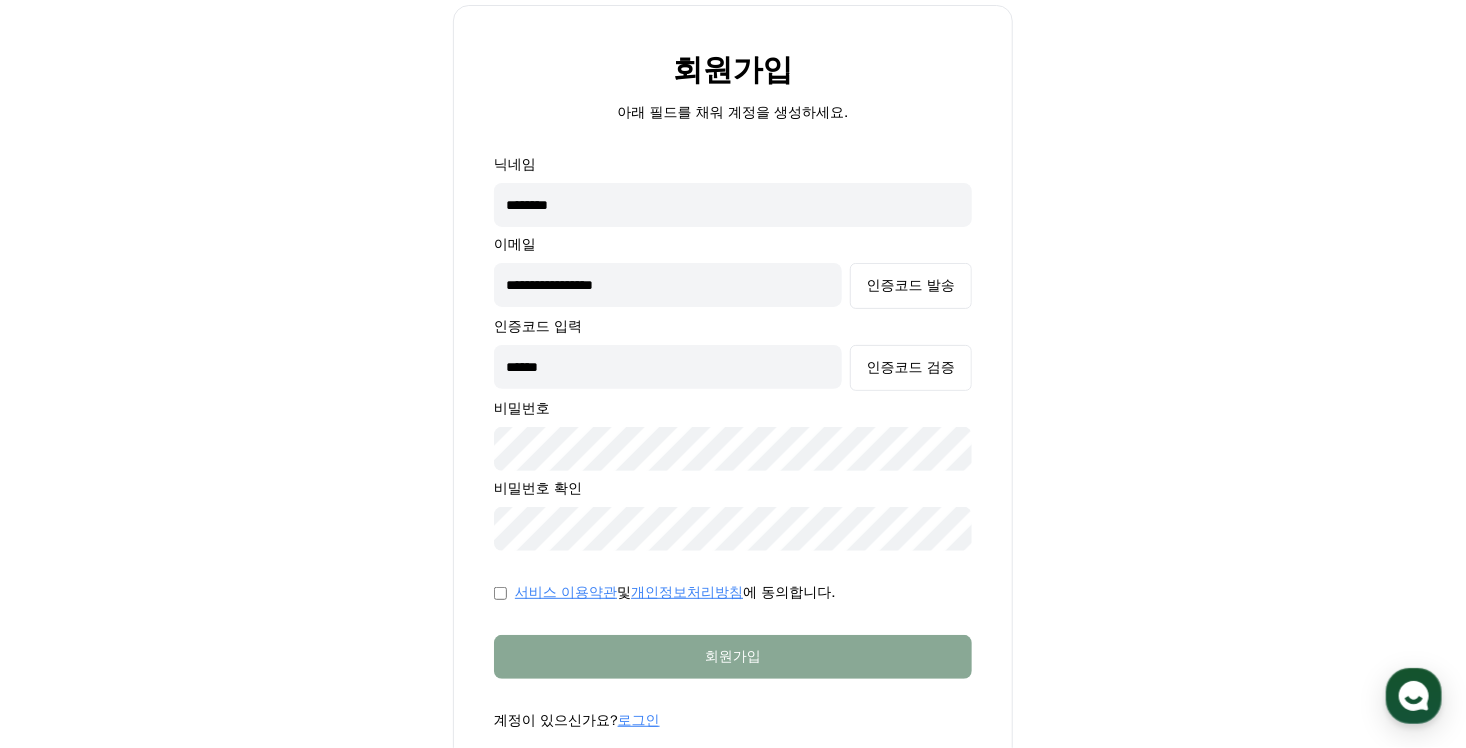scroll, scrollTop: 100, scrollLeft: 0, axis: vertical 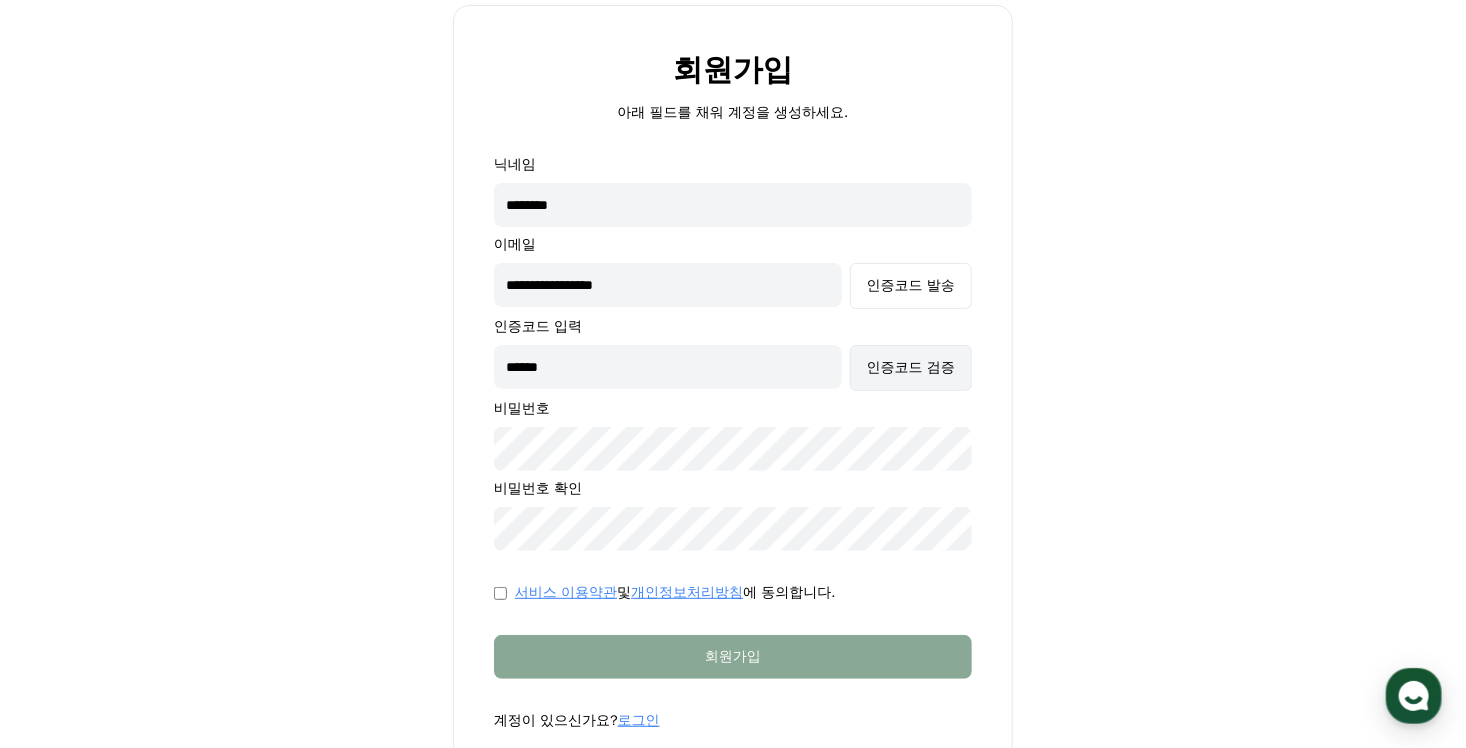 click on "인증코드 검증" at bounding box center [911, 368] 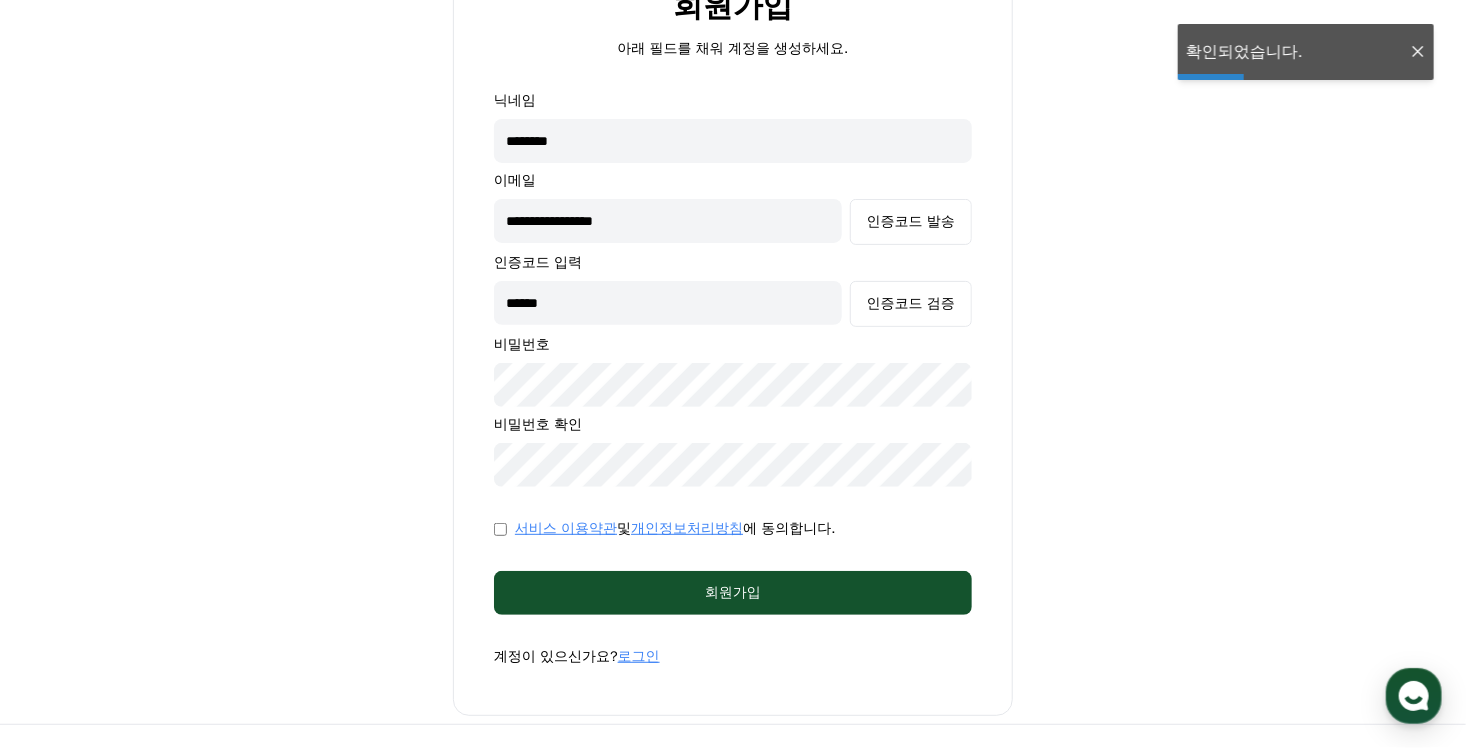 scroll, scrollTop: 200, scrollLeft: 0, axis: vertical 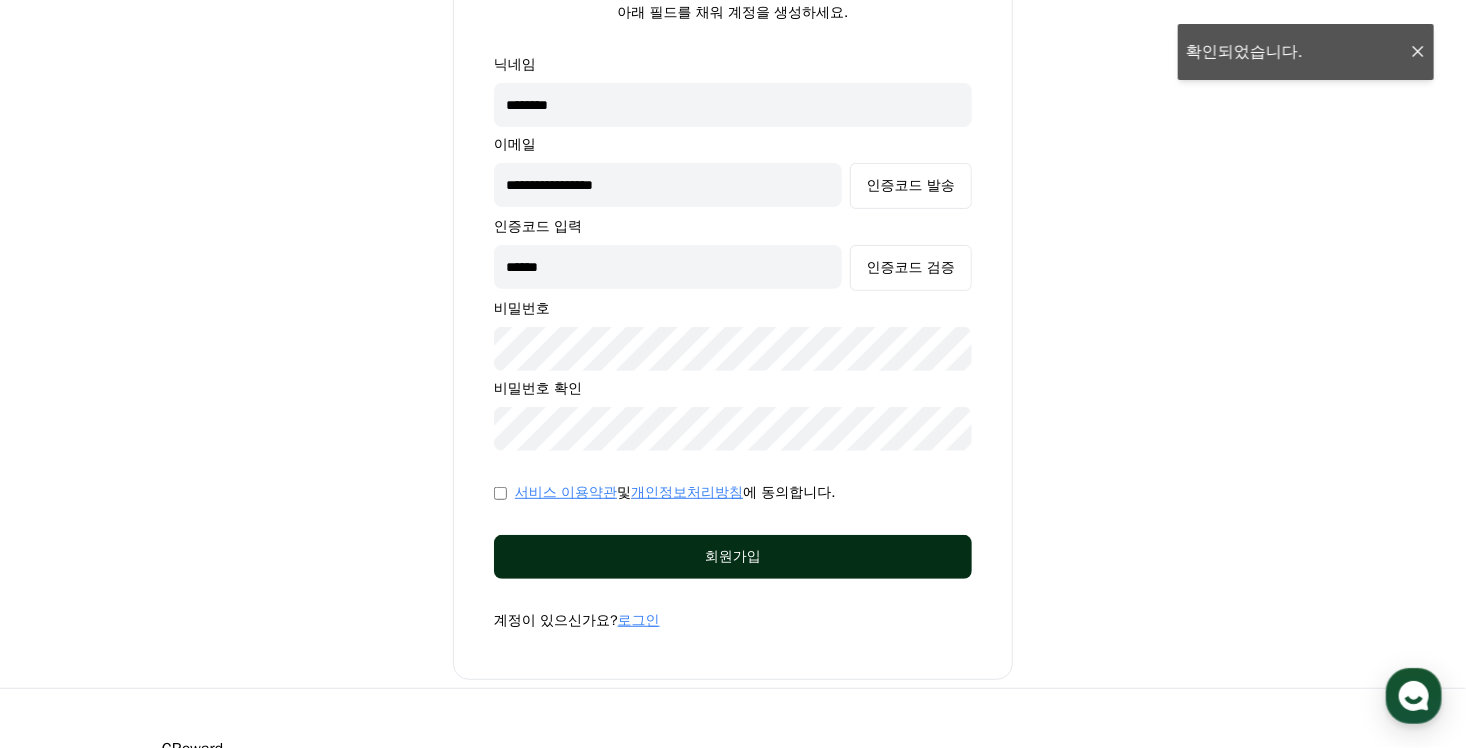click on "회원가입" at bounding box center (733, 557) 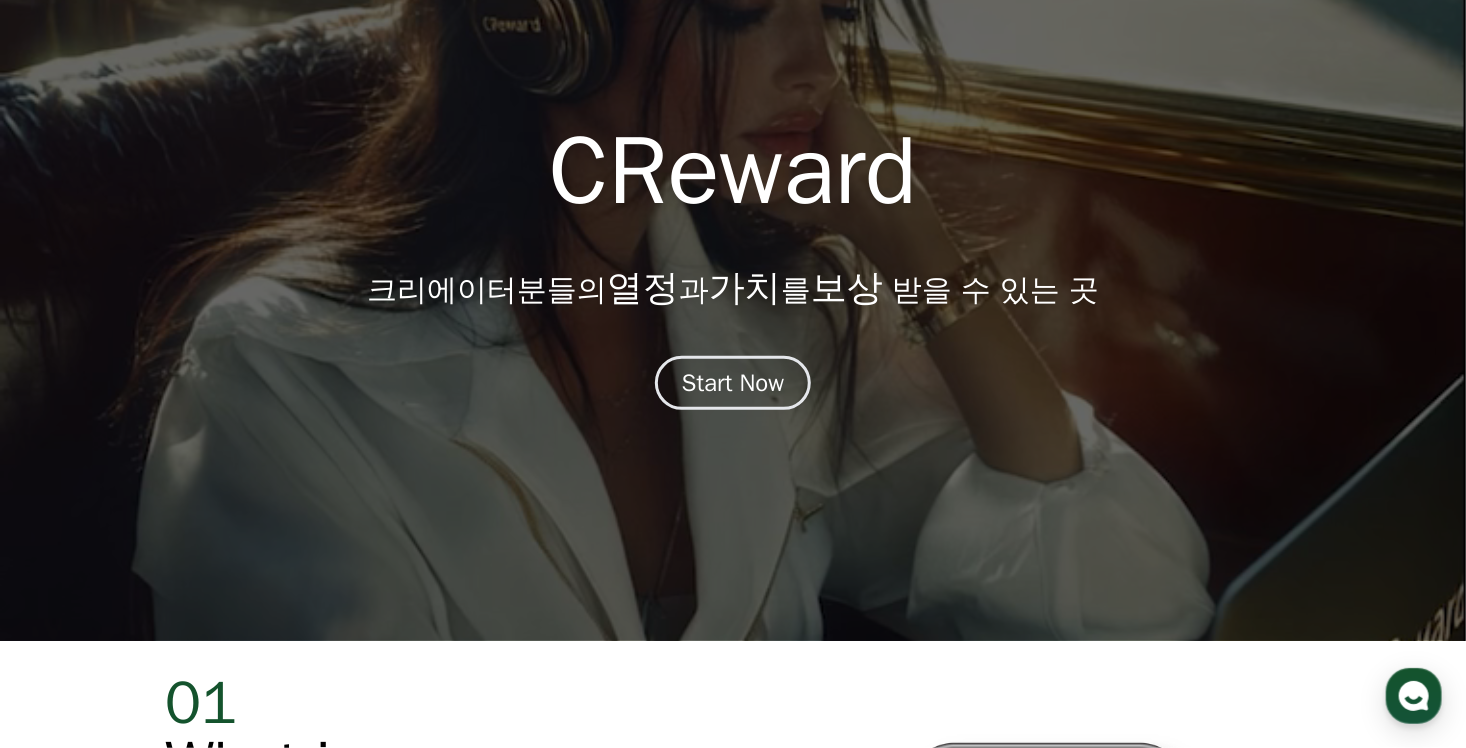 scroll, scrollTop: 0, scrollLeft: 0, axis: both 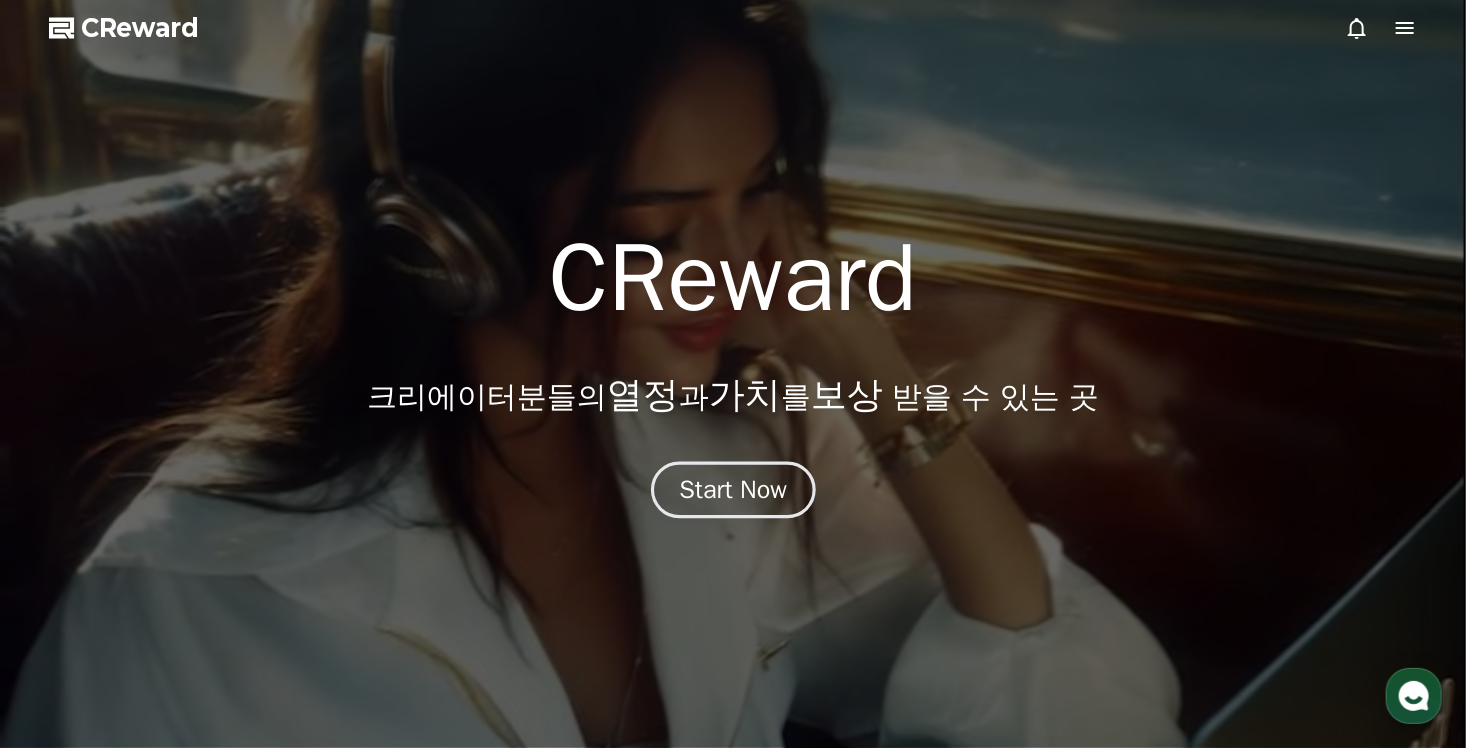 click on "Start Now" at bounding box center [733, 490] 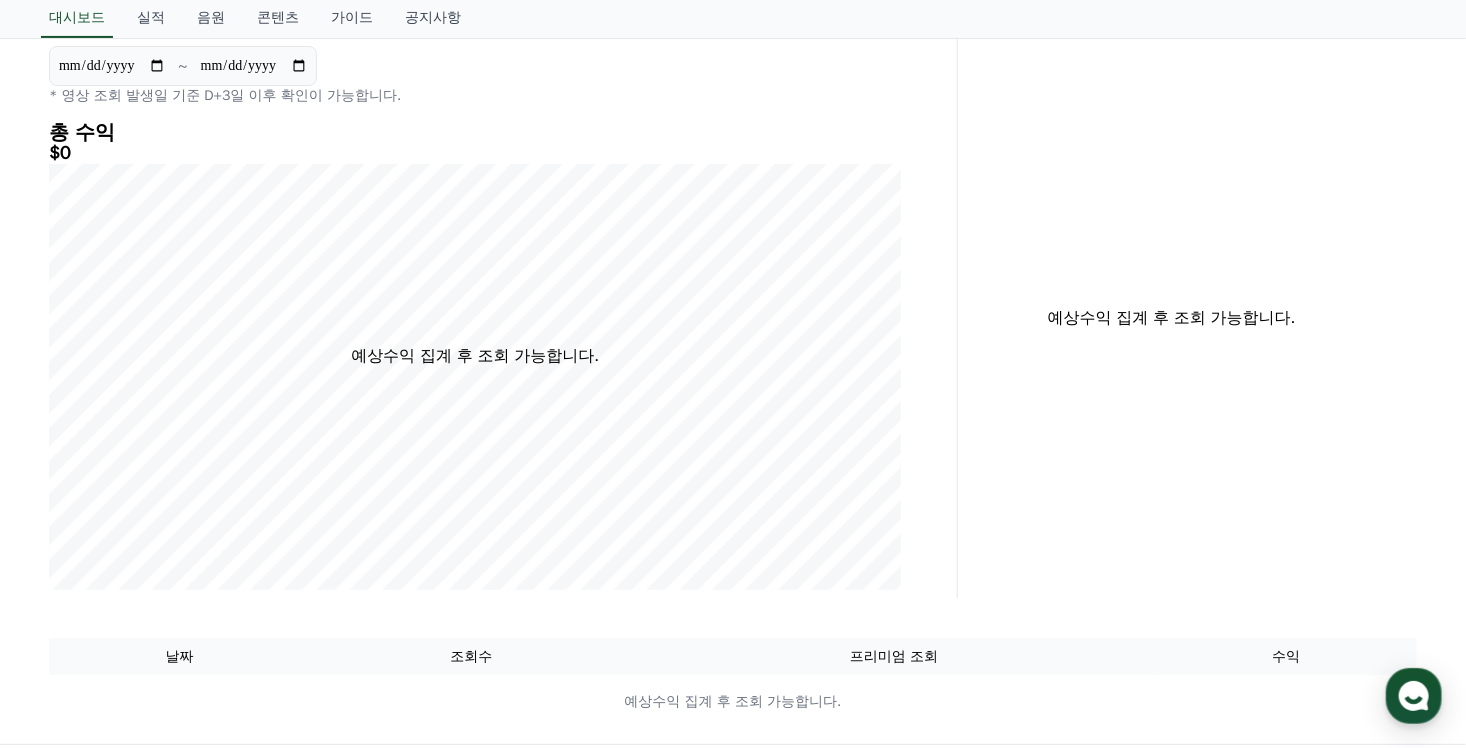 scroll, scrollTop: 0, scrollLeft: 0, axis: both 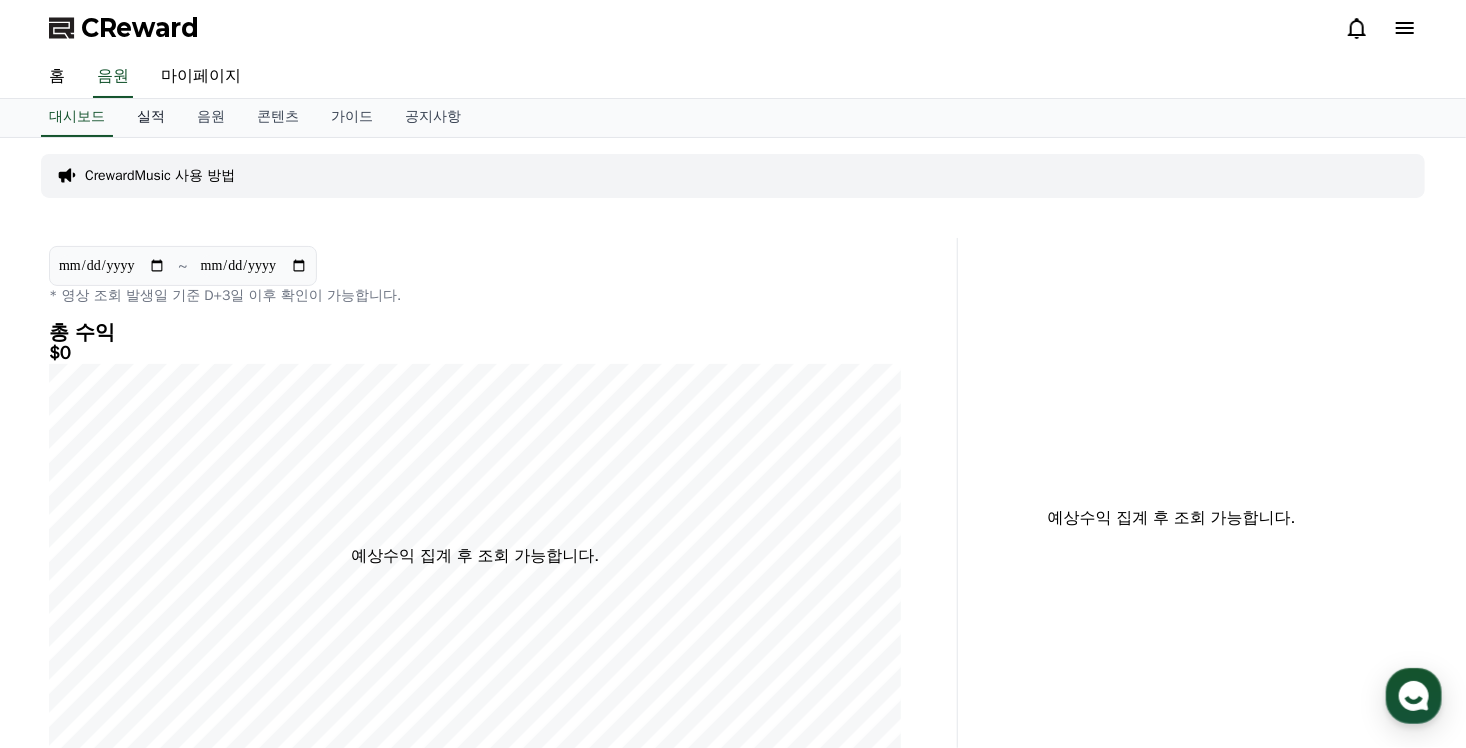 click on "실적" at bounding box center (151, 118) 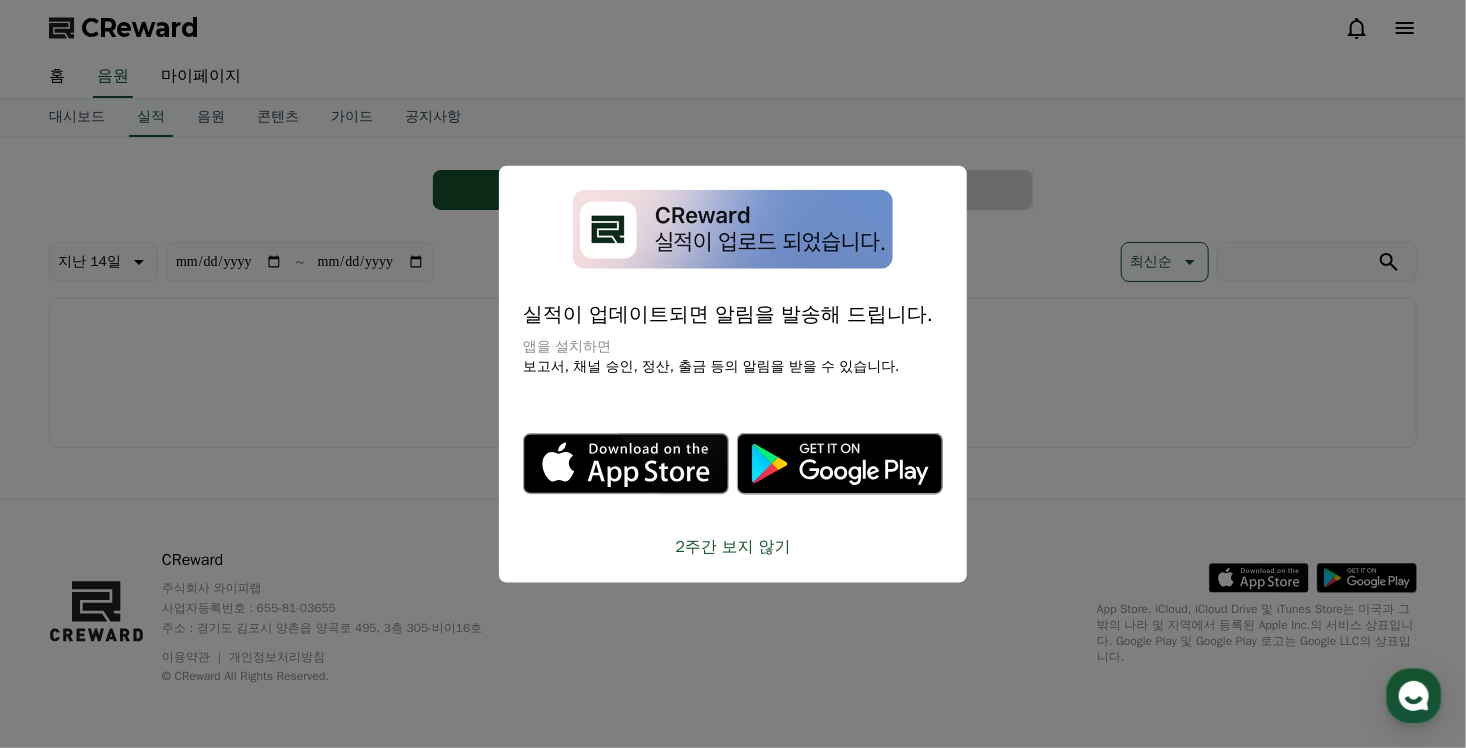 click 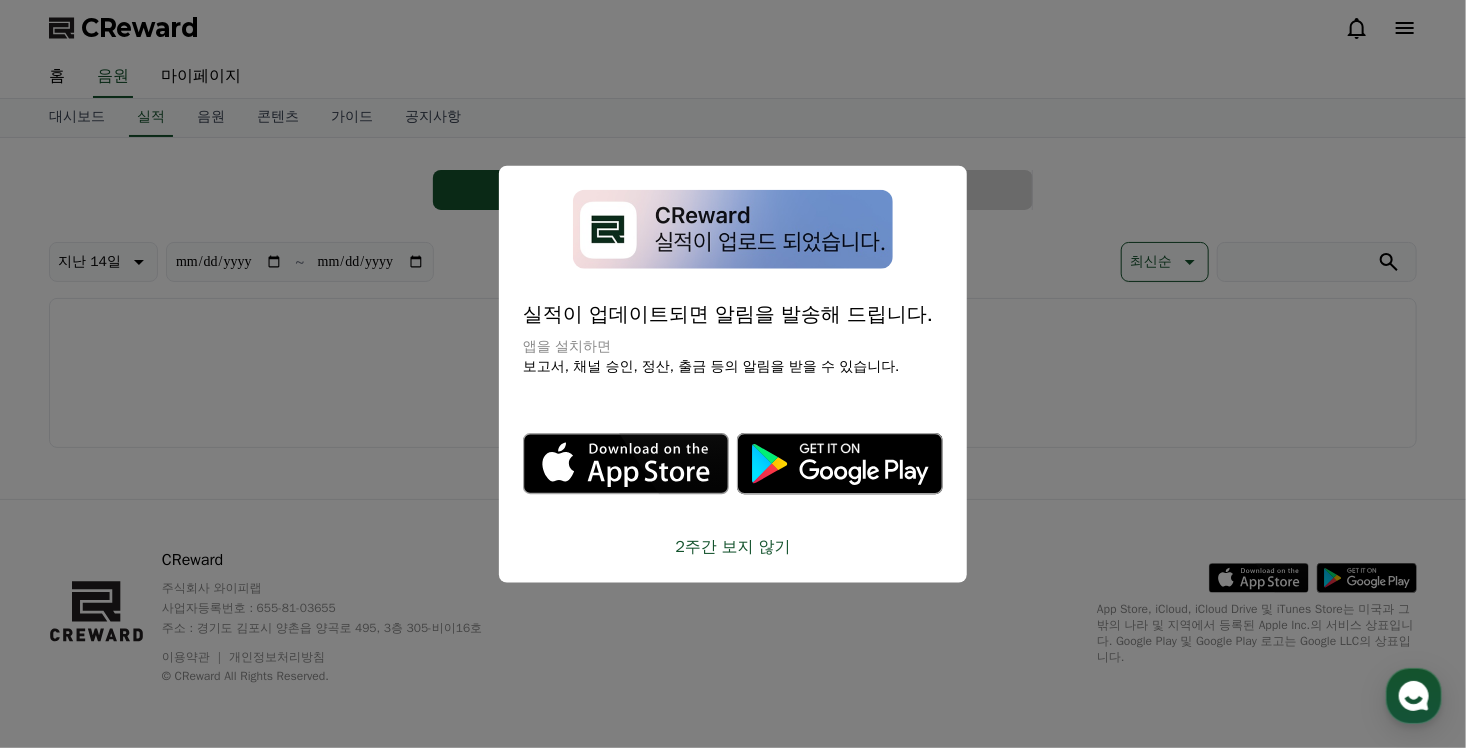 click on "2주간 보지 않기" at bounding box center [733, 546] 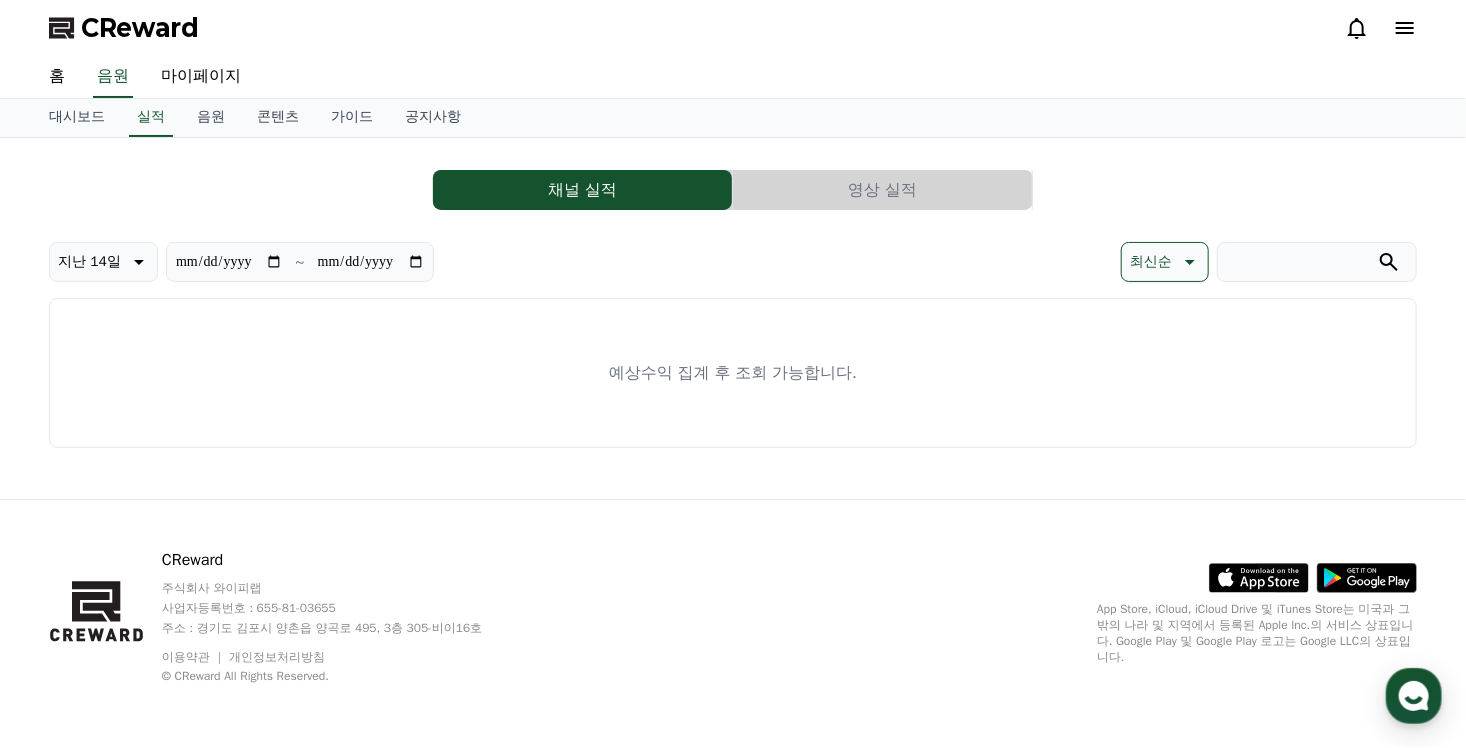 click 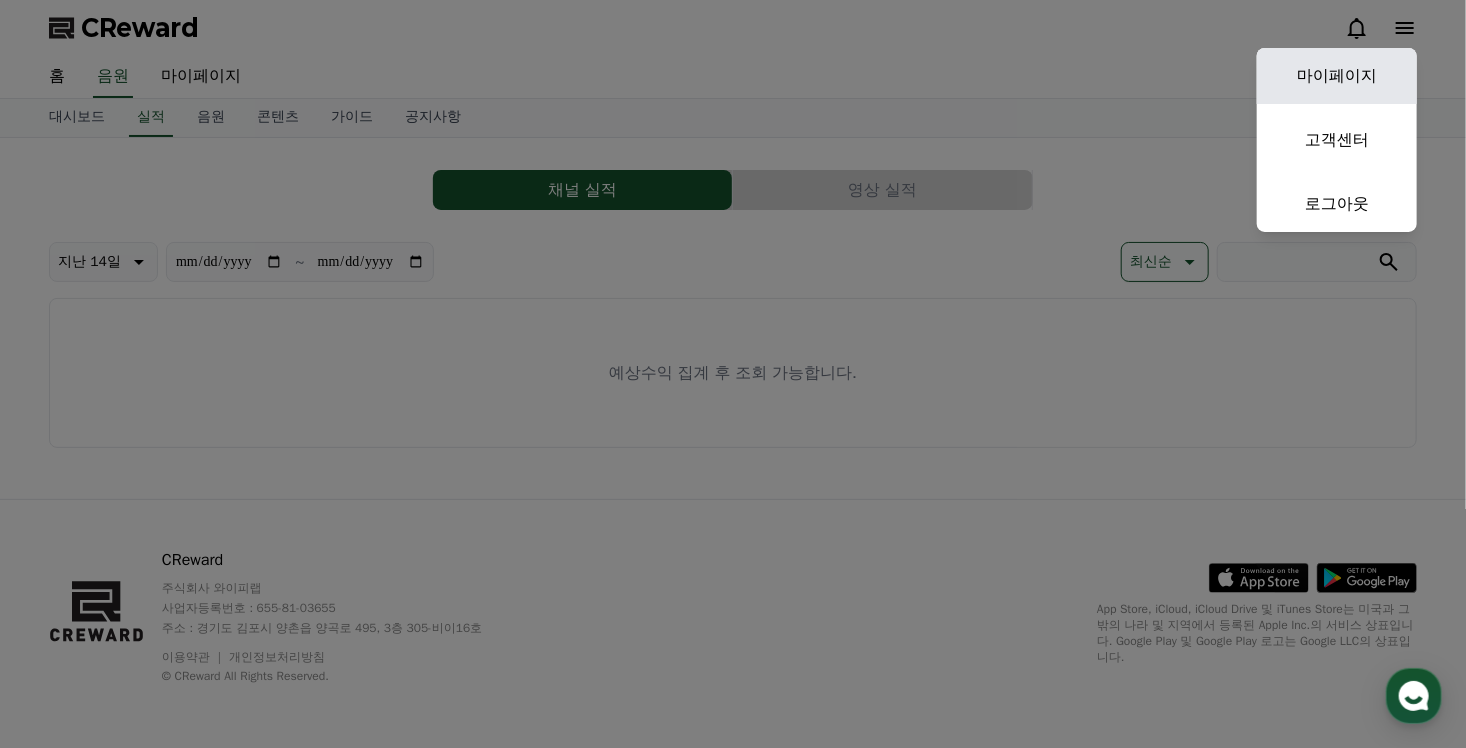 click on "마이페이지" at bounding box center [1337, 76] 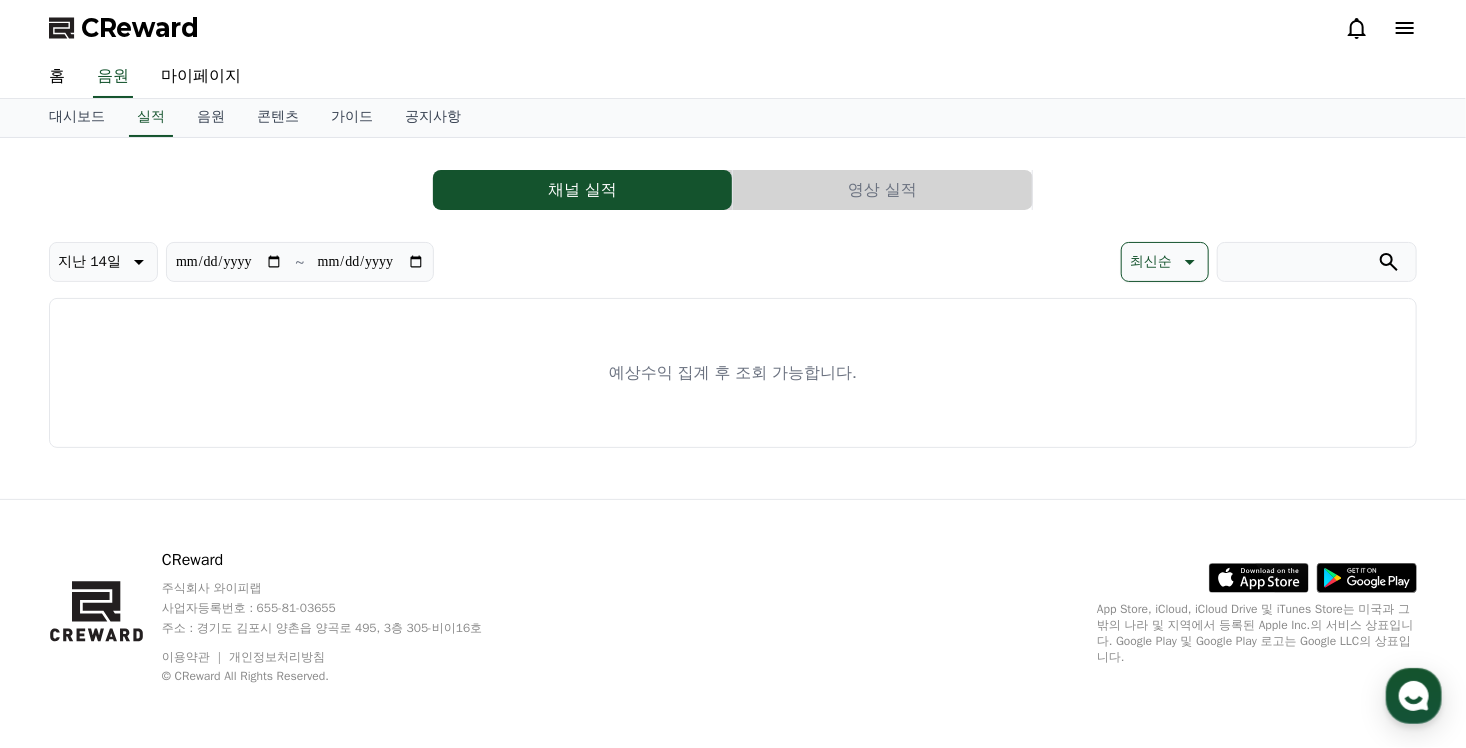 select on "**********" 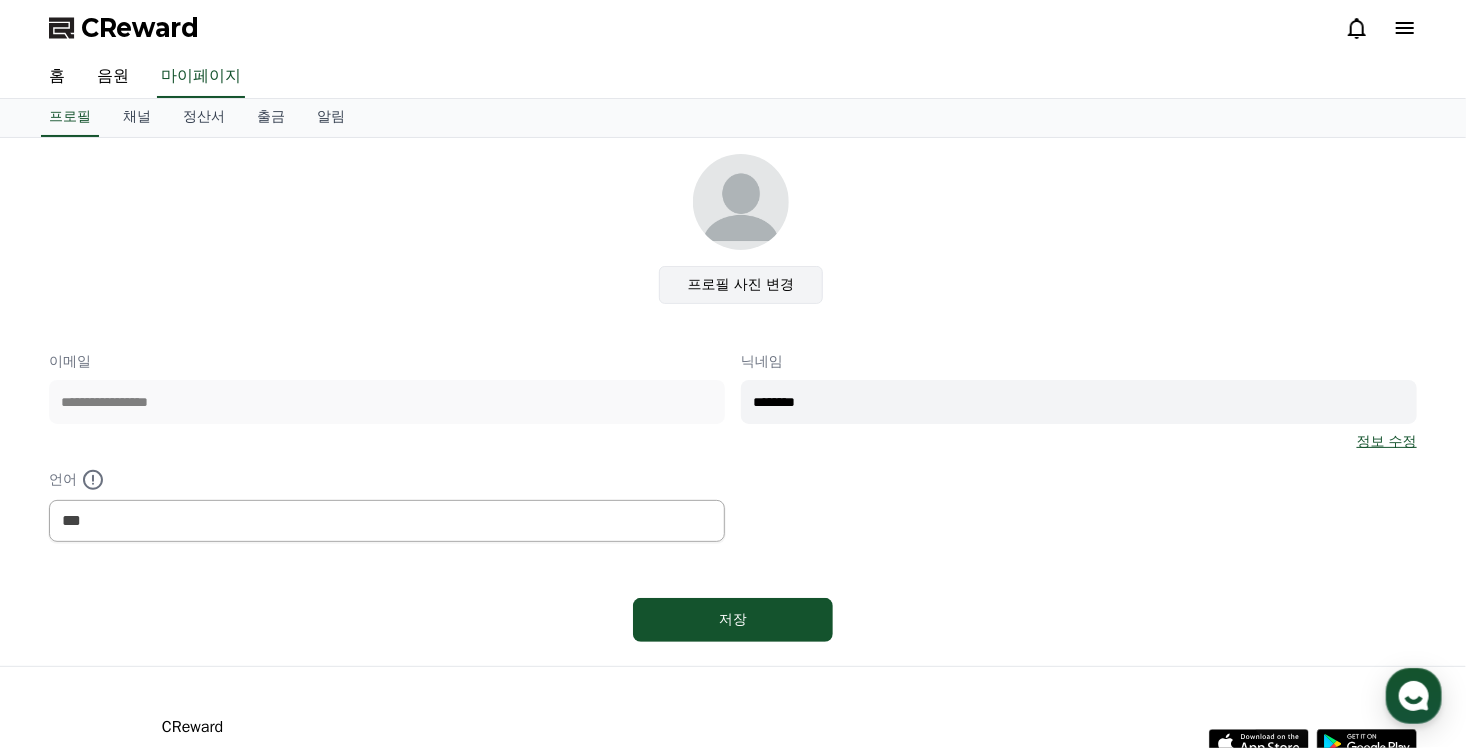 click on "프로필 사진 변경" 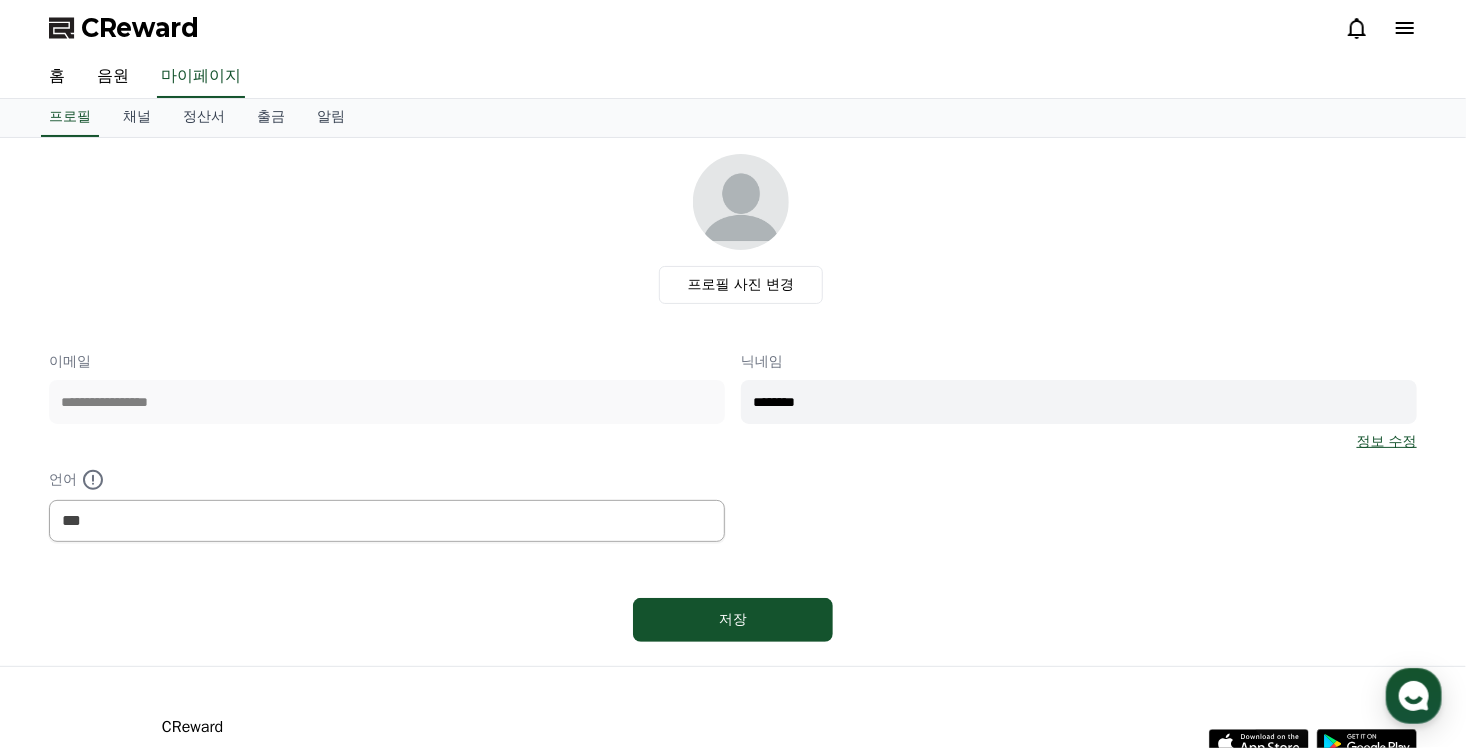 scroll, scrollTop: 0, scrollLeft: 0, axis: both 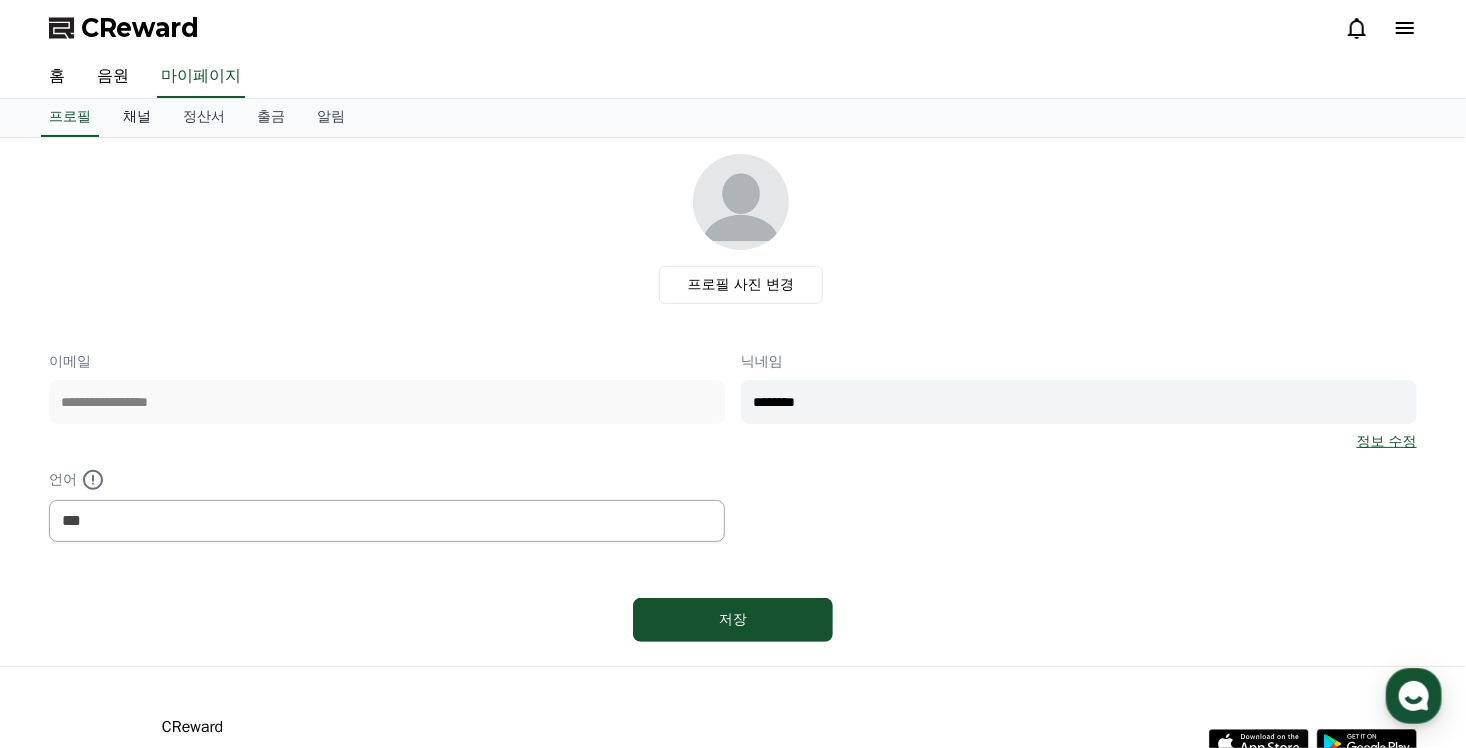 click on "채널" at bounding box center [137, 118] 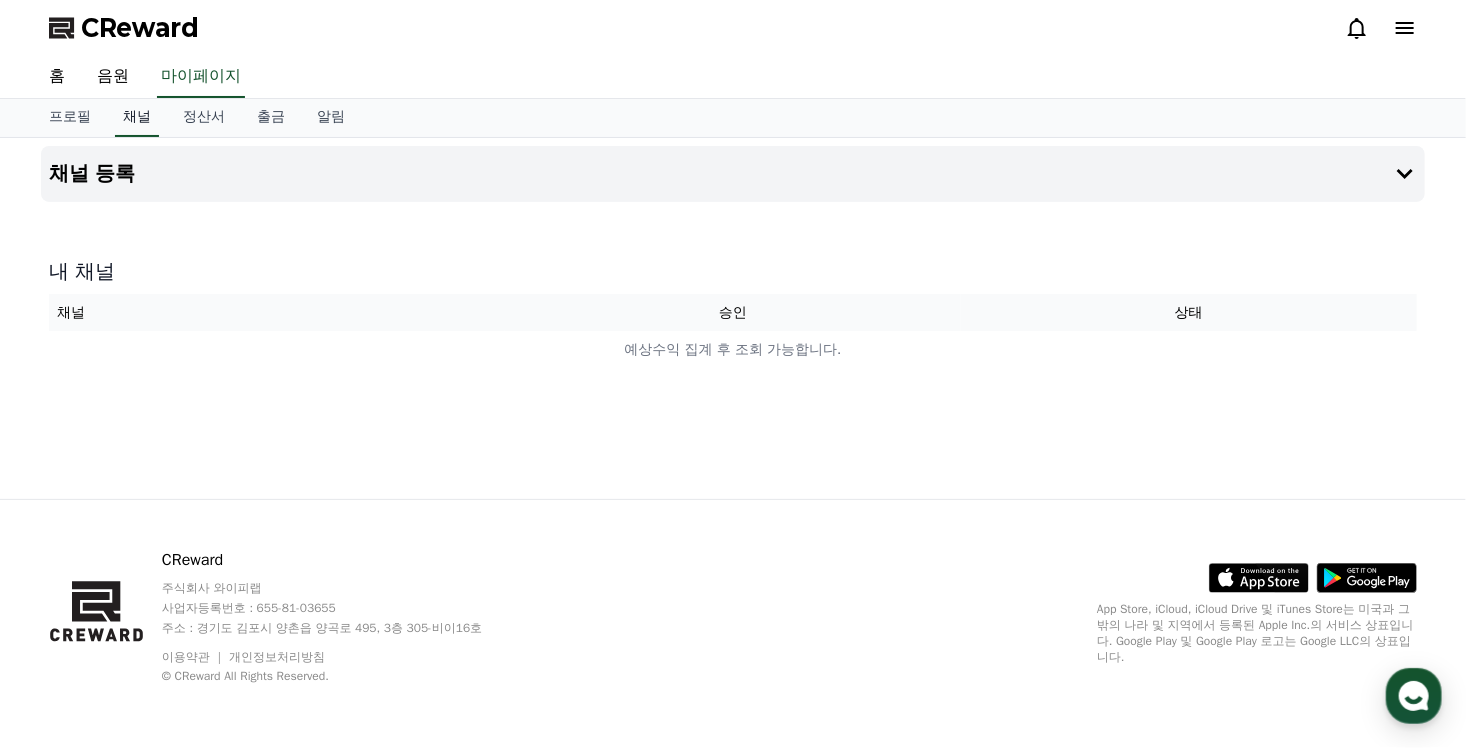 click on "채널" at bounding box center (137, 118) 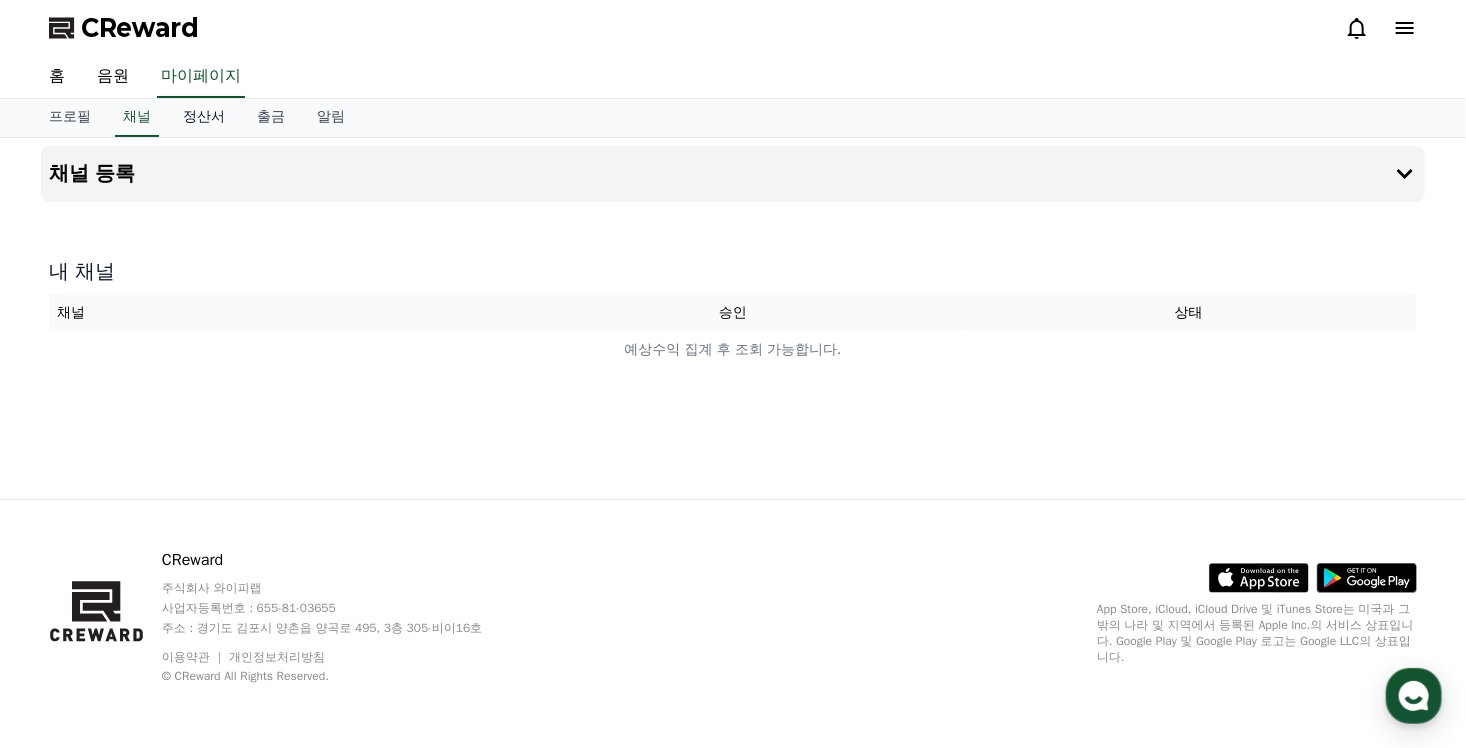 click on "정산서" at bounding box center [204, 118] 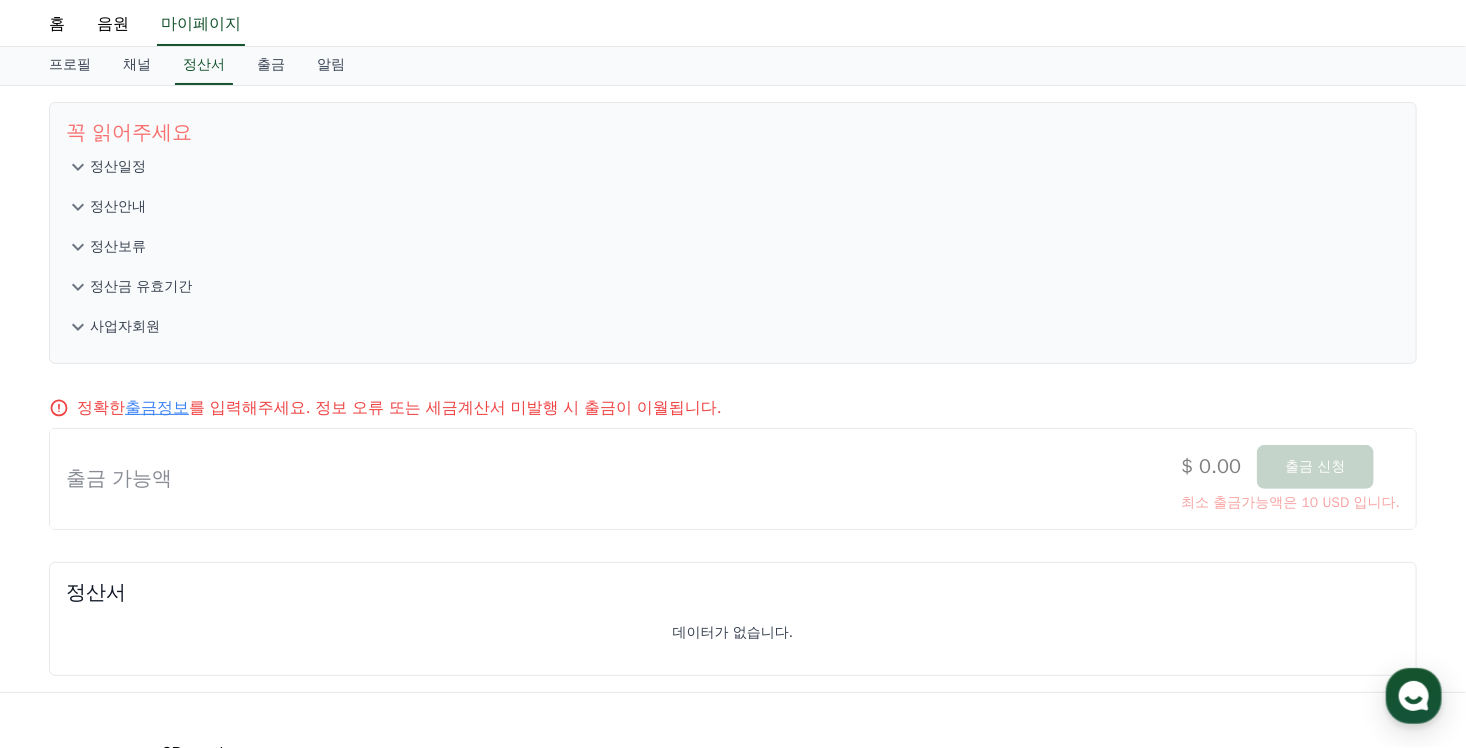 scroll, scrollTop: 42, scrollLeft: 0, axis: vertical 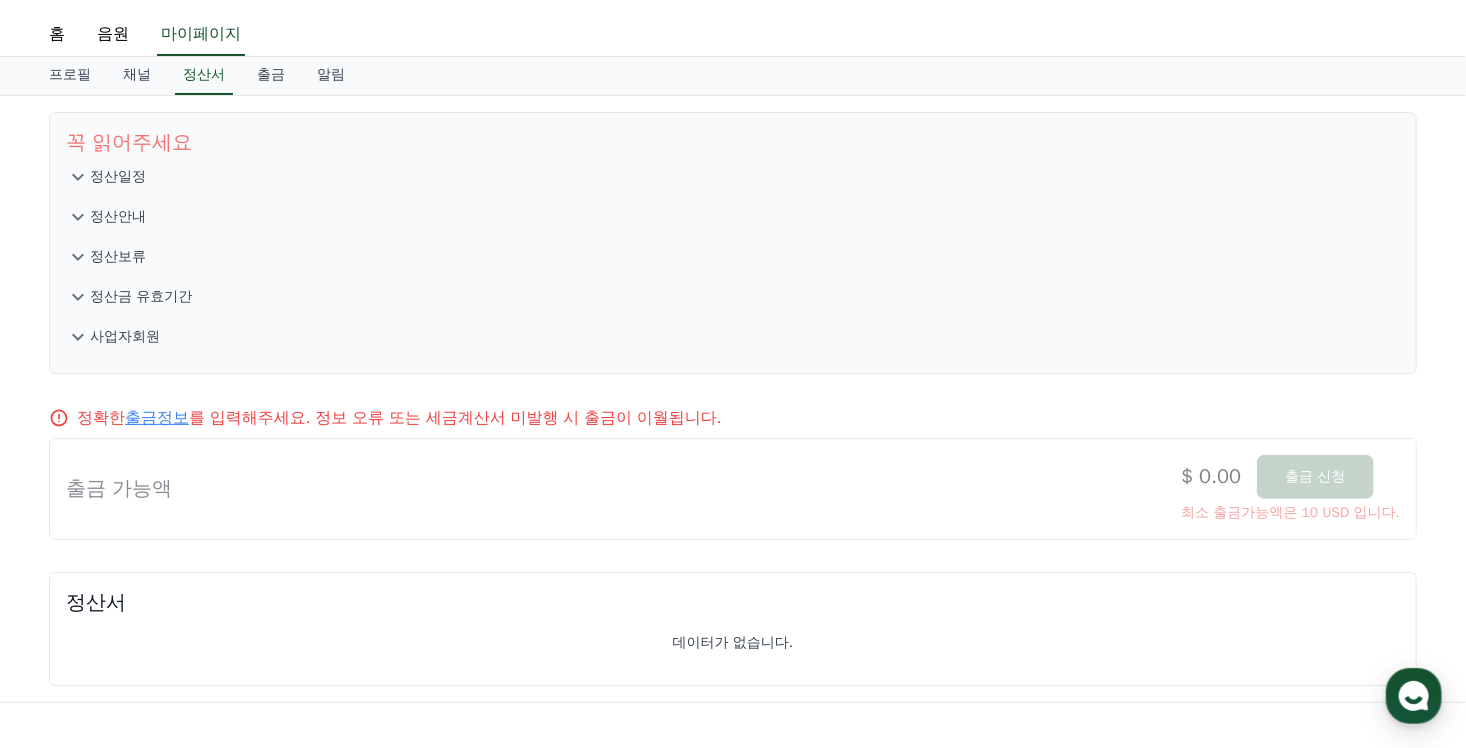 click on "사업자회원" at bounding box center [125, 337] 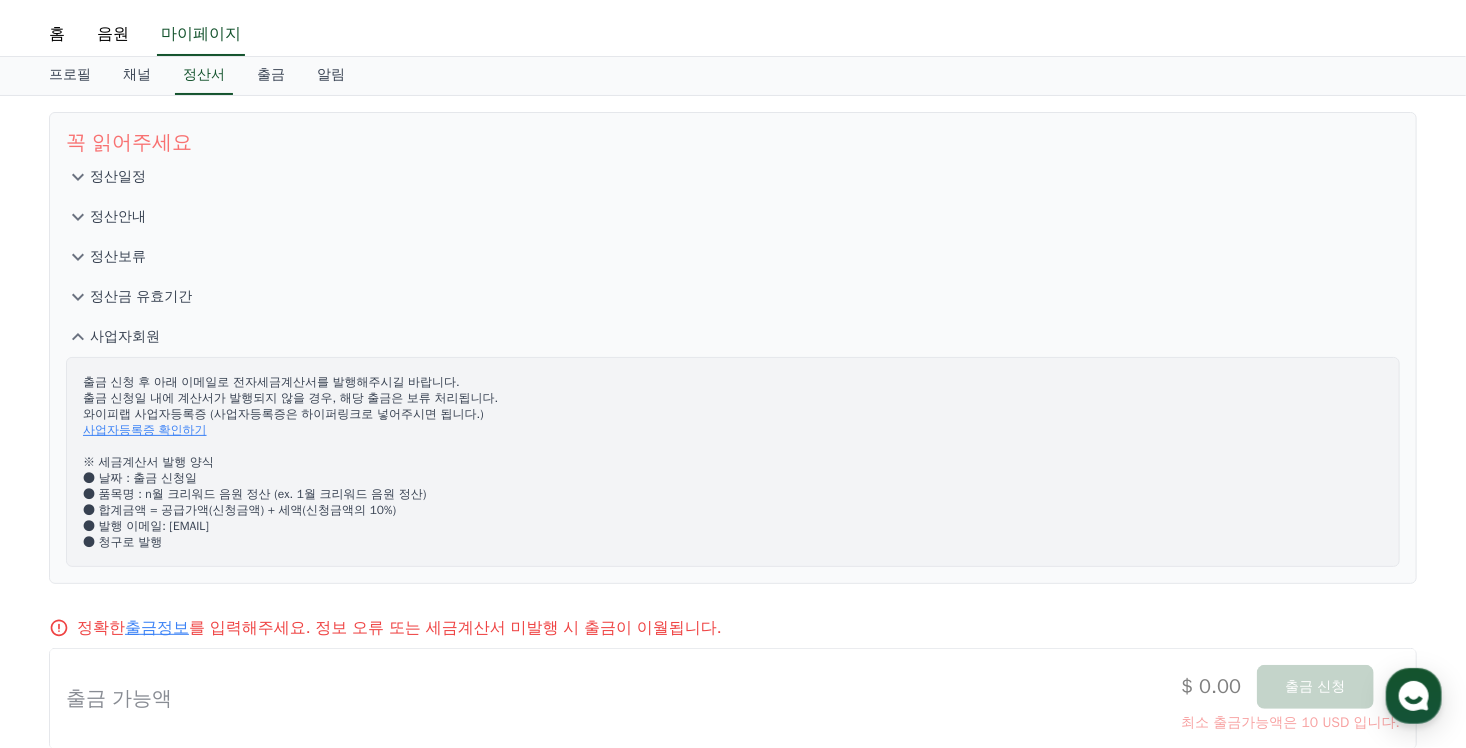 click 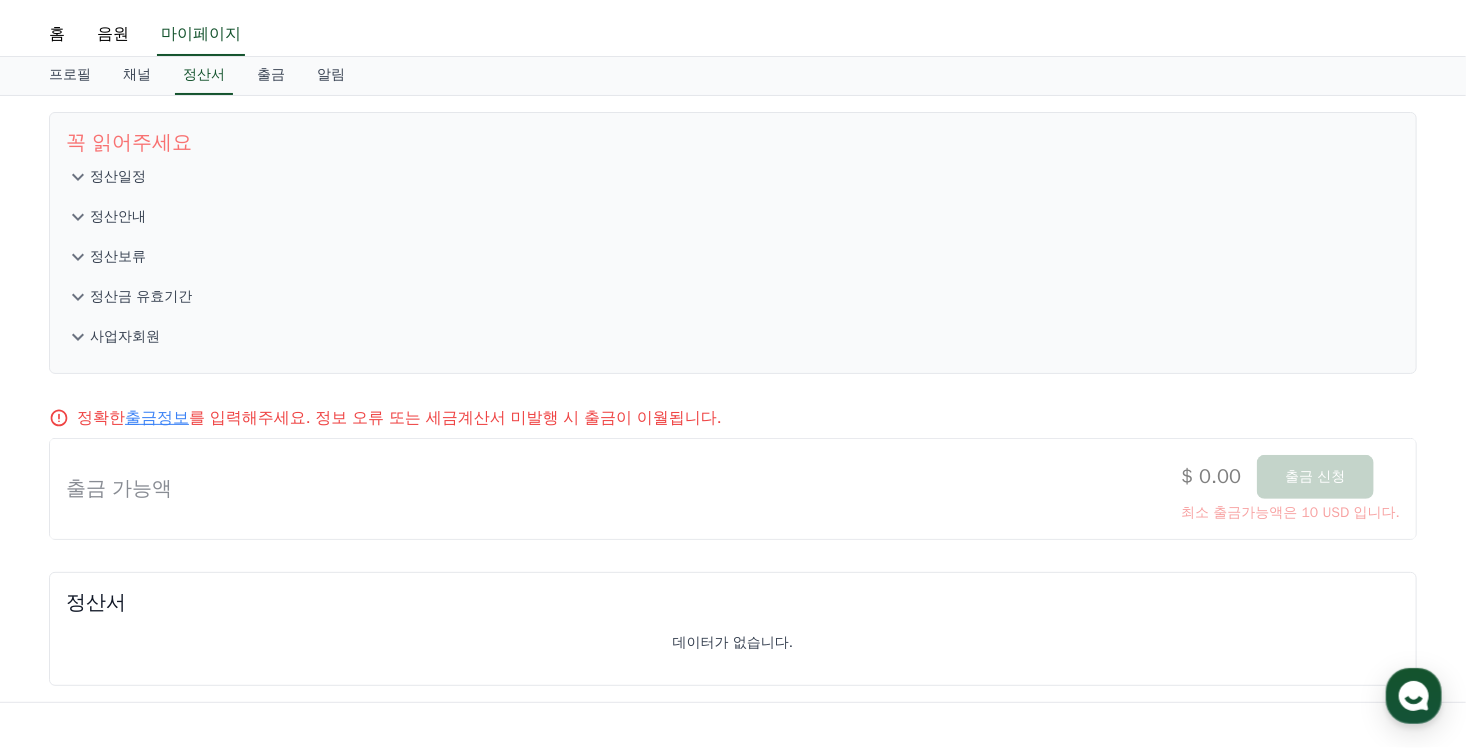click 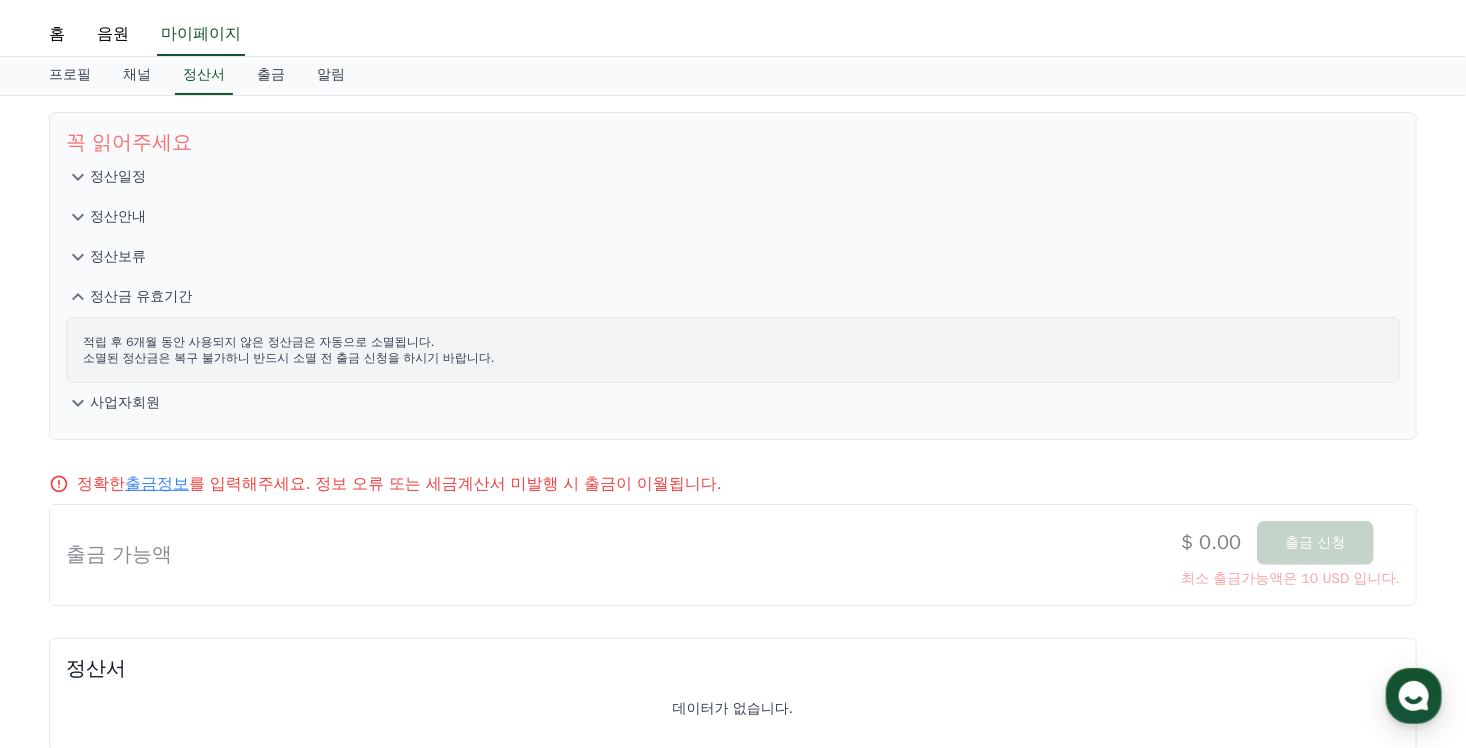click 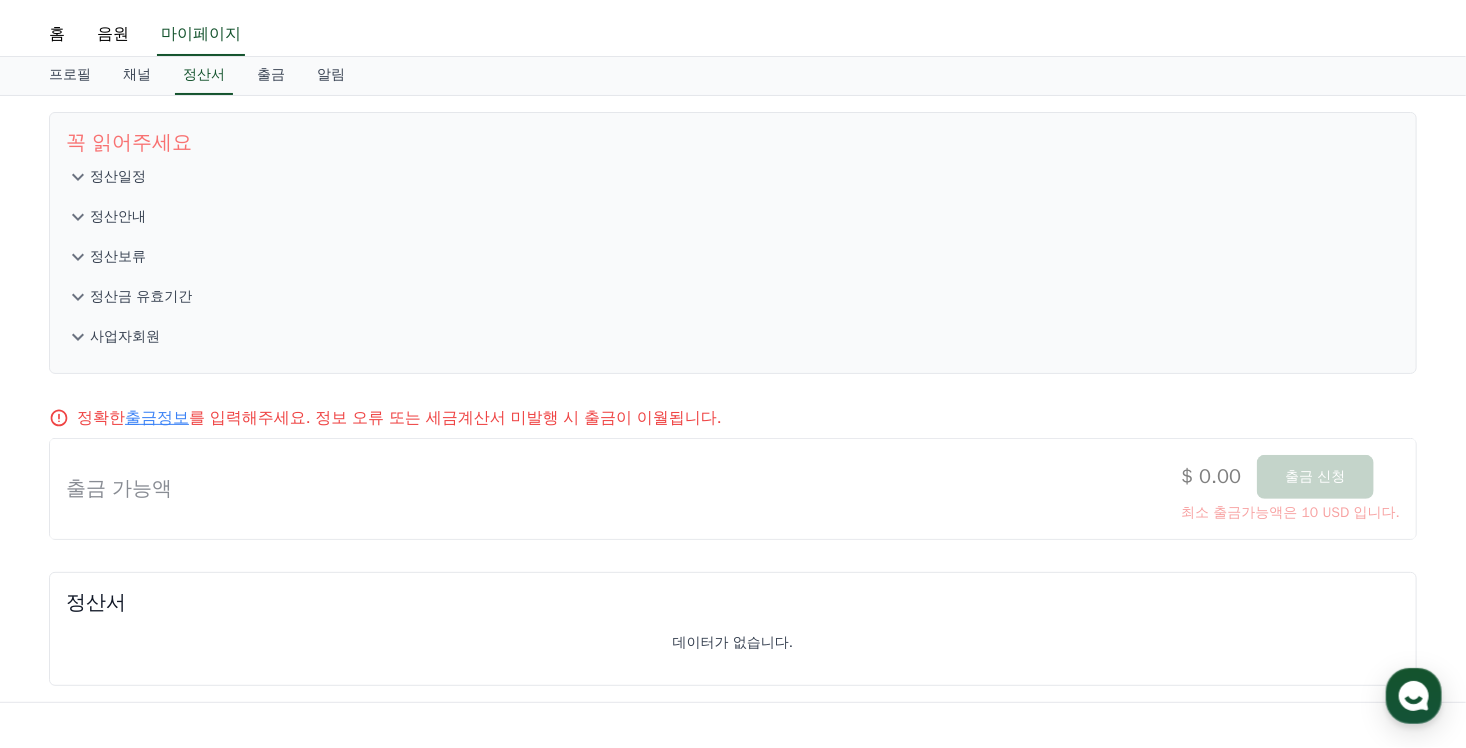 click 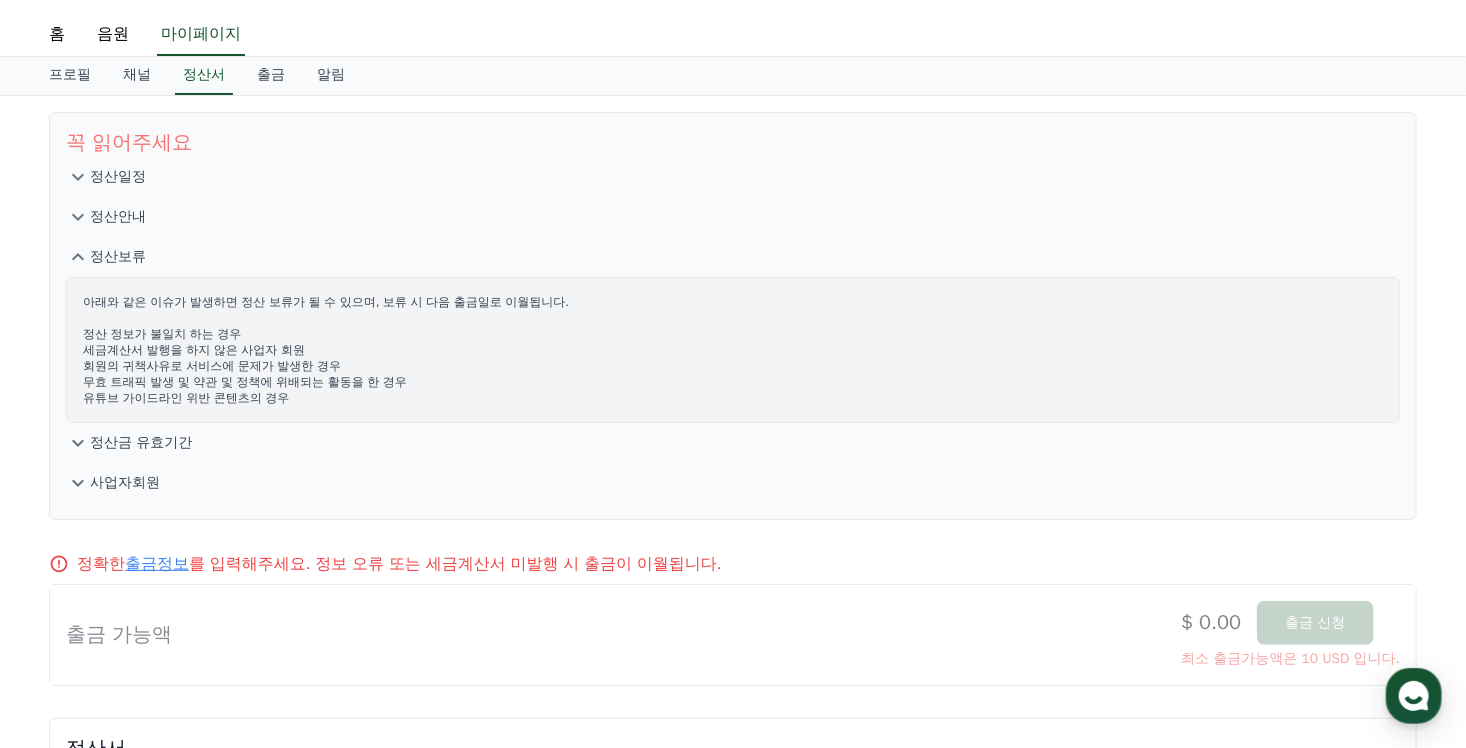 click 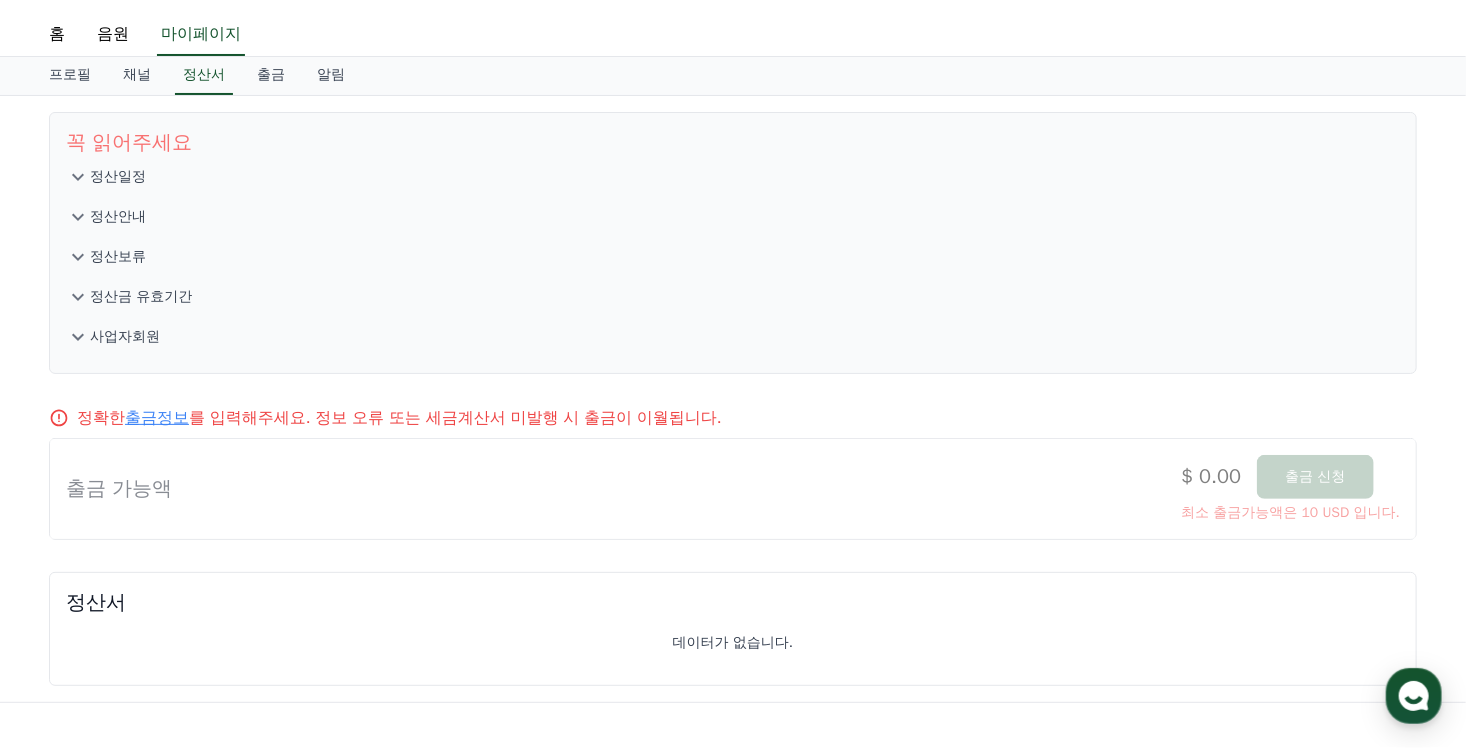 click 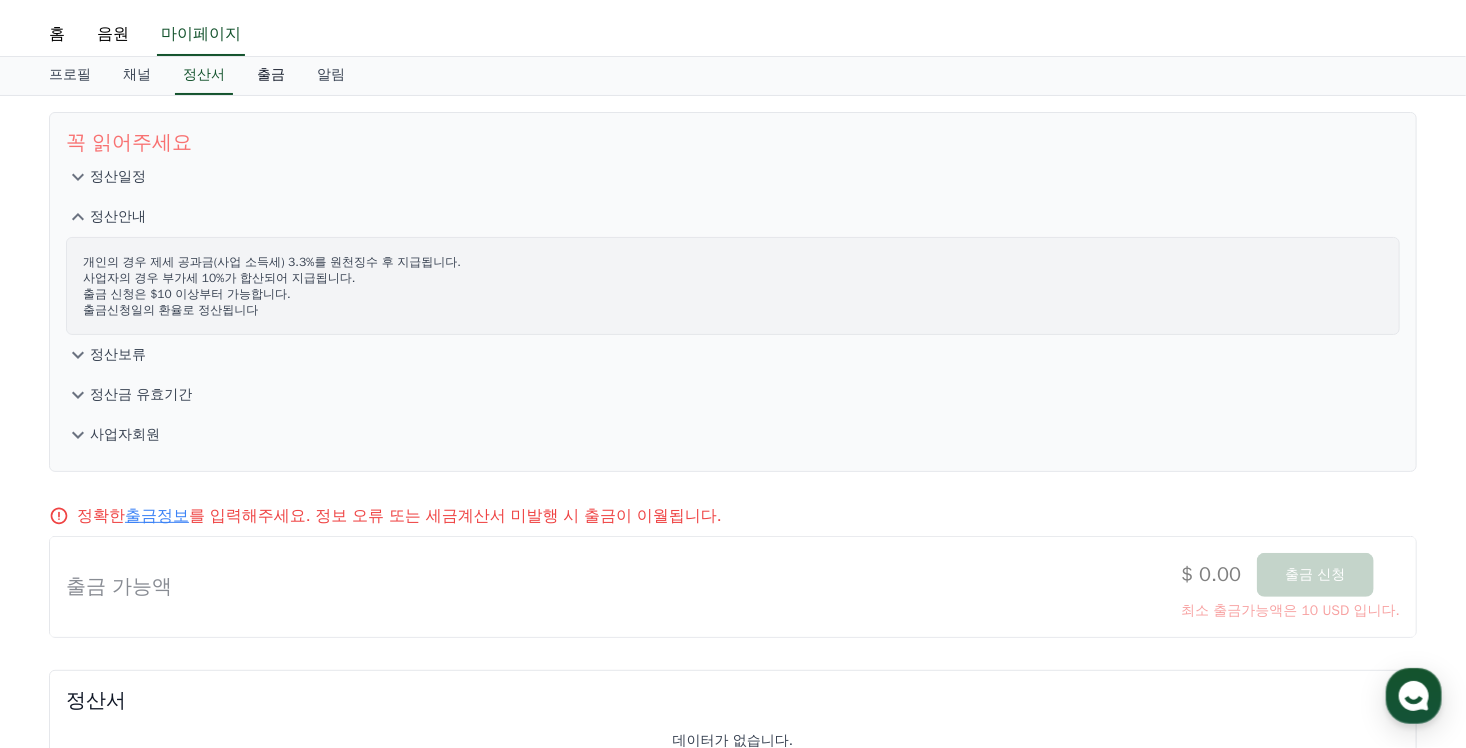 click on "출금" at bounding box center (271, 76) 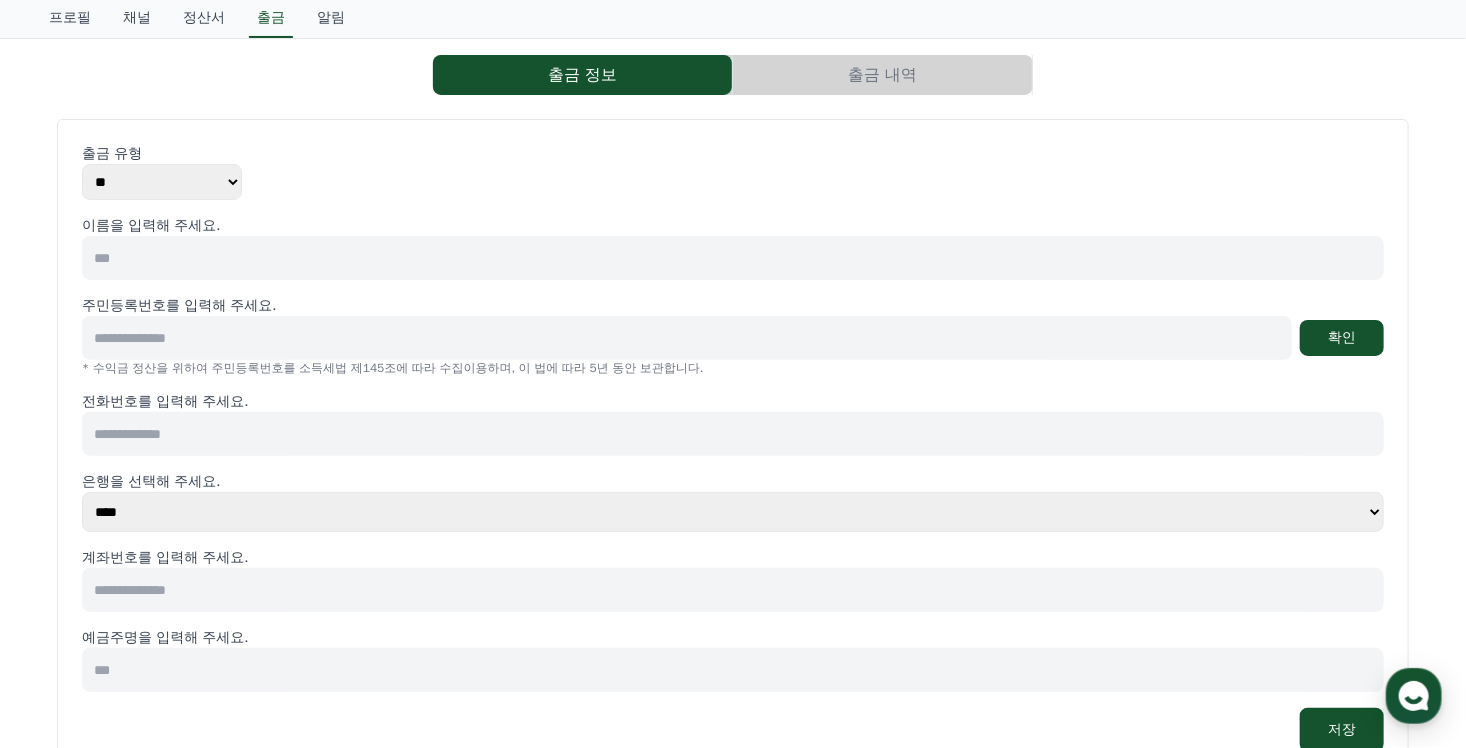 scroll, scrollTop: 0, scrollLeft: 0, axis: both 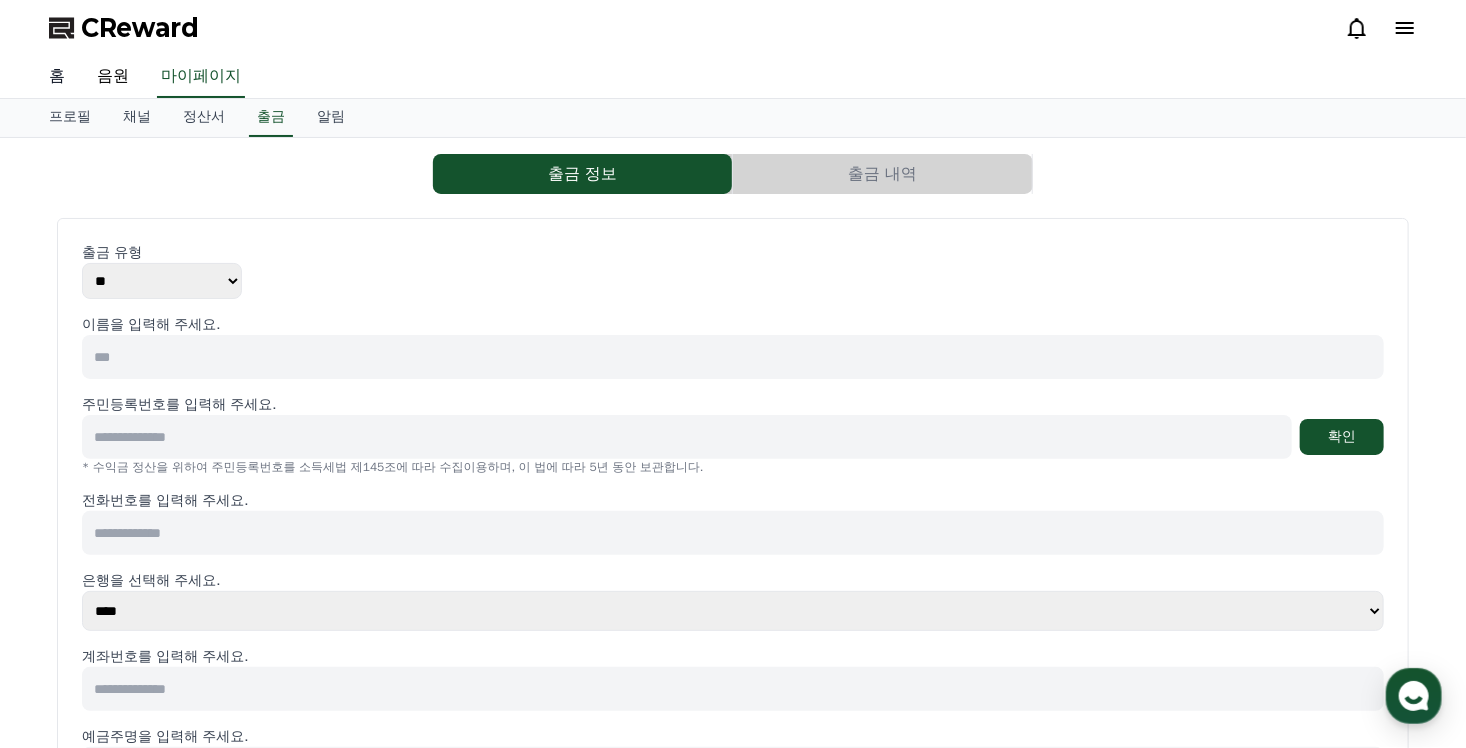 click on "홈" at bounding box center [57, 77] 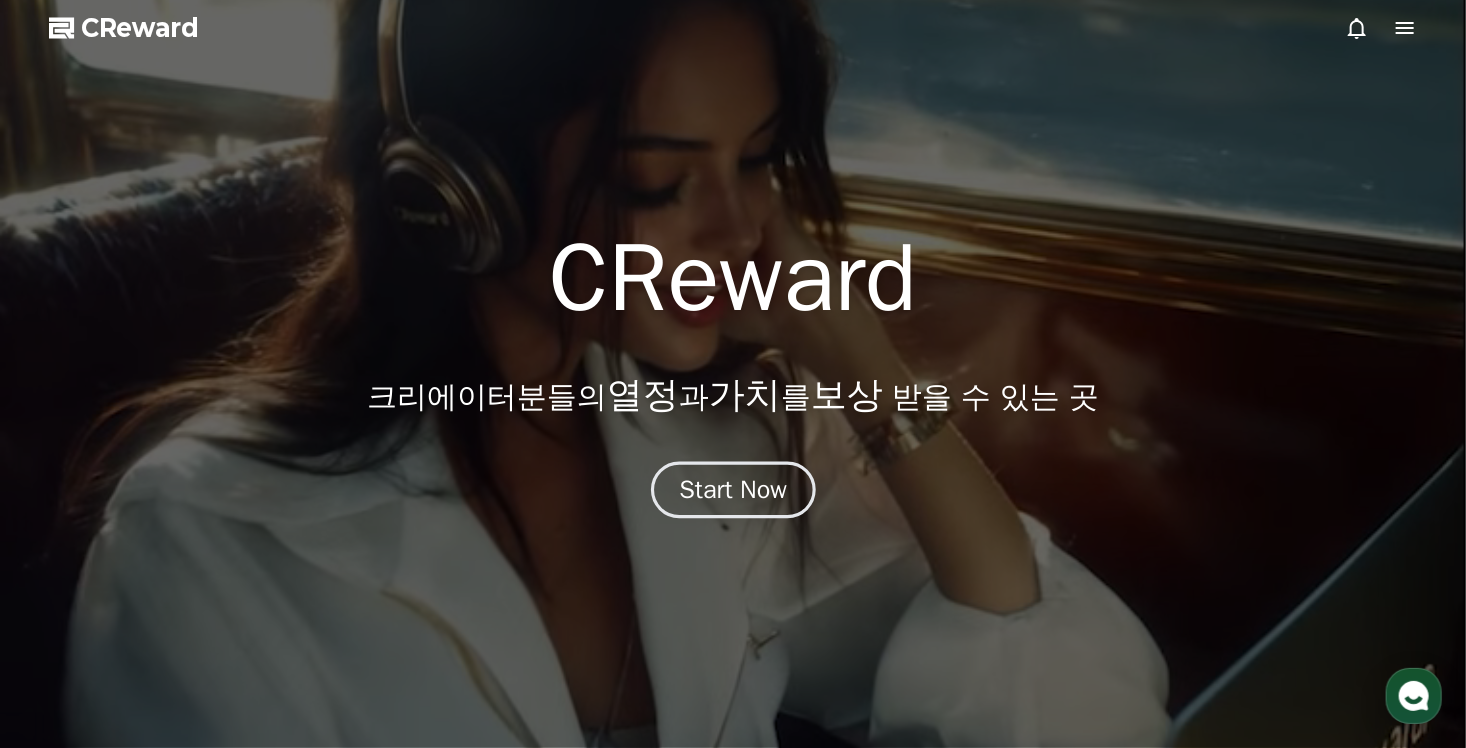 click on "Start Now" at bounding box center (733, 490) 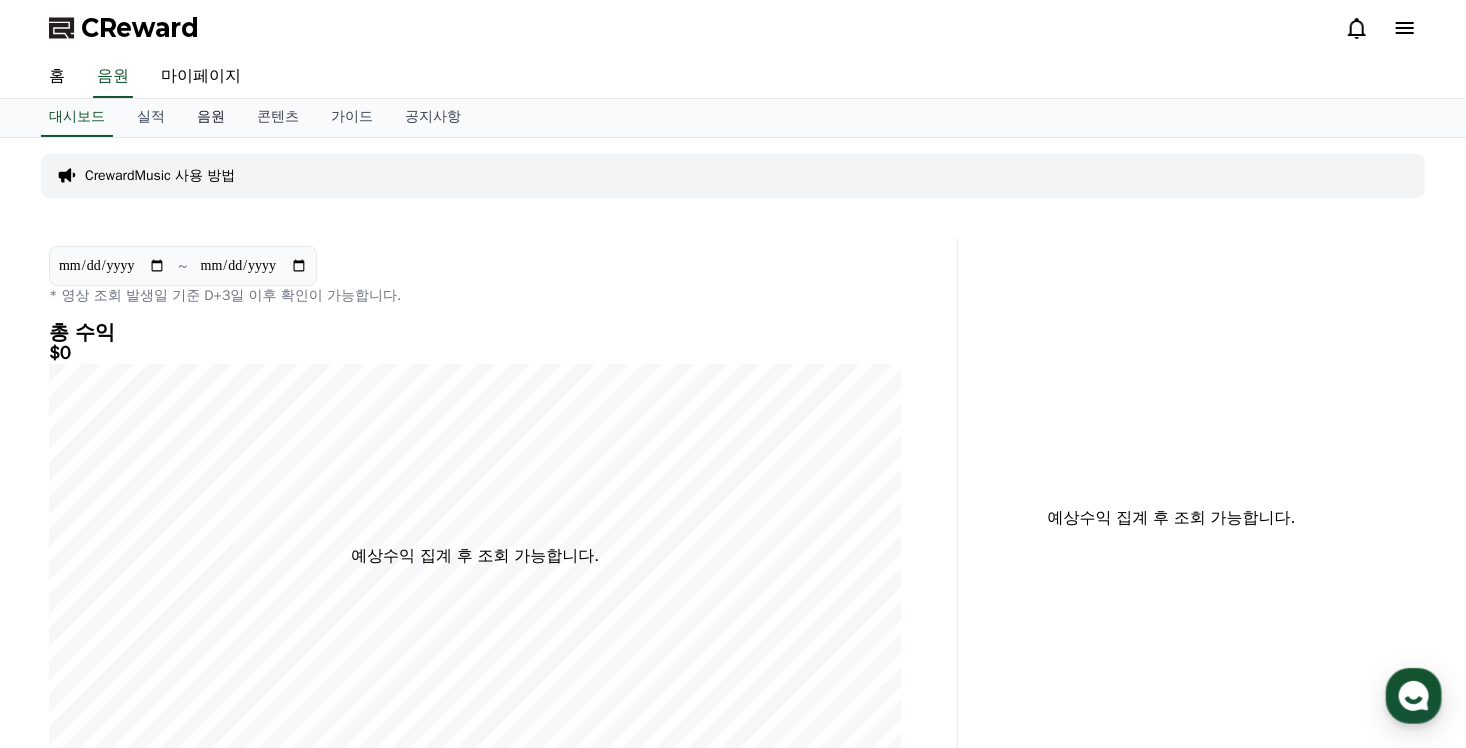 click on "음원" at bounding box center [211, 118] 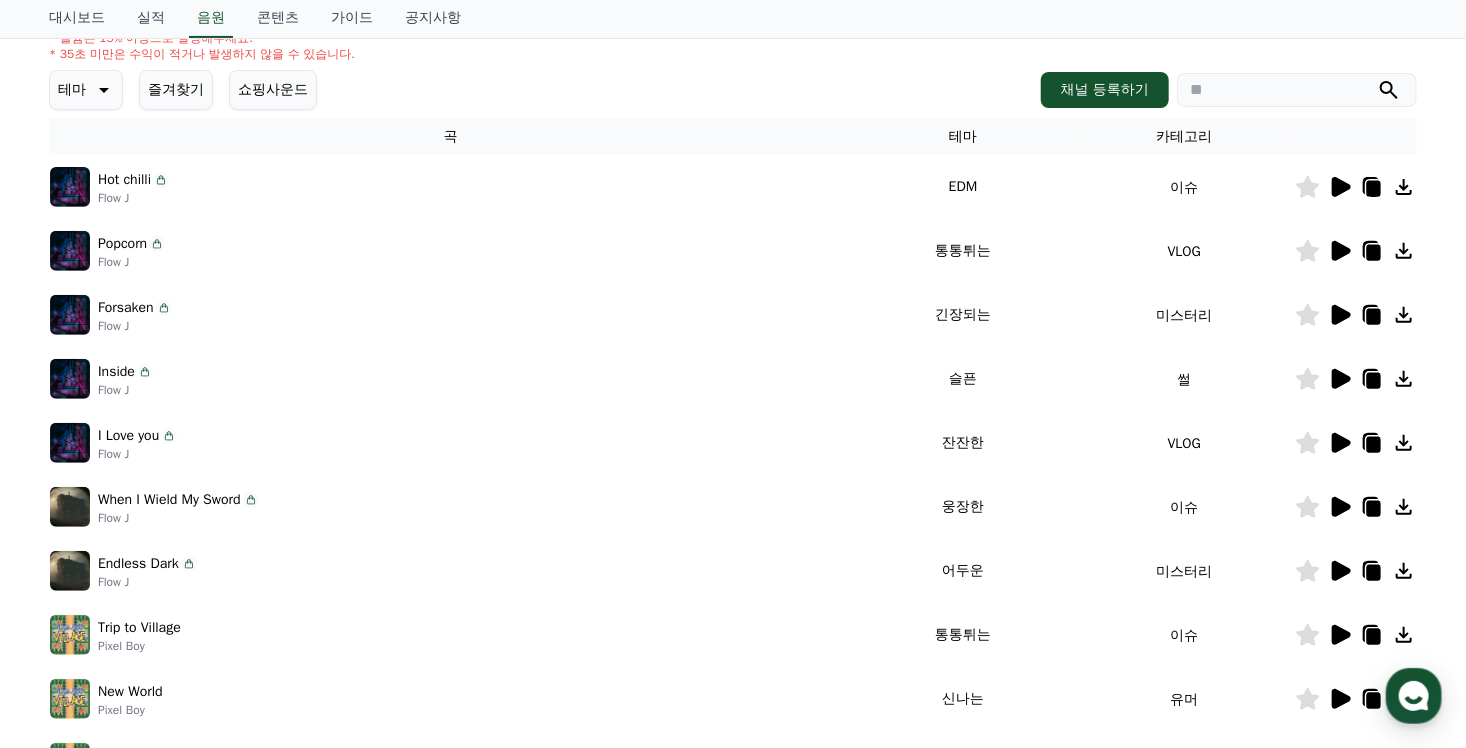 scroll, scrollTop: 200, scrollLeft: 0, axis: vertical 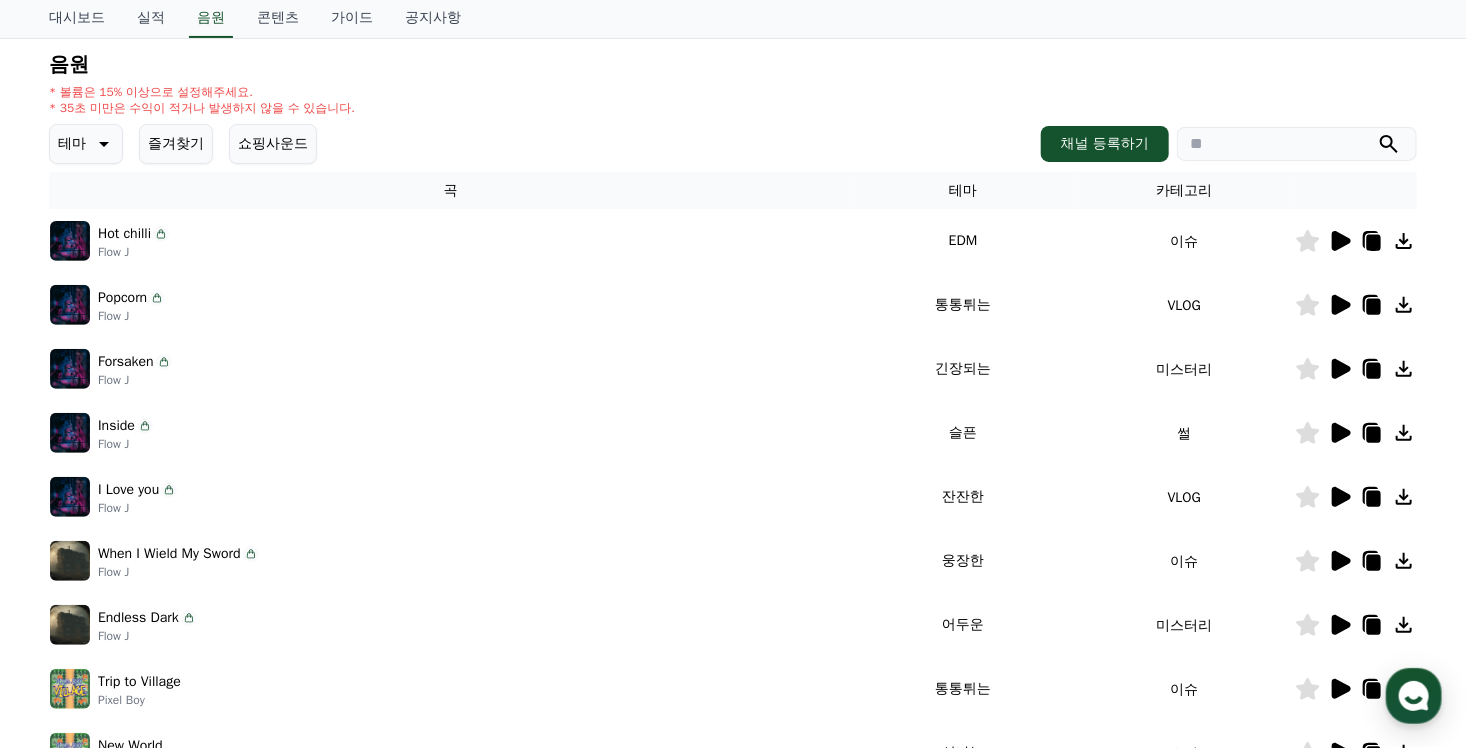 click 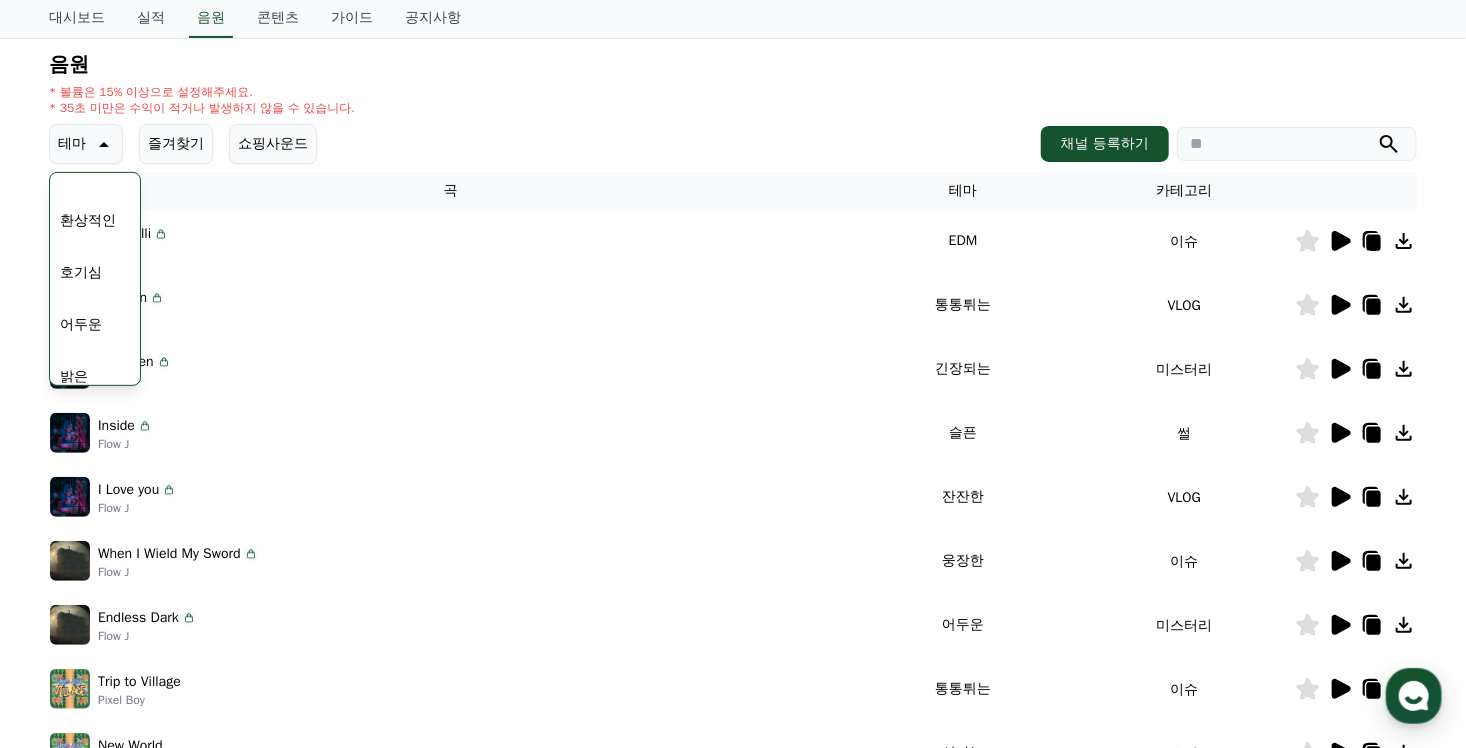 scroll, scrollTop: 158, scrollLeft: 0, axis: vertical 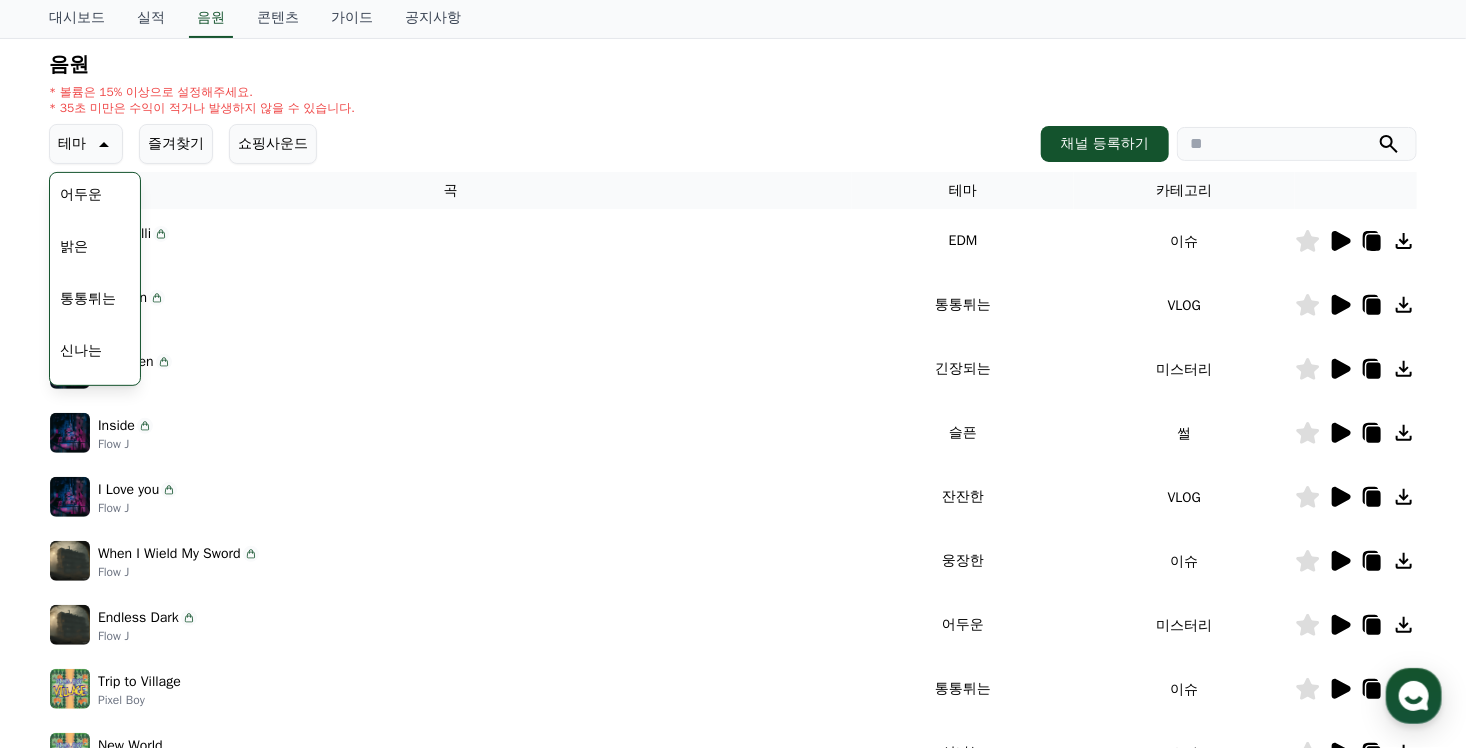 drag, startPoint x: 134, startPoint y: 228, endPoint x: 134, endPoint y: 252, distance: 24 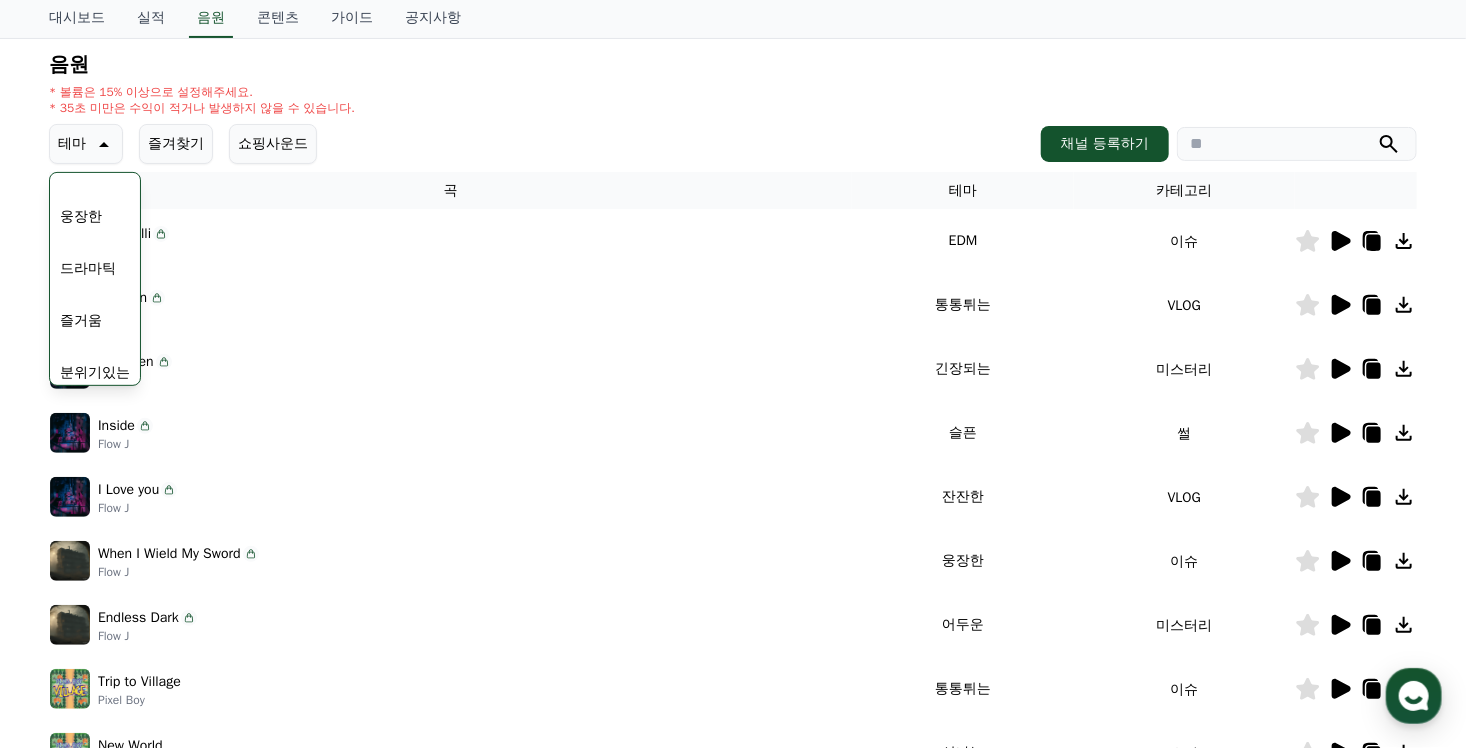 scroll, scrollTop: 458, scrollLeft: 0, axis: vertical 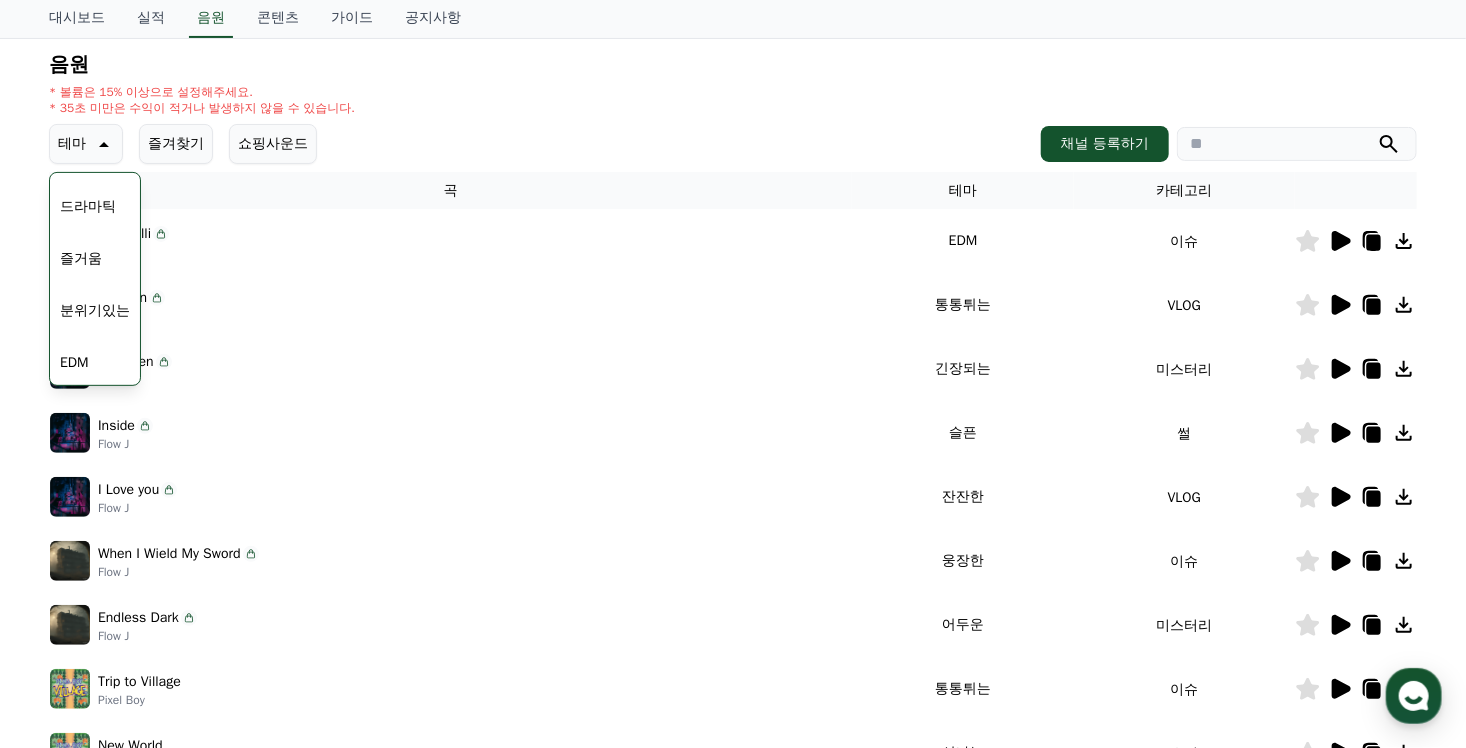 click on "드라마틱" at bounding box center [88, 207] 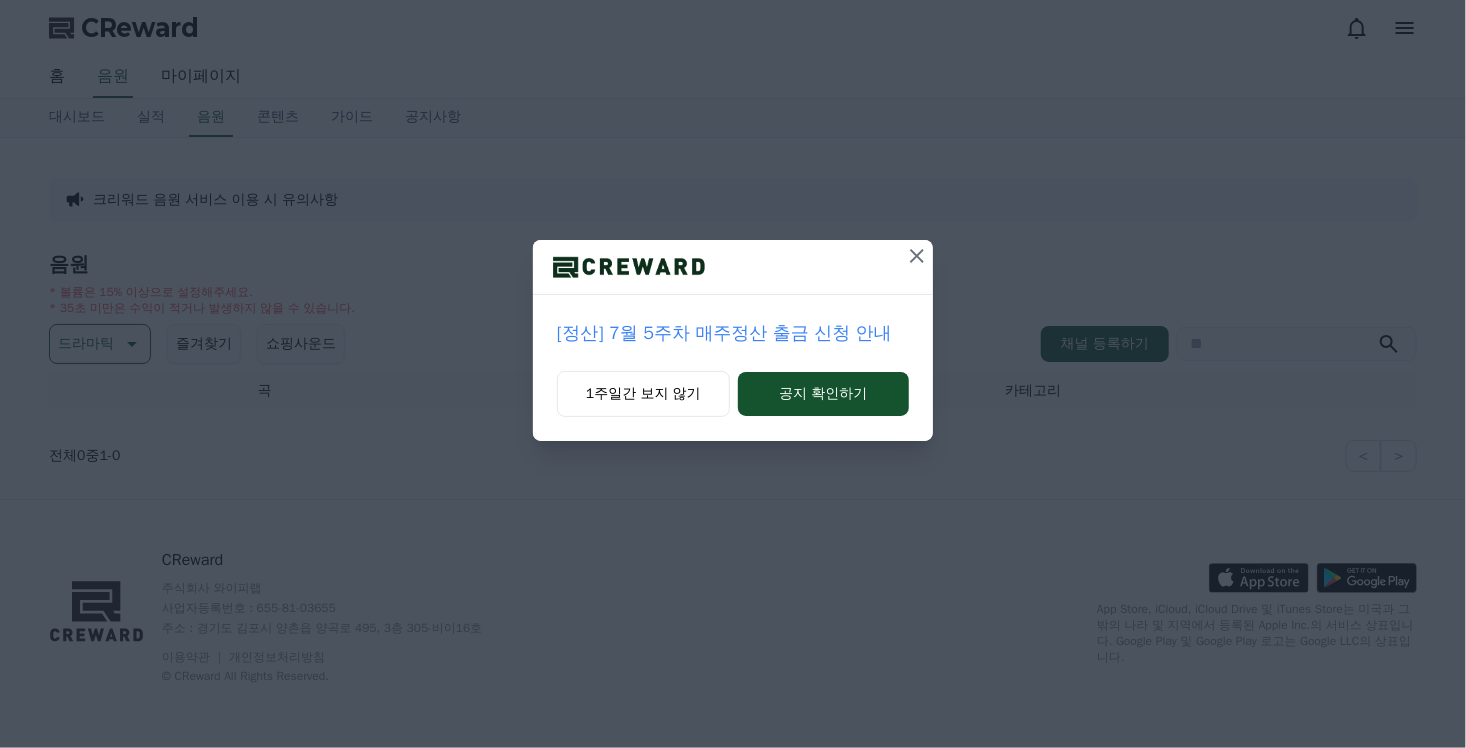 scroll, scrollTop: 0, scrollLeft: 0, axis: both 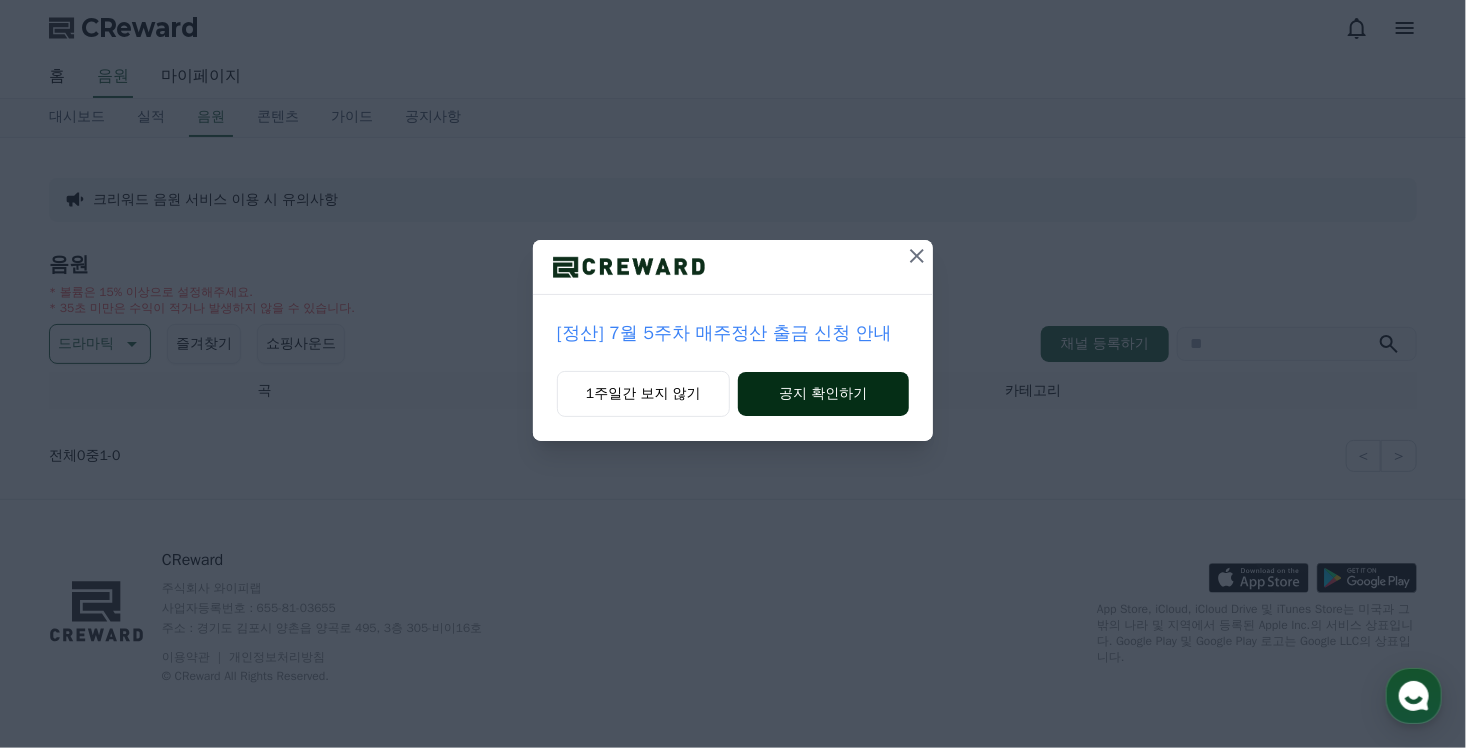click on "공지 확인하기" at bounding box center (823, 394) 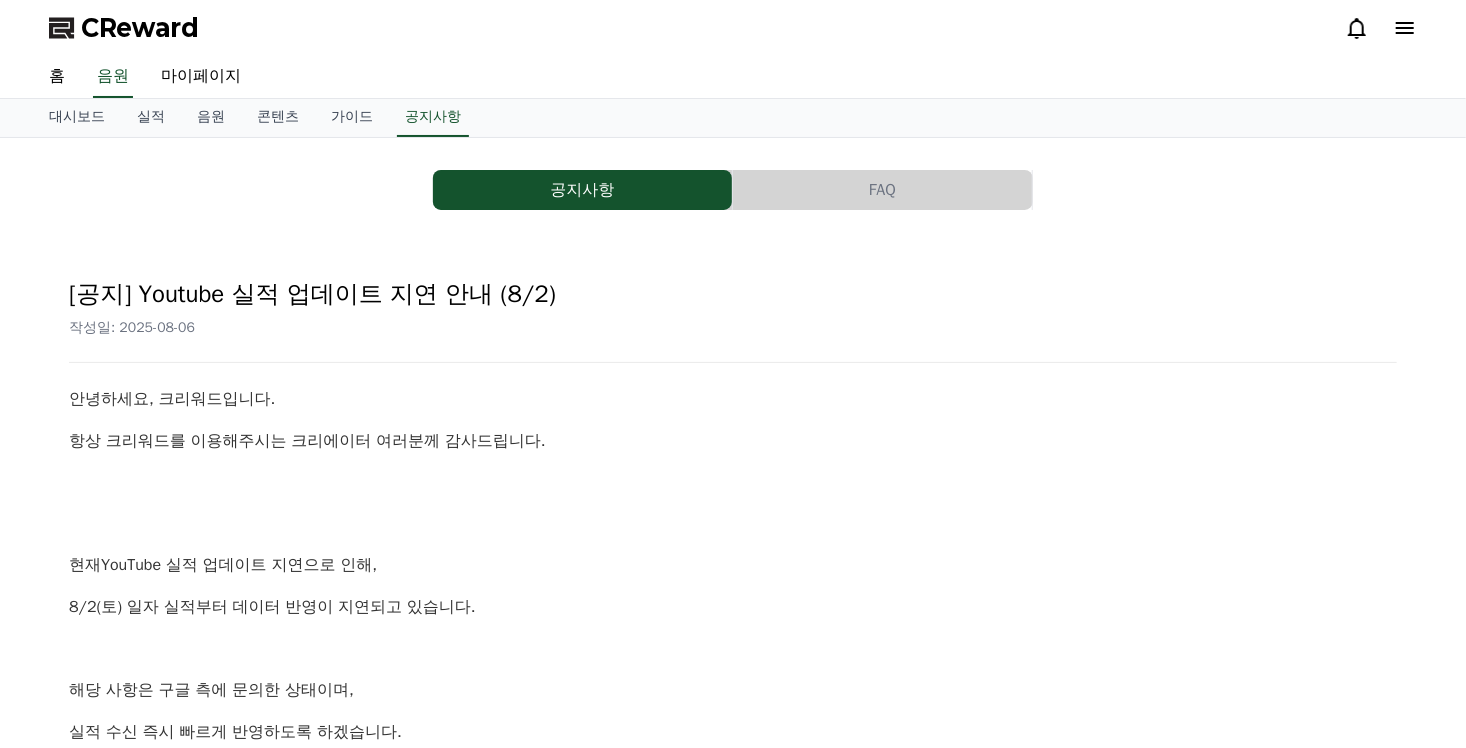scroll, scrollTop: 0, scrollLeft: 0, axis: both 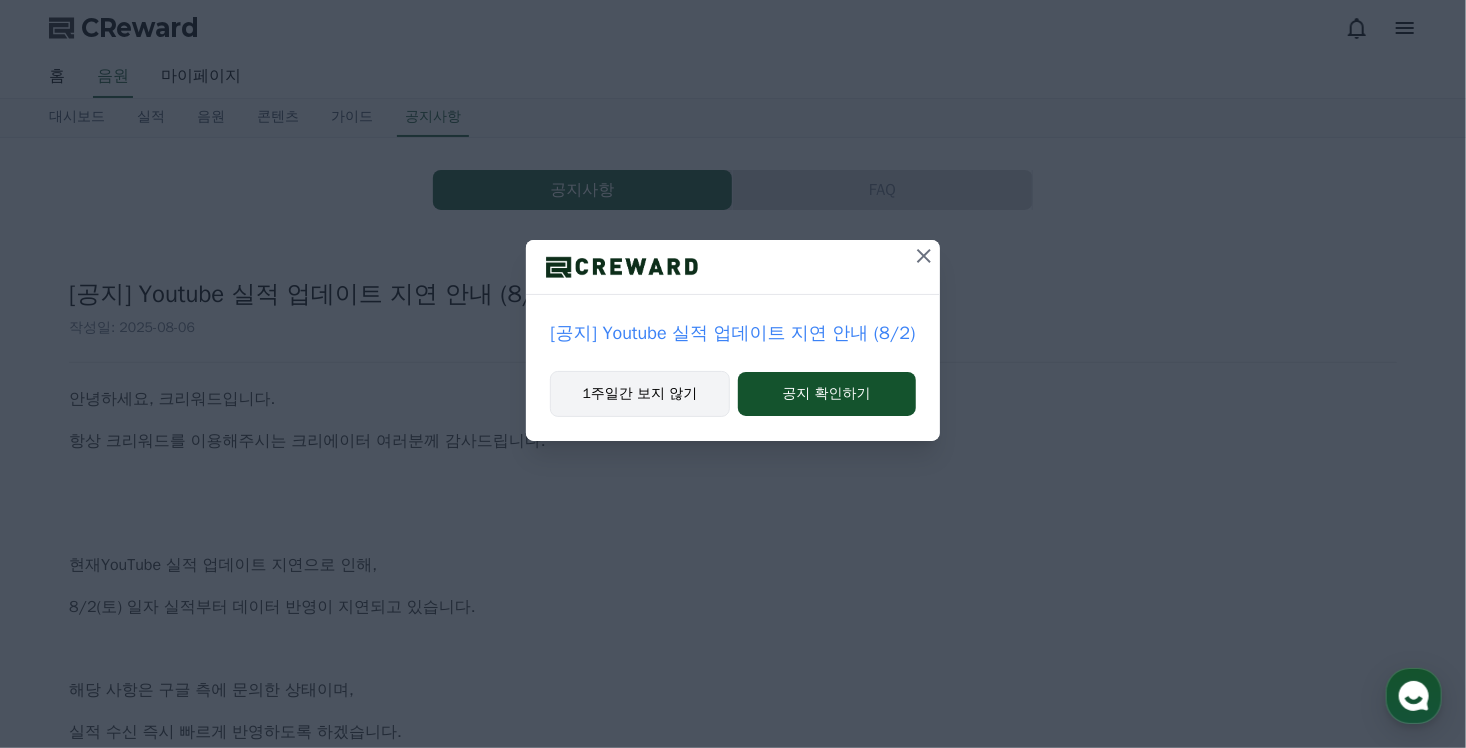 click on "1주일간 보지 않기" at bounding box center (639, 394) 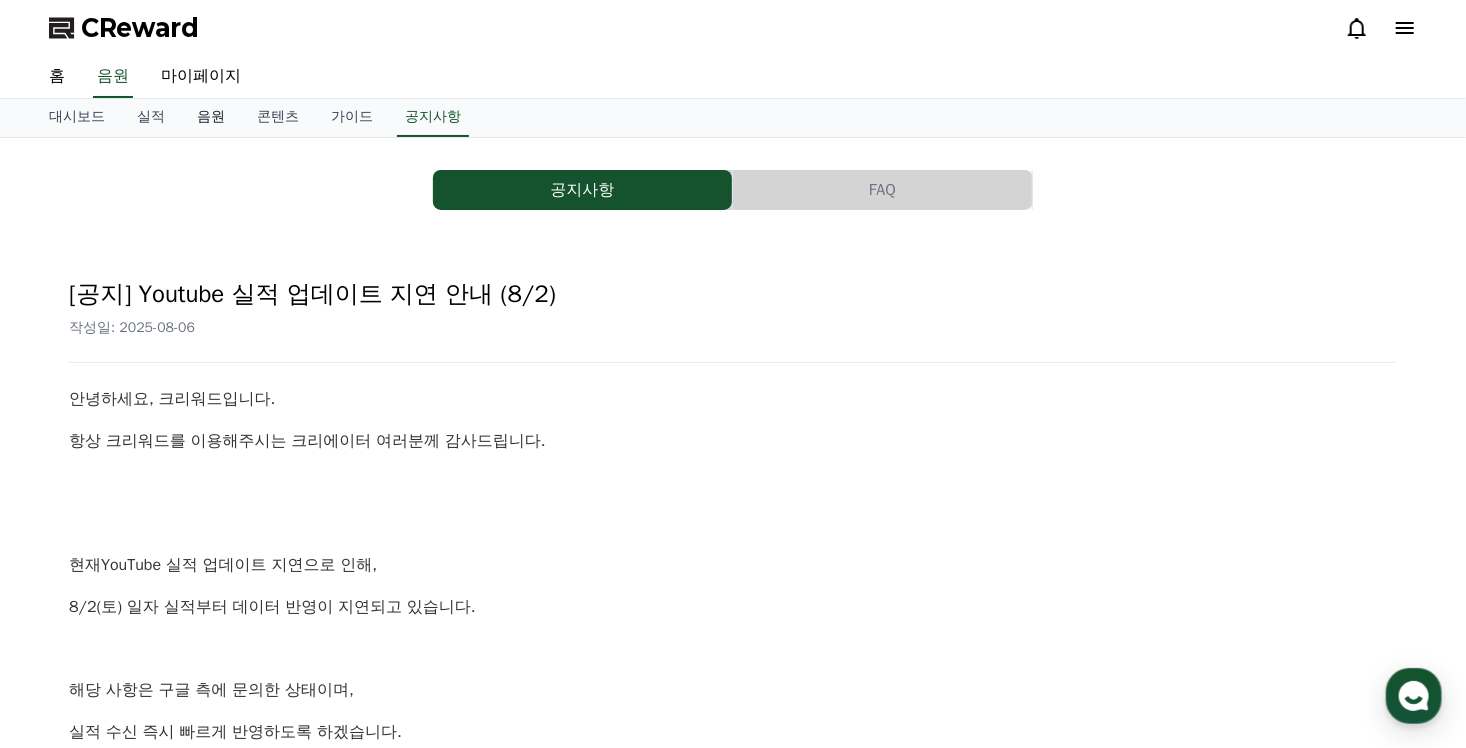 click on "음원" at bounding box center [211, 118] 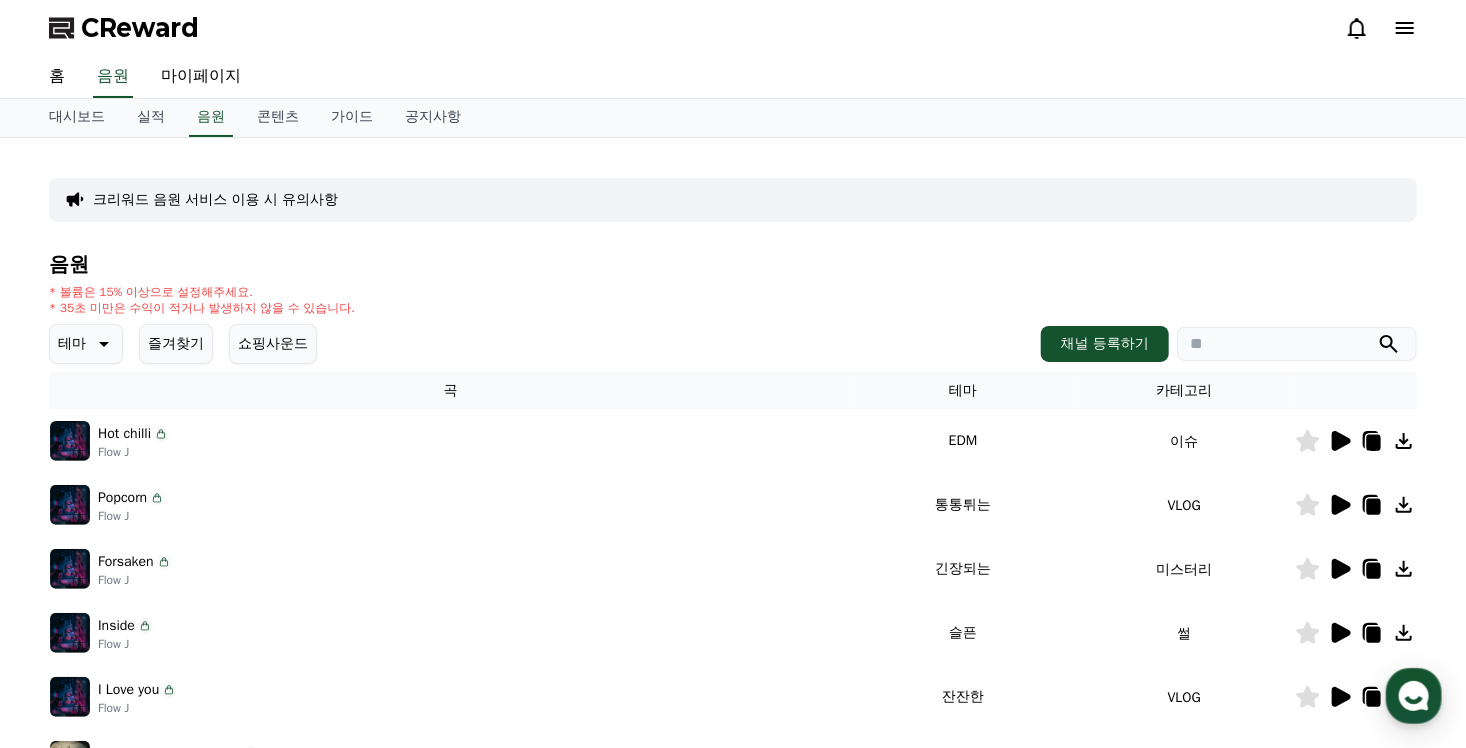 click 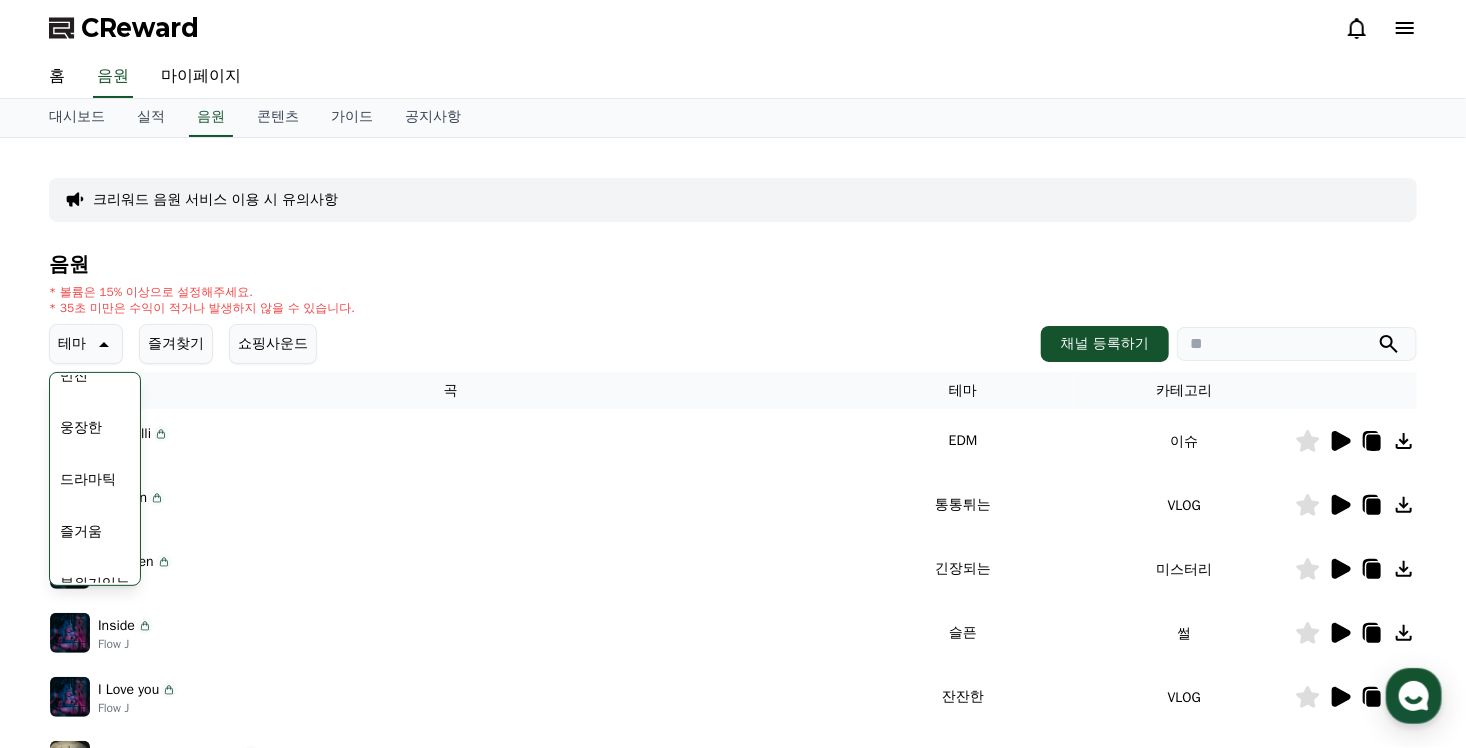 scroll, scrollTop: 400, scrollLeft: 0, axis: vertical 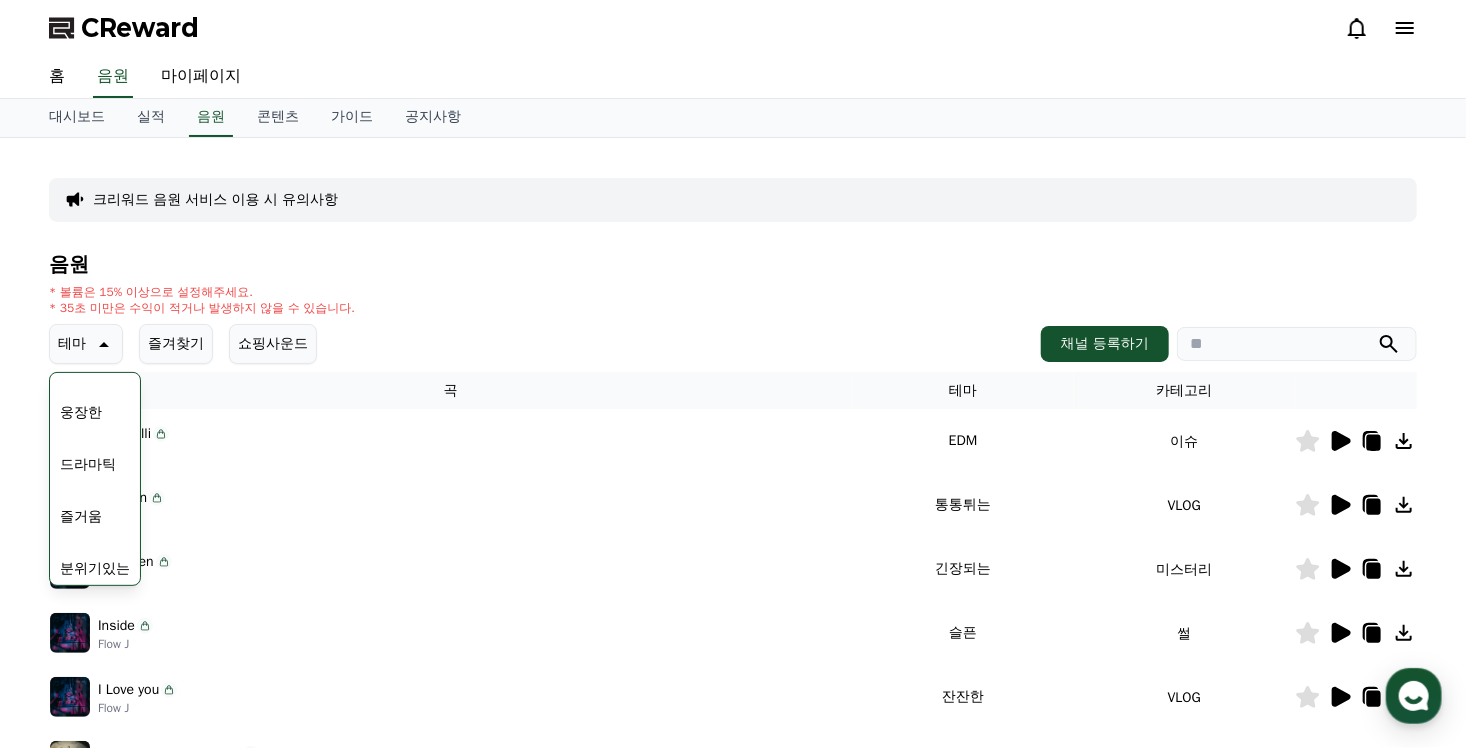 click on "드라마틱" at bounding box center (88, 465) 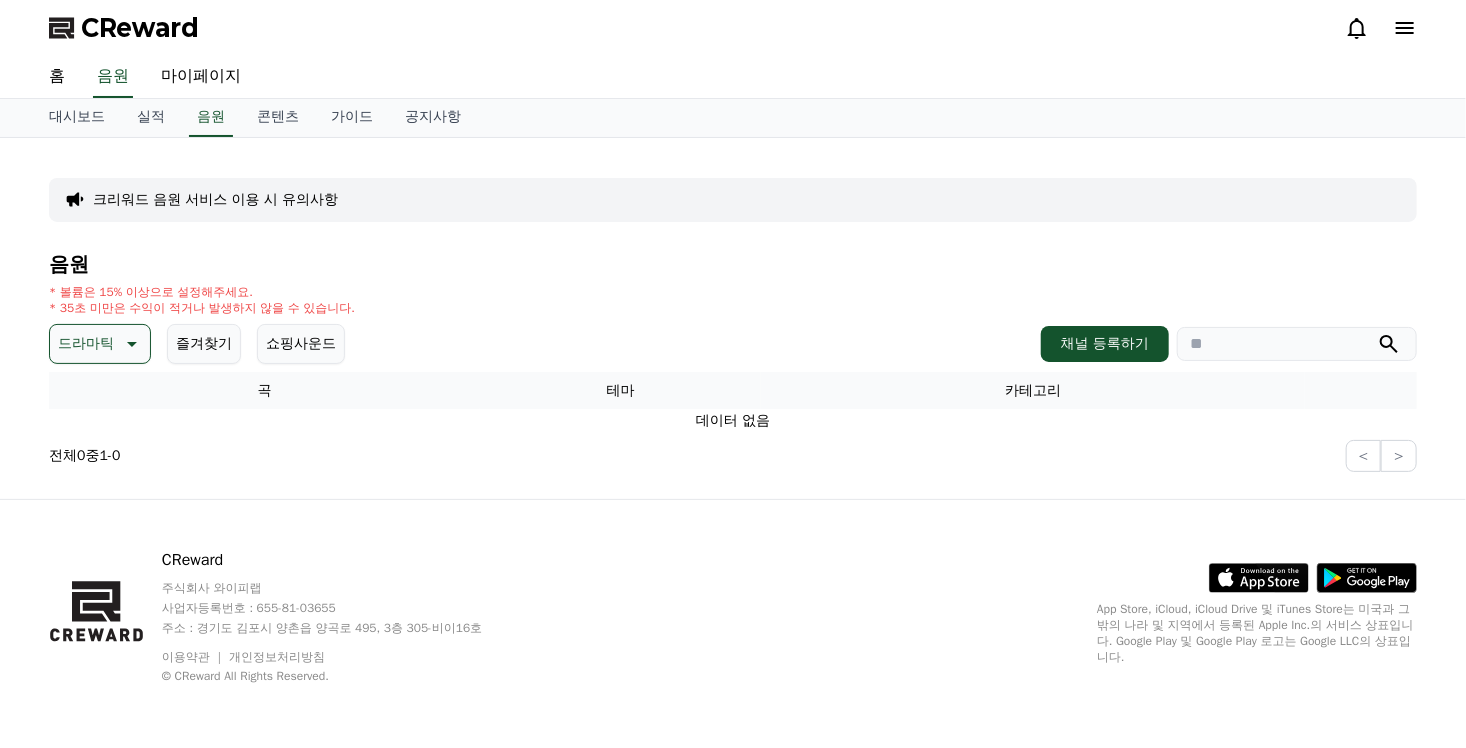 scroll, scrollTop: 0, scrollLeft: 0, axis: both 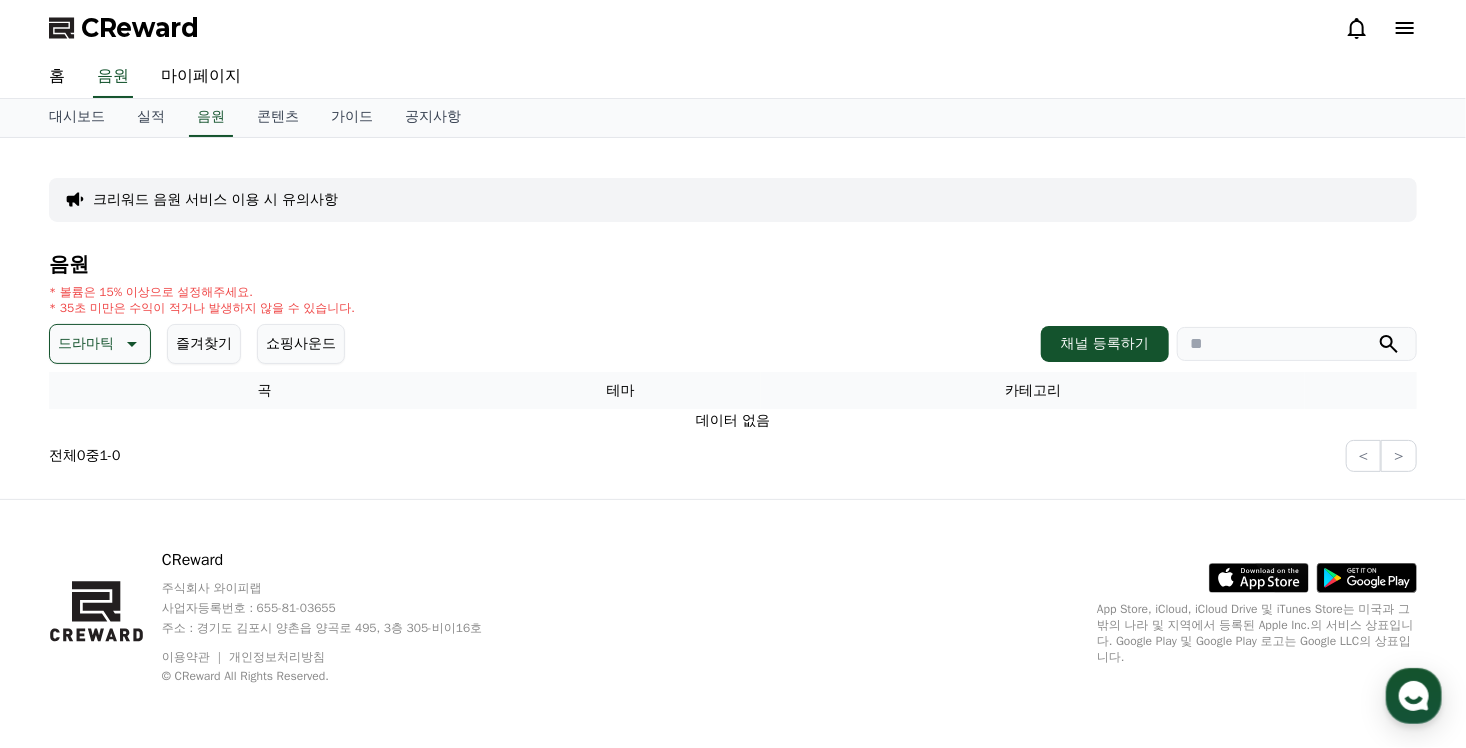 click on "드라마틱" at bounding box center (100, 344) 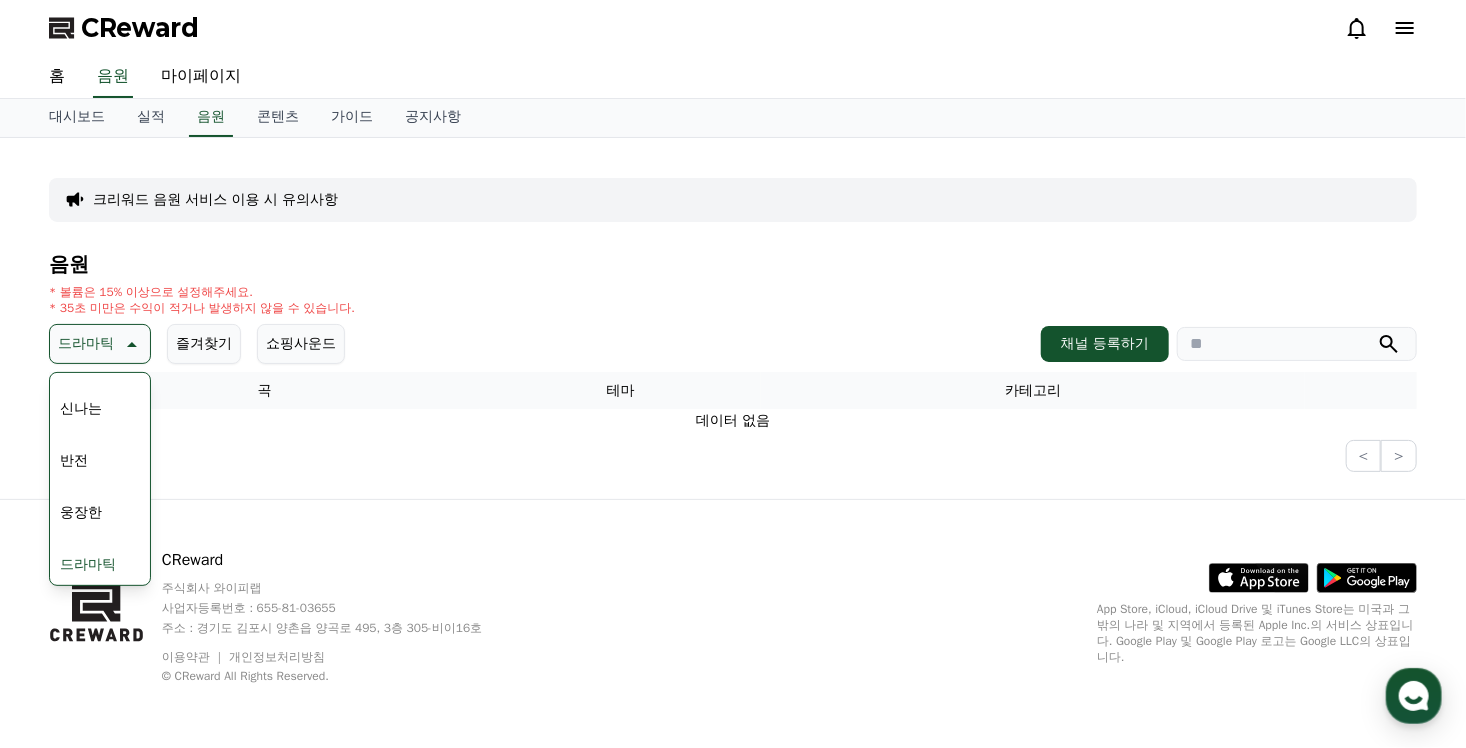 scroll, scrollTop: 400, scrollLeft: 0, axis: vertical 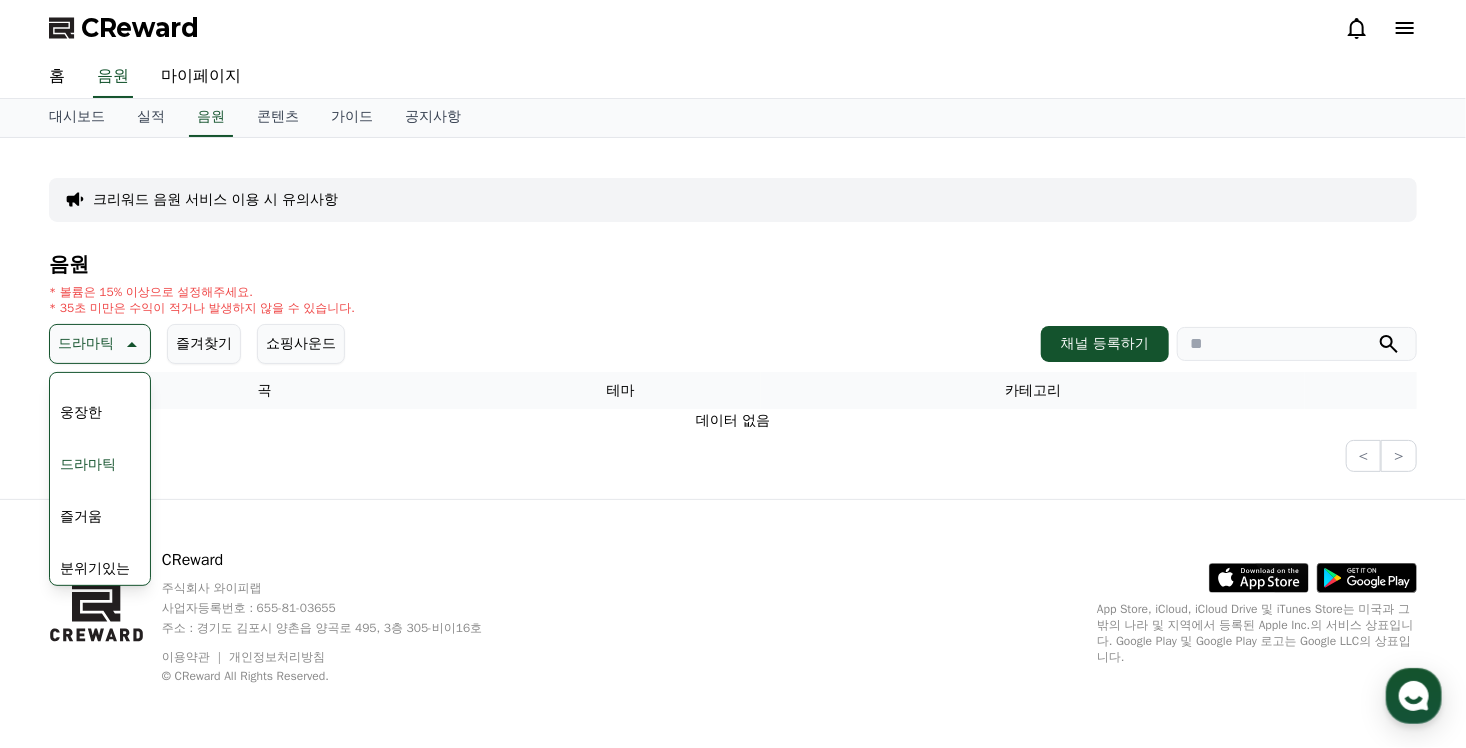 drag, startPoint x: 108, startPoint y: 469, endPoint x: 109, endPoint y: 503, distance: 34.0147 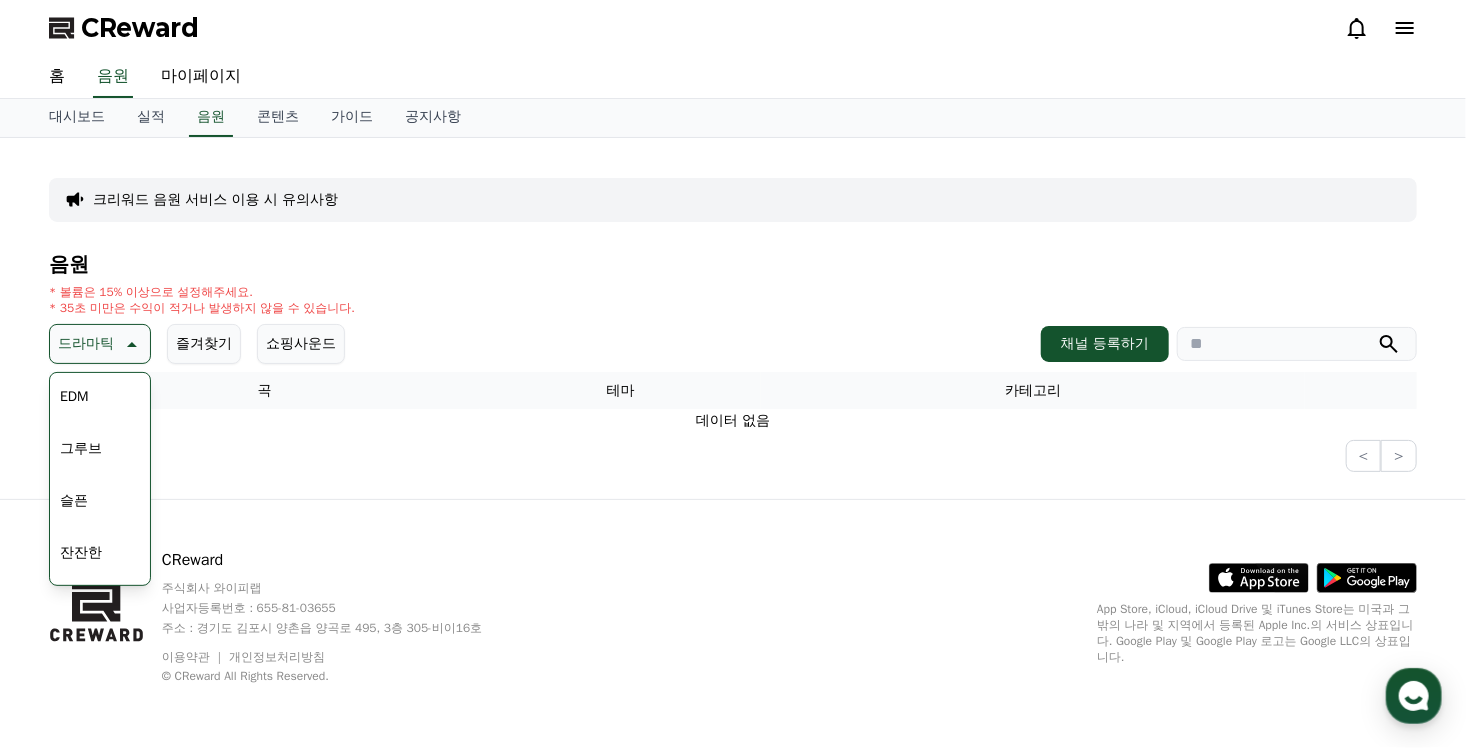 scroll, scrollTop: 524, scrollLeft: 0, axis: vertical 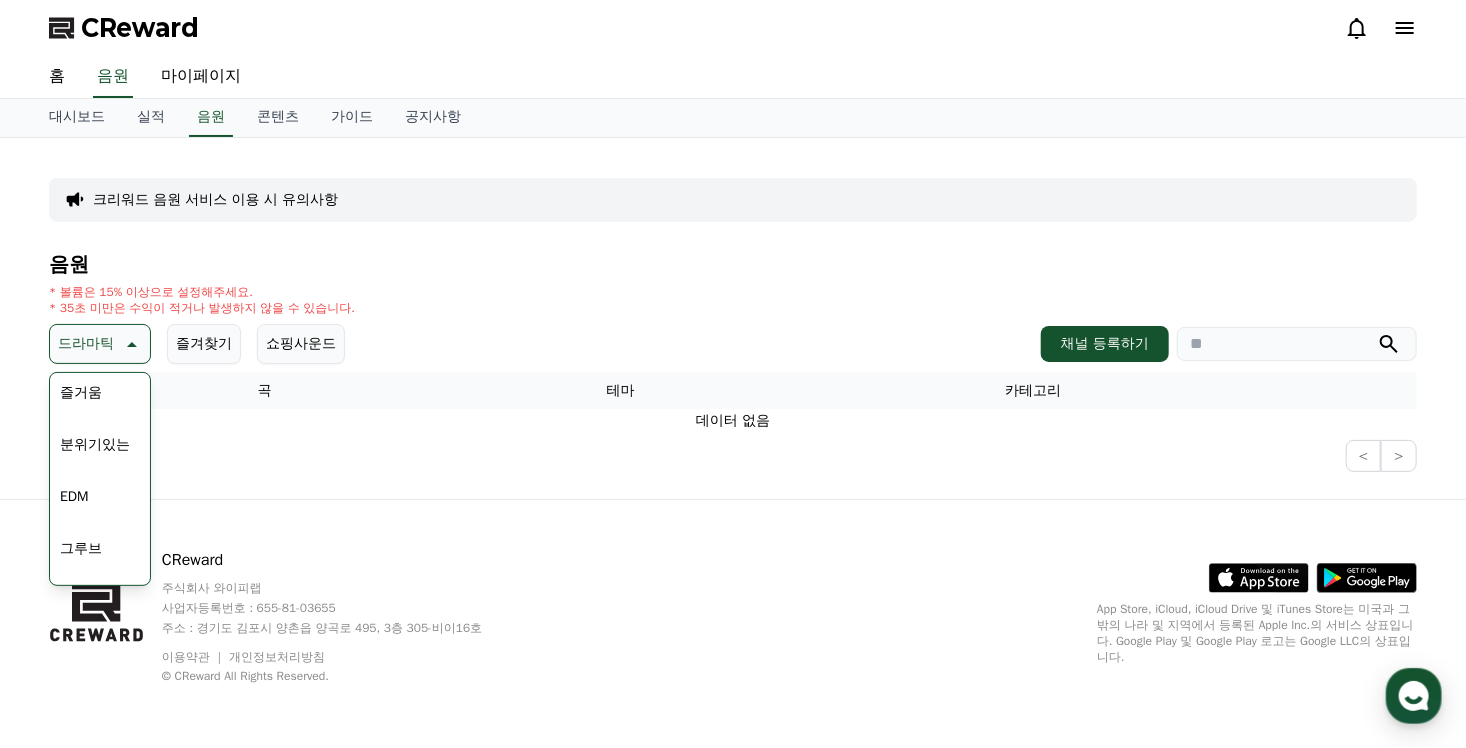 click on "분위기있는" at bounding box center [95, 445] 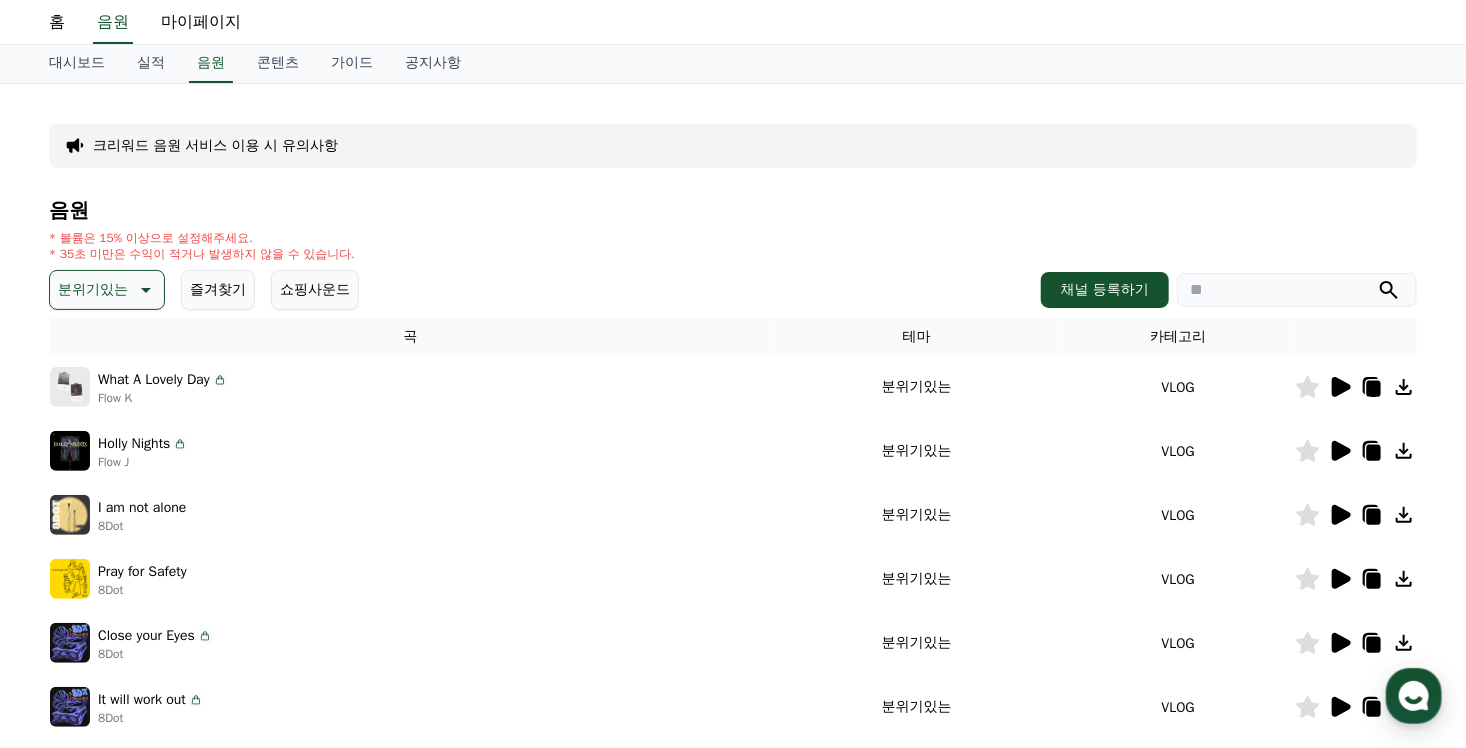 scroll, scrollTop: 100, scrollLeft: 0, axis: vertical 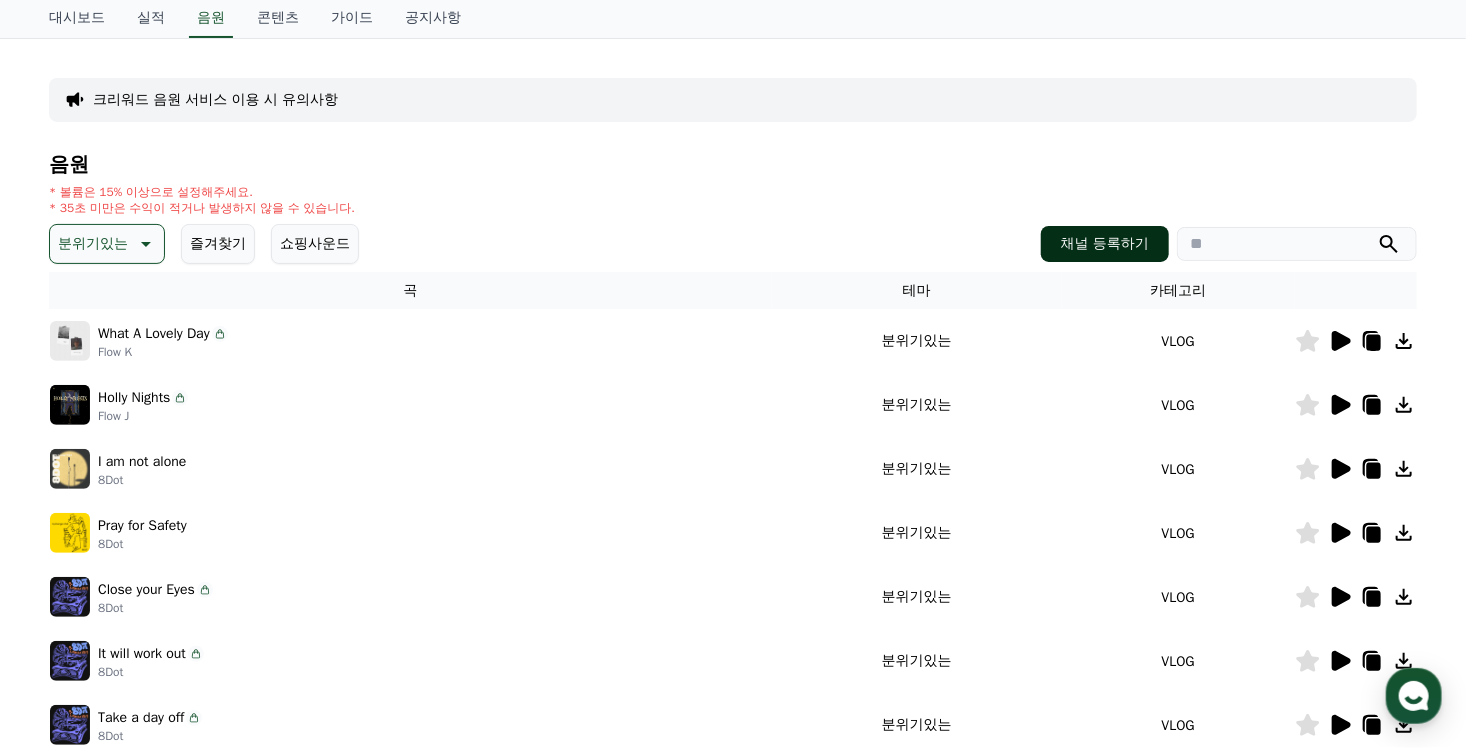 click on "채널 등록하기" at bounding box center [1105, 244] 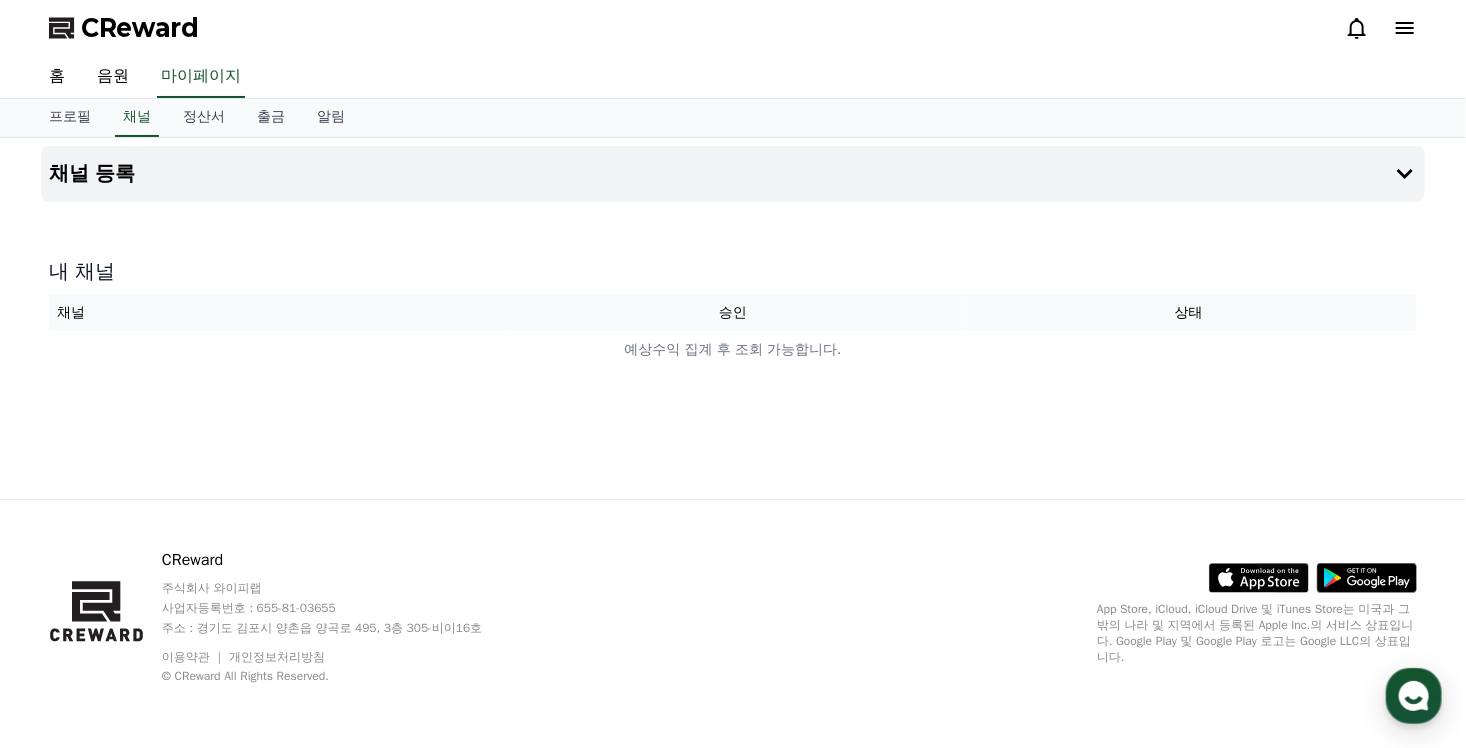scroll, scrollTop: 0, scrollLeft: 0, axis: both 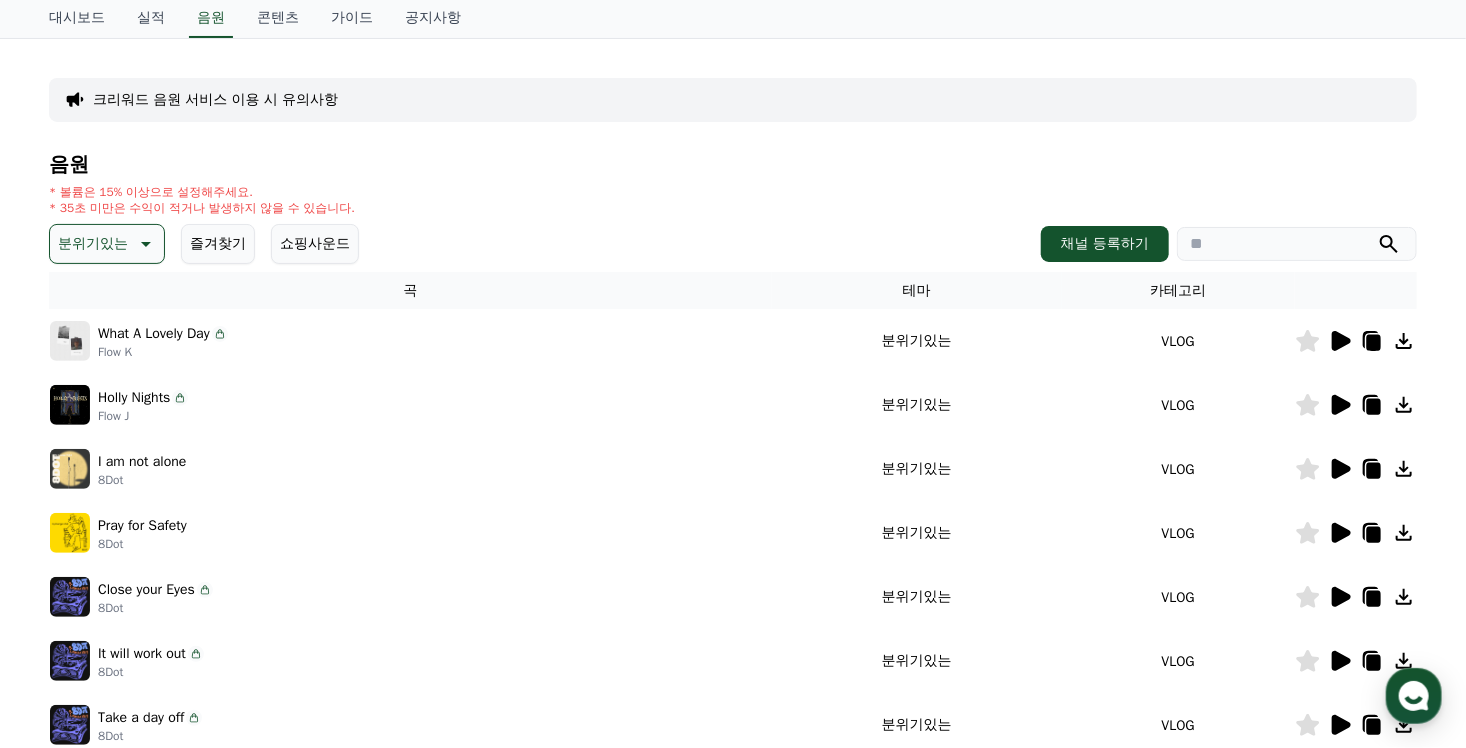 click 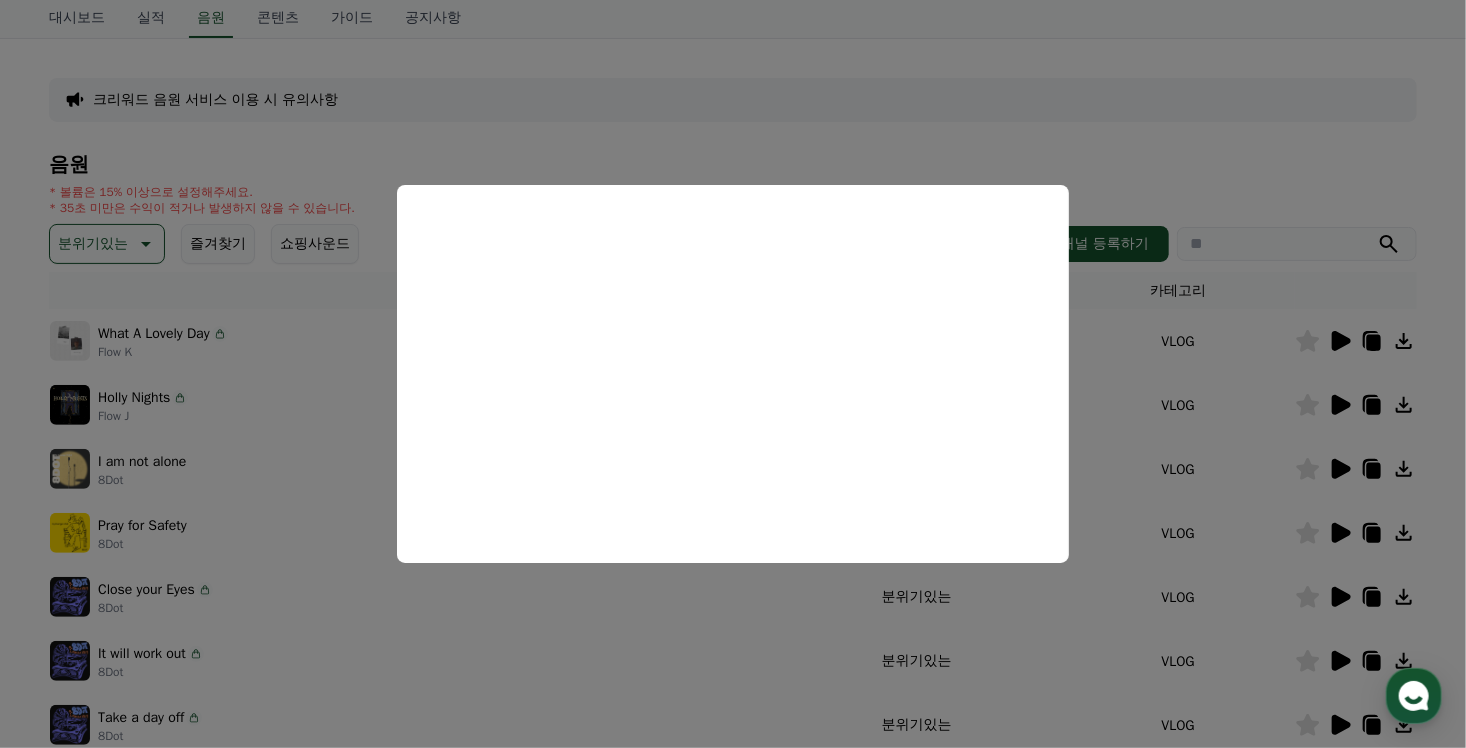 click at bounding box center (733, 374) 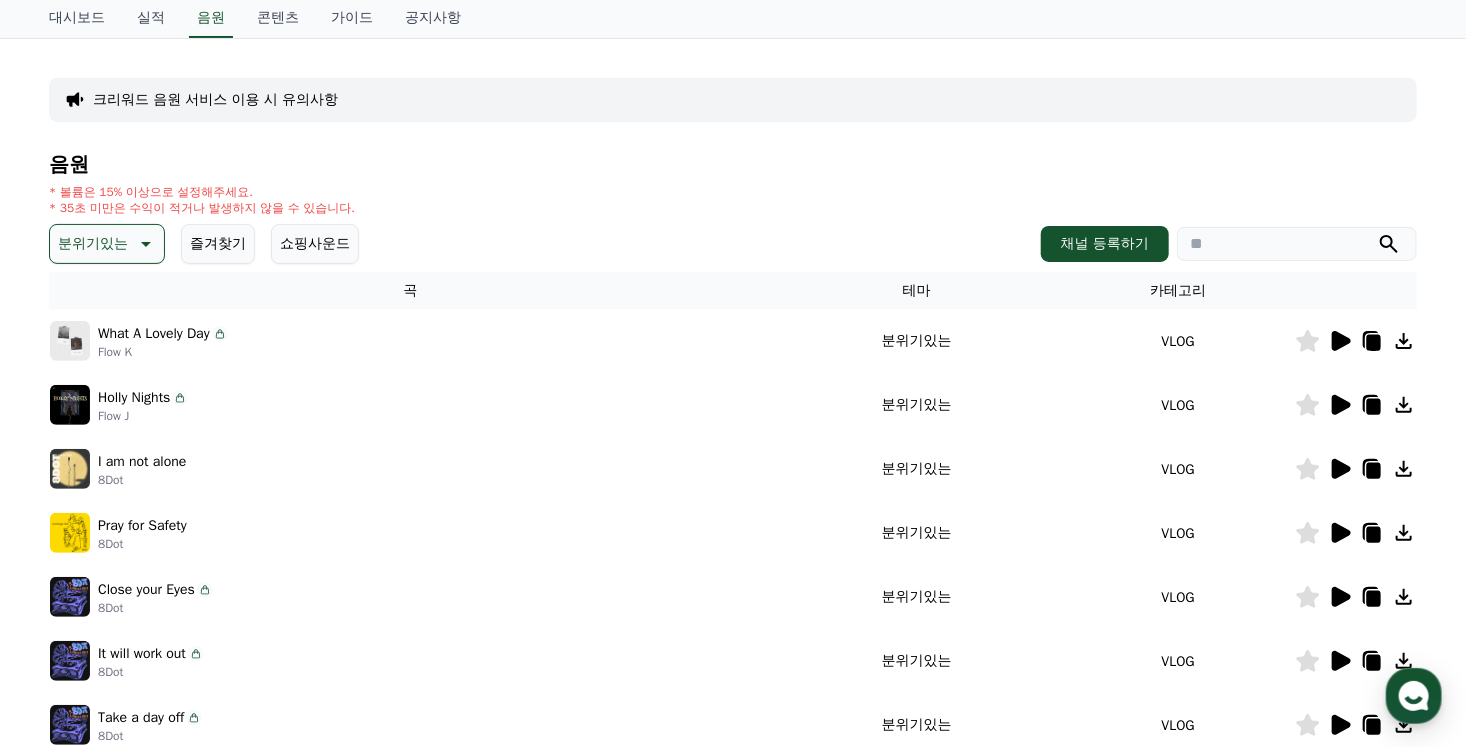 click 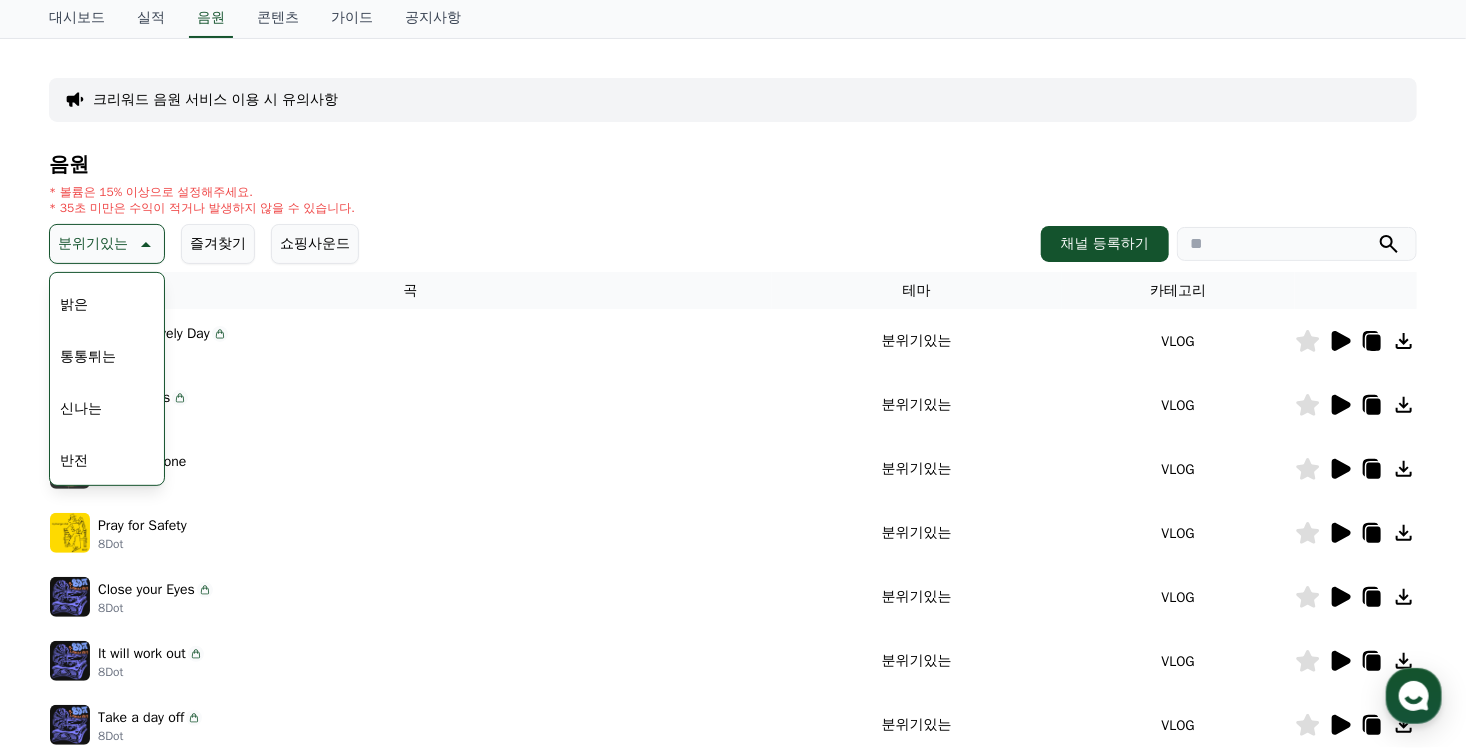 scroll, scrollTop: 400, scrollLeft: 0, axis: vertical 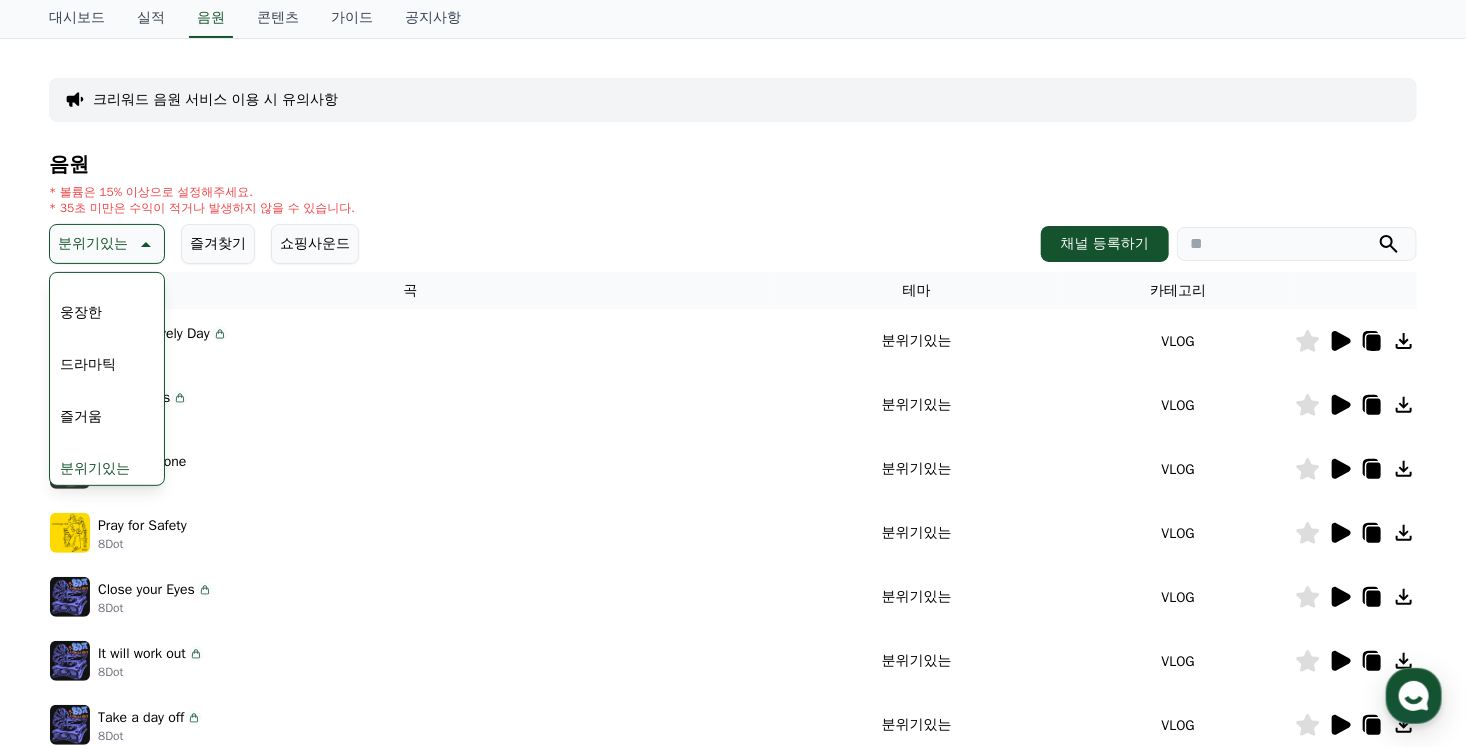 click on "드라마틱" at bounding box center (88, 365) 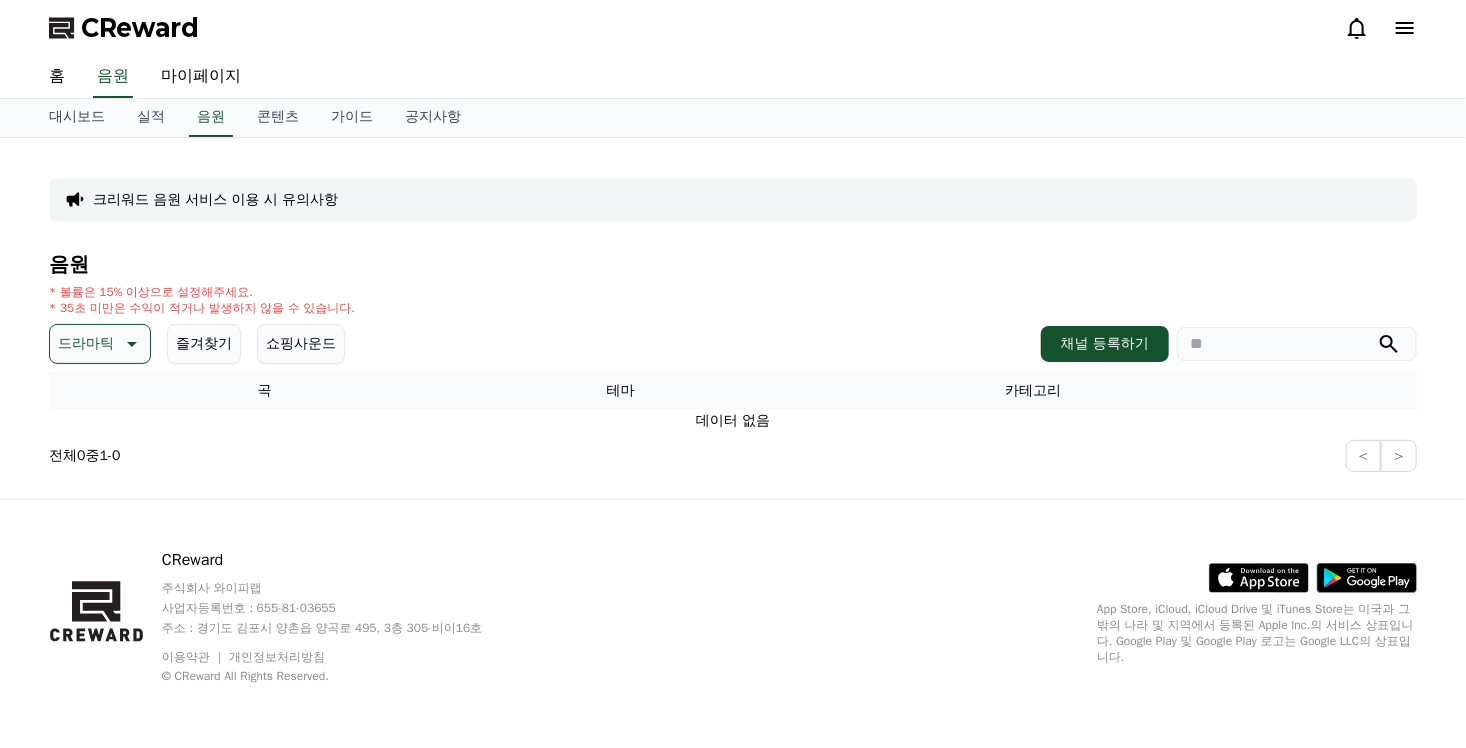 scroll, scrollTop: 0, scrollLeft: 0, axis: both 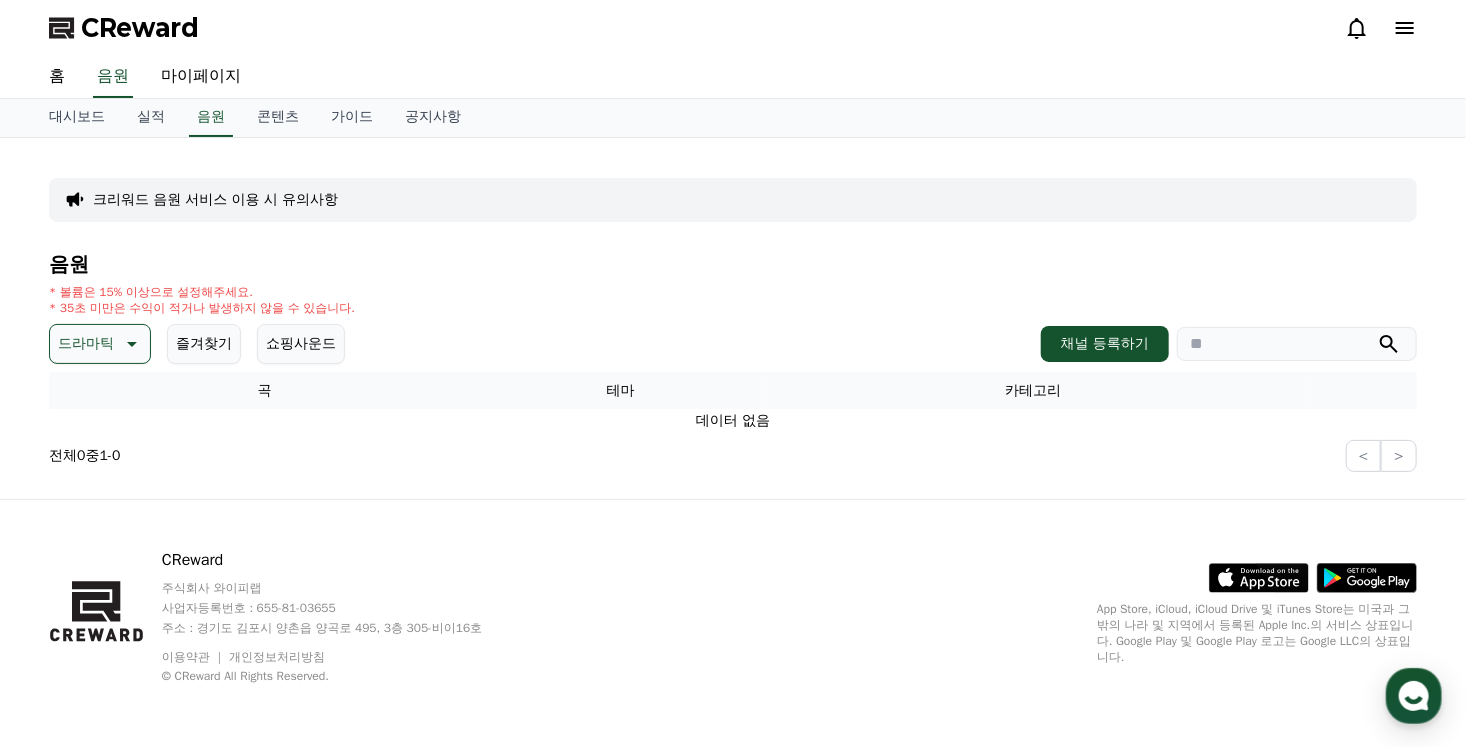 click on "드라마틱       즐겨찾기   쇼핑사운드     채널 등록하기" at bounding box center [733, 344] 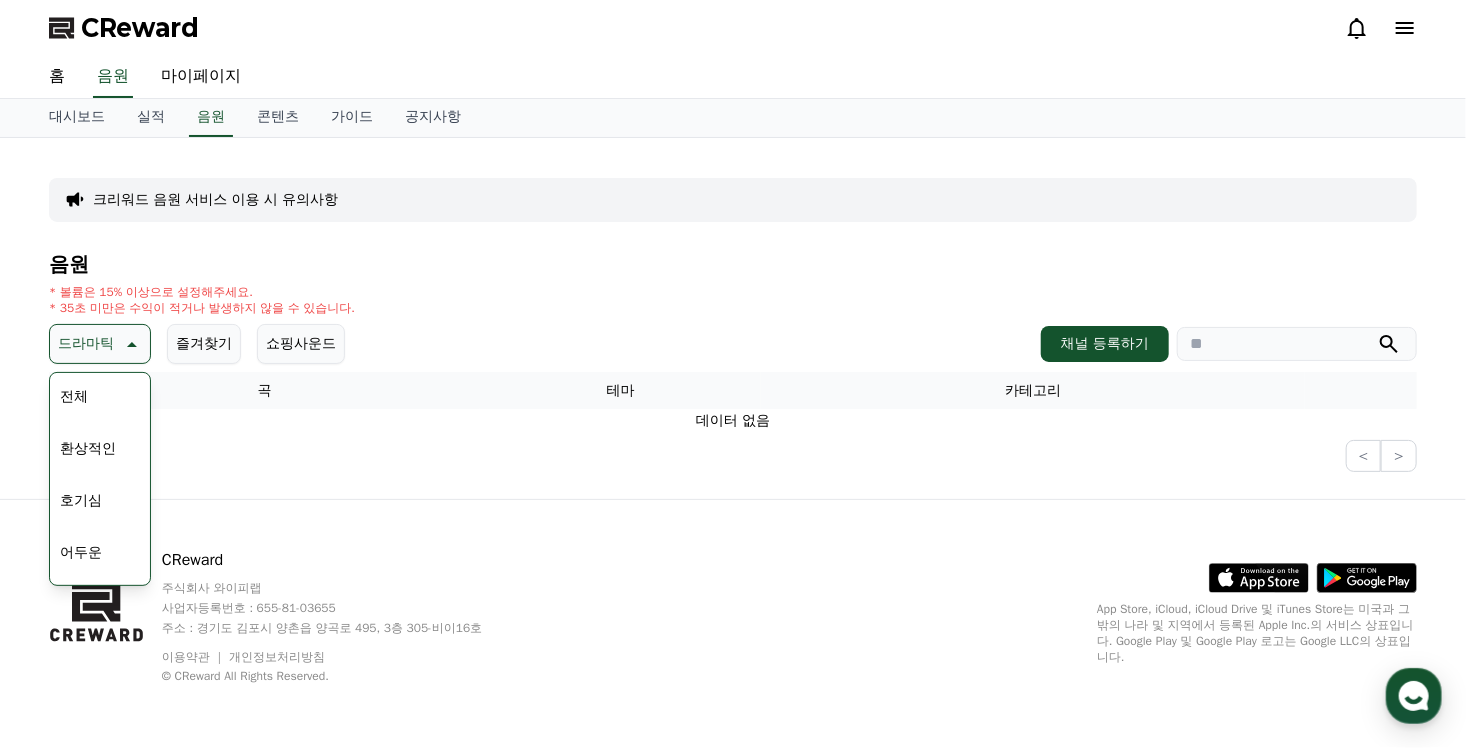 click on "환상적인" at bounding box center [88, 449] 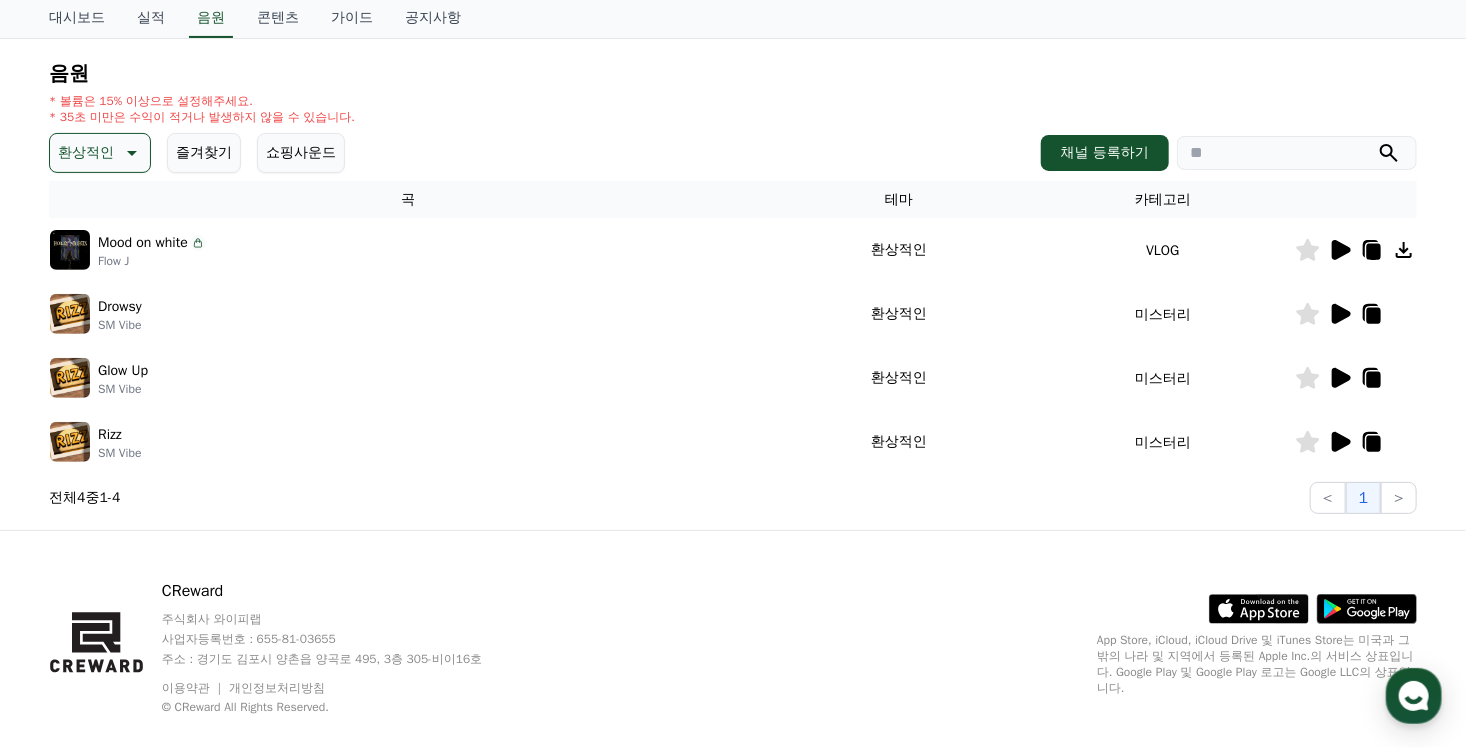 scroll, scrollTop: 200, scrollLeft: 0, axis: vertical 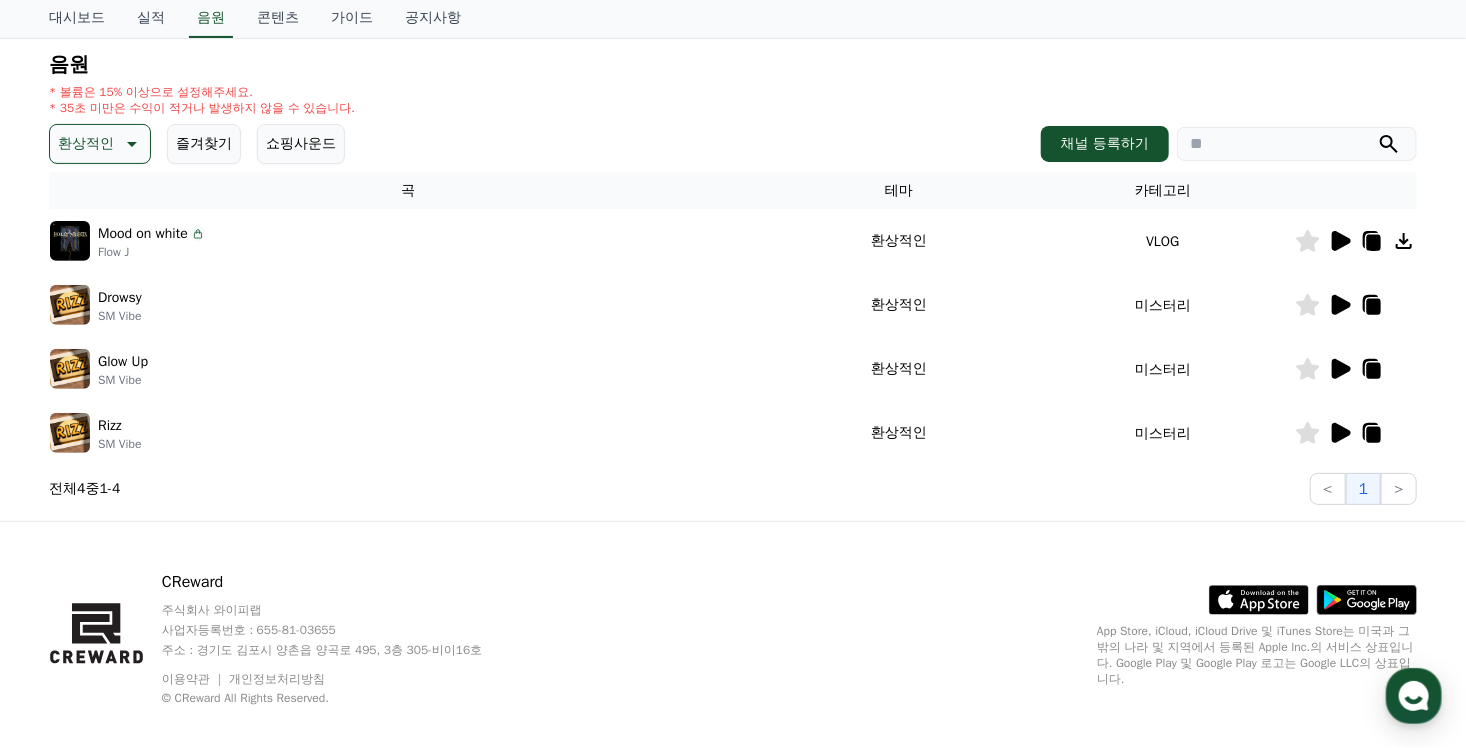 click 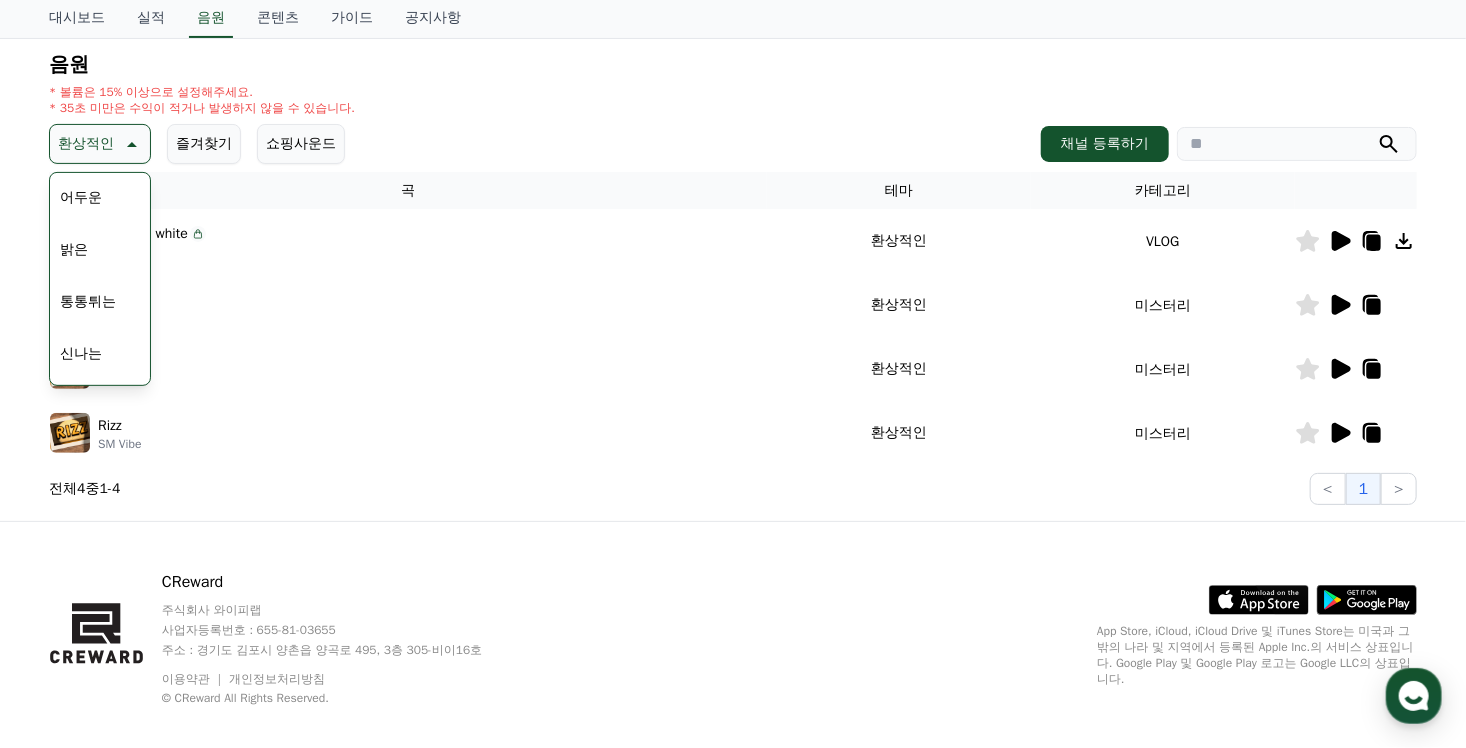scroll, scrollTop: 200, scrollLeft: 0, axis: vertical 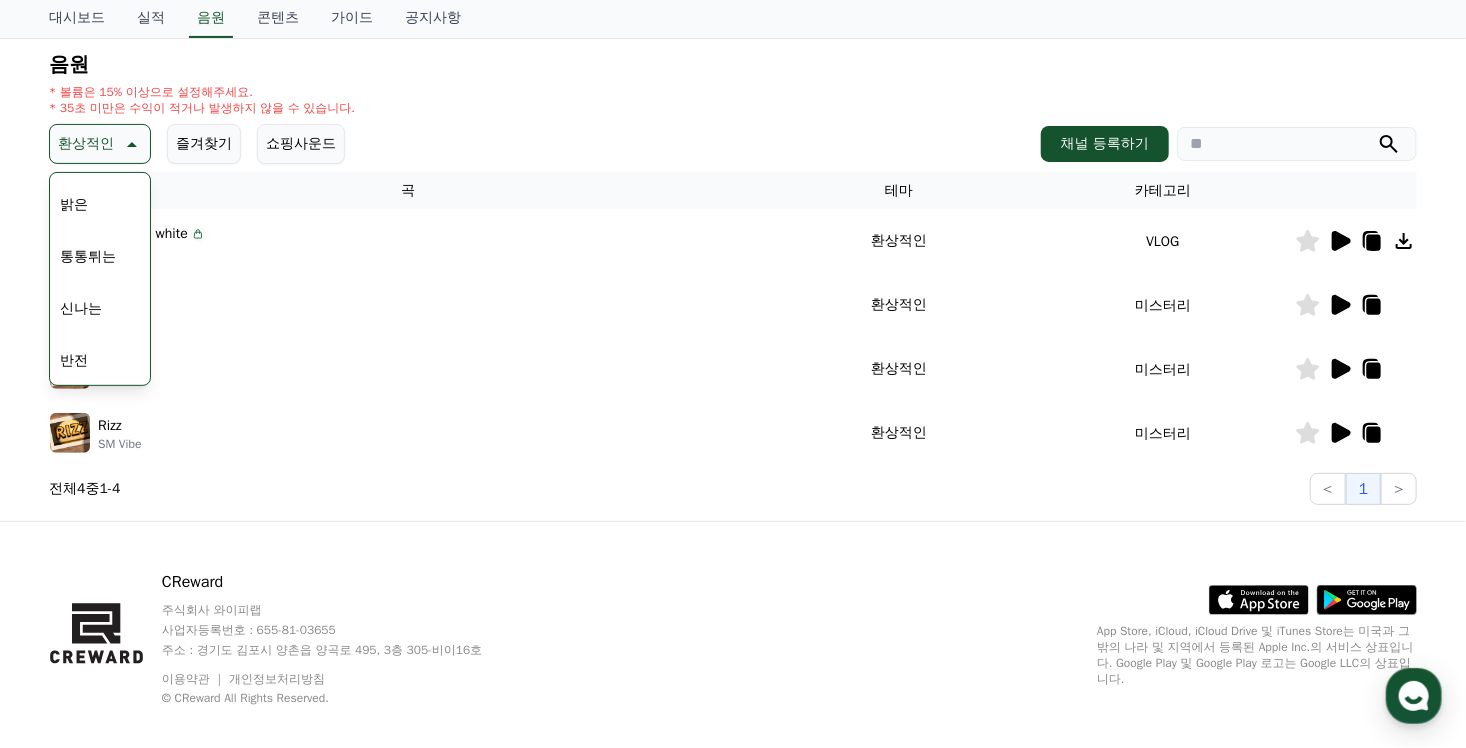 click on "신나는" at bounding box center [81, 309] 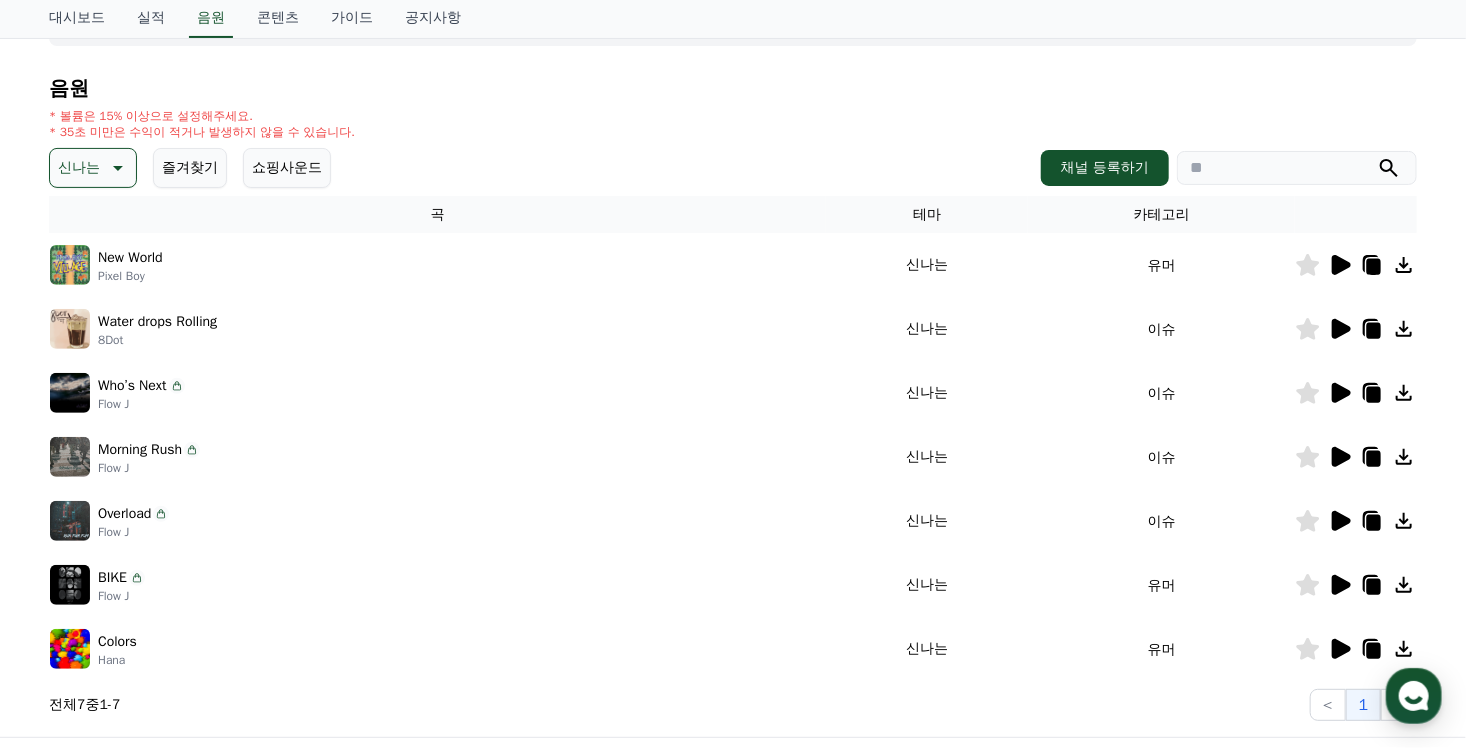 scroll, scrollTop: 200, scrollLeft: 0, axis: vertical 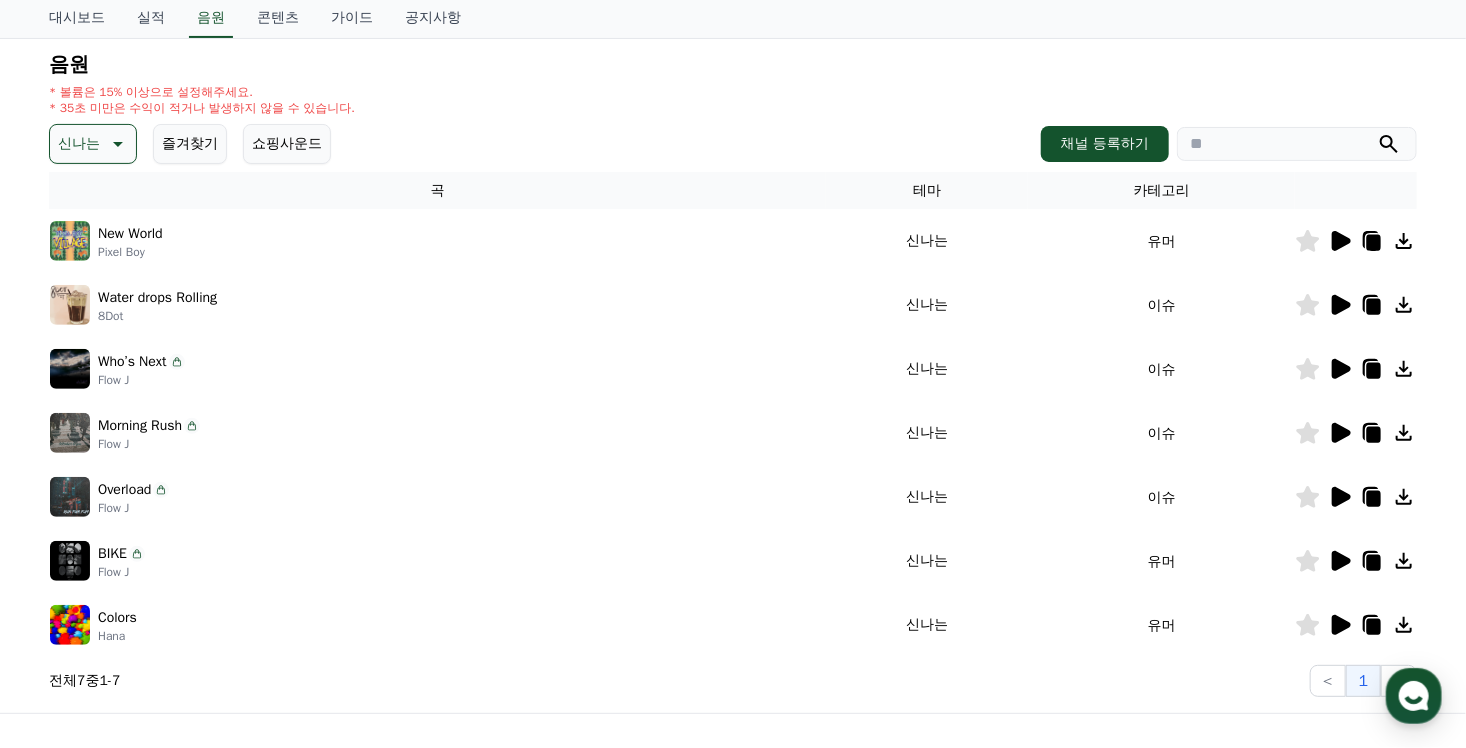 click 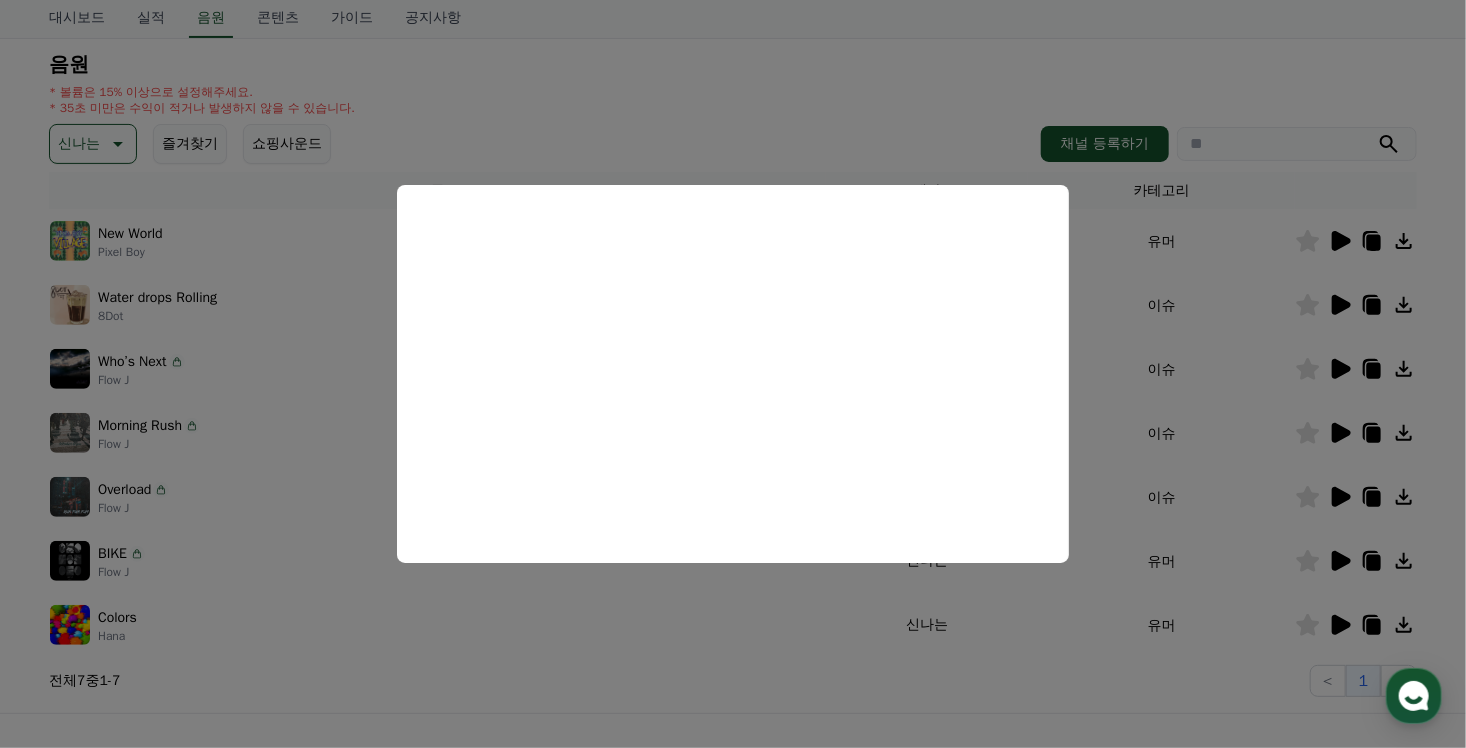 click at bounding box center (733, 374) 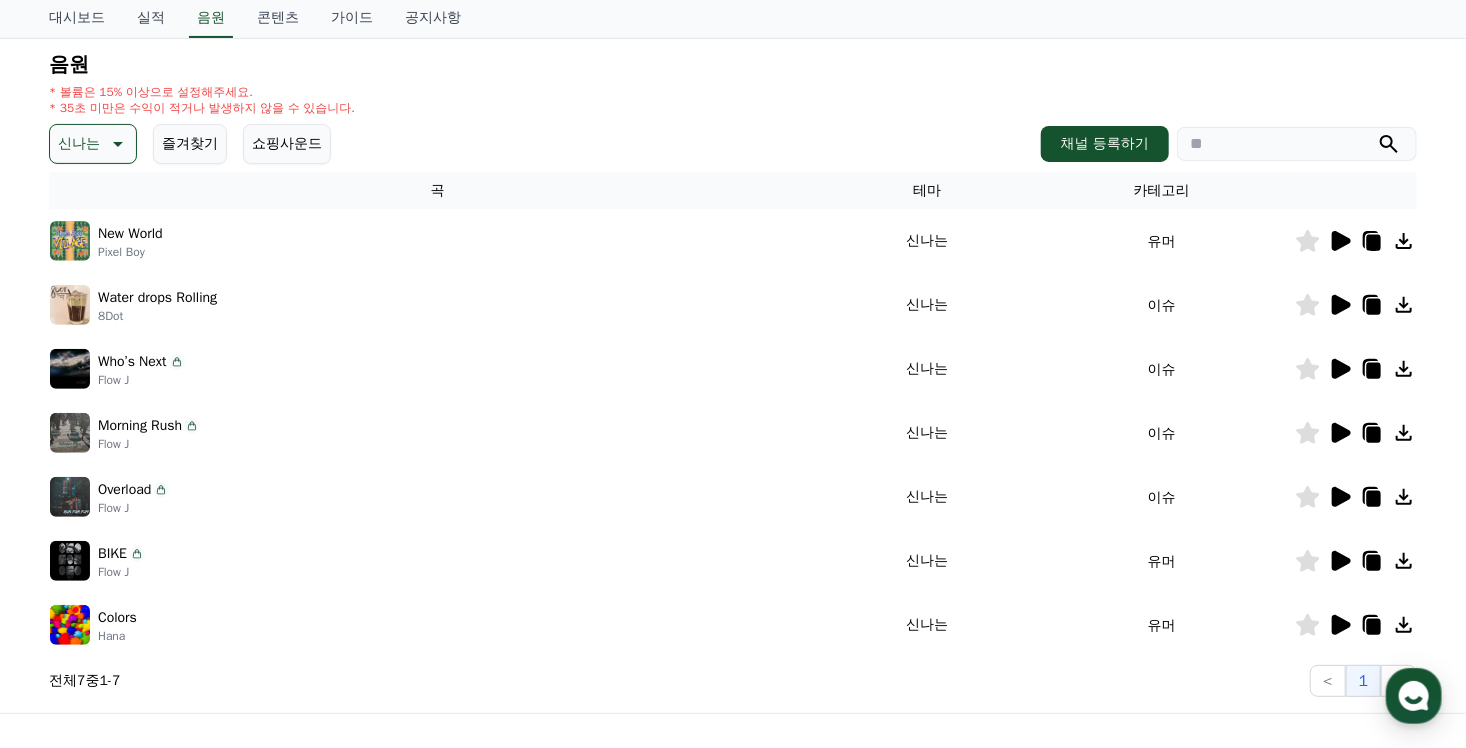 click 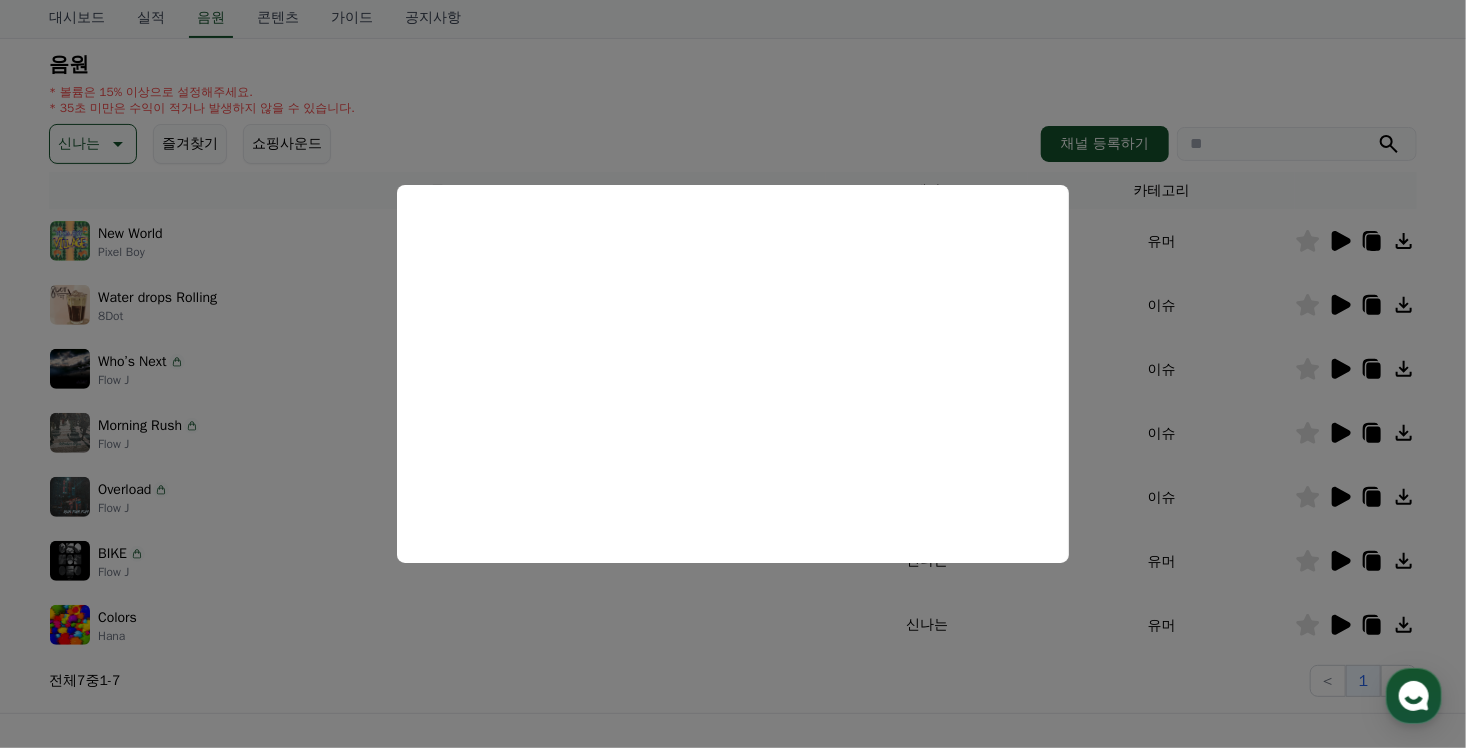 click at bounding box center [733, 374] 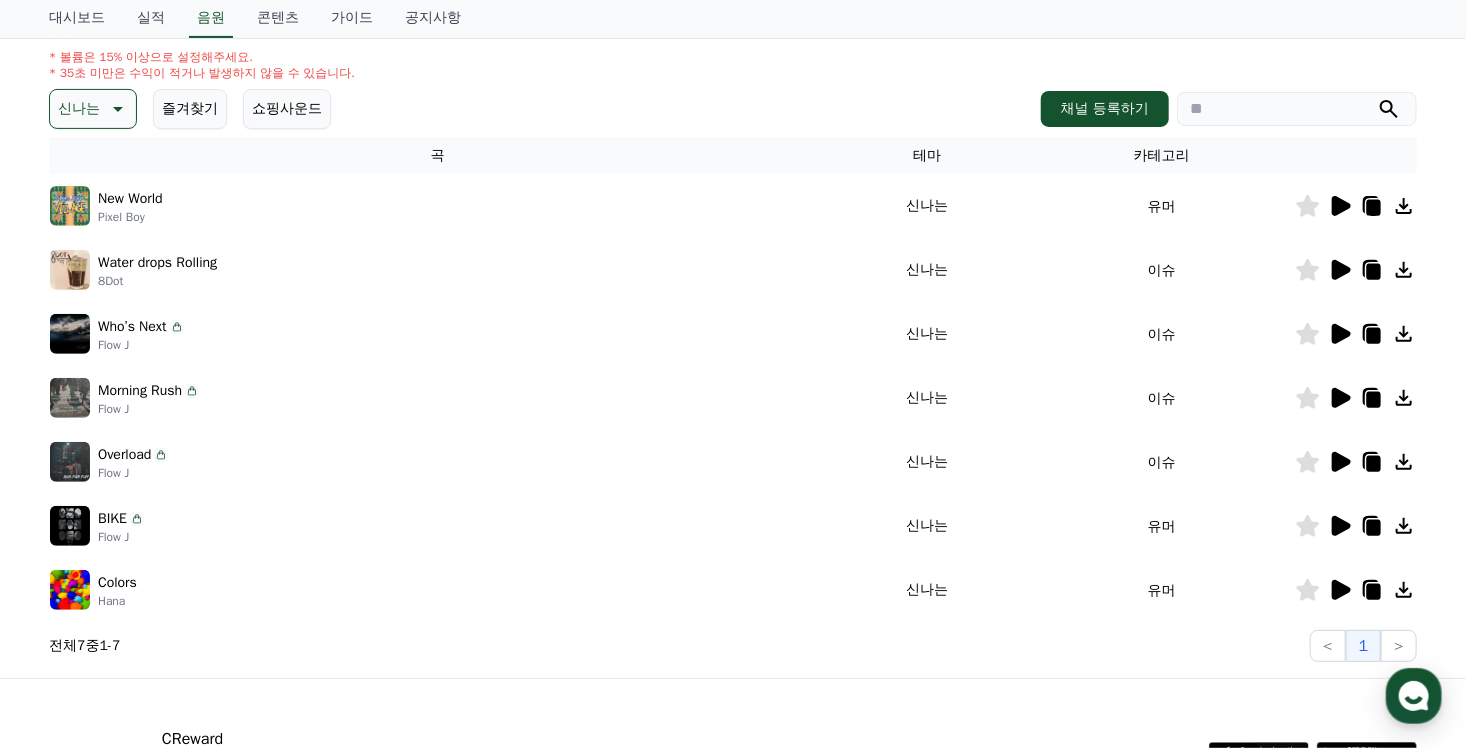 scroll, scrollTop: 200, scrollLeft: 0, axis: vertical 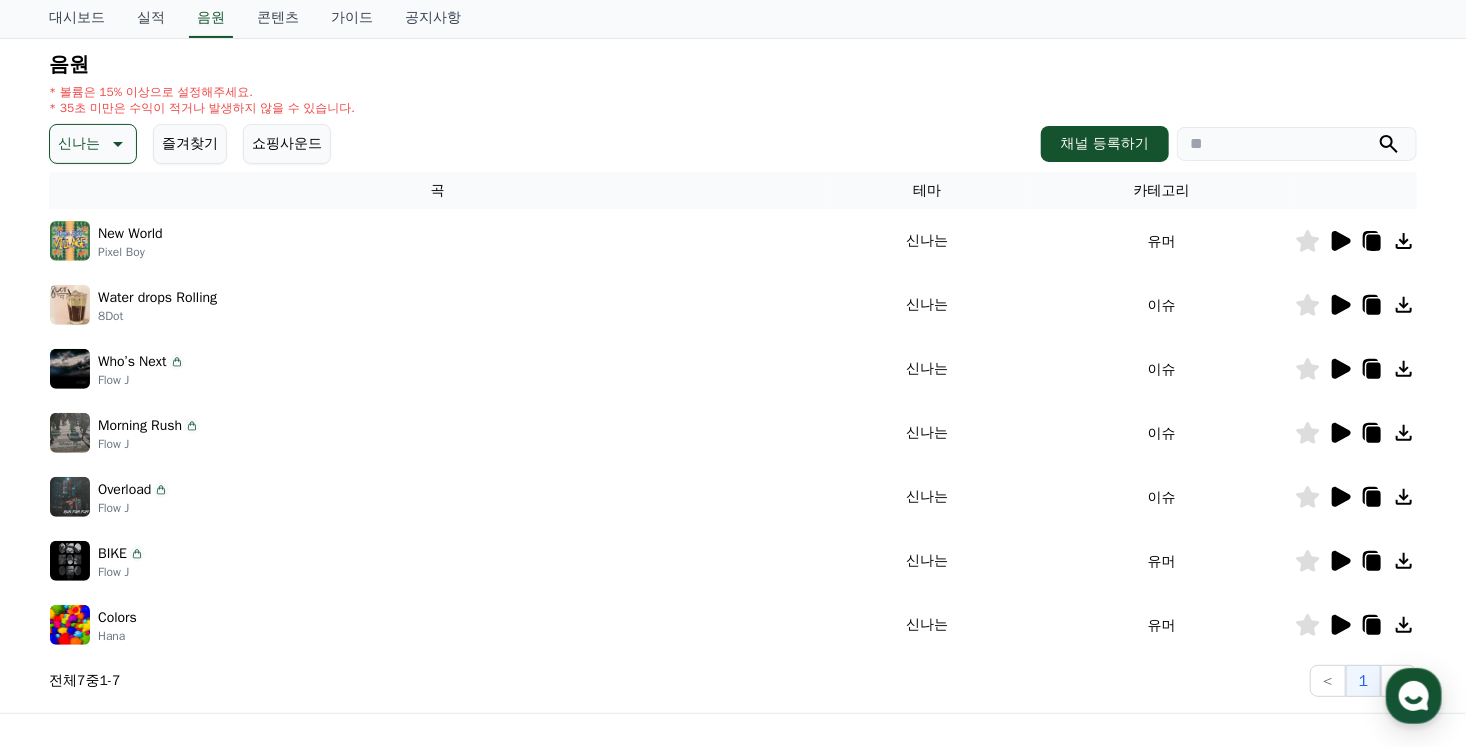 click 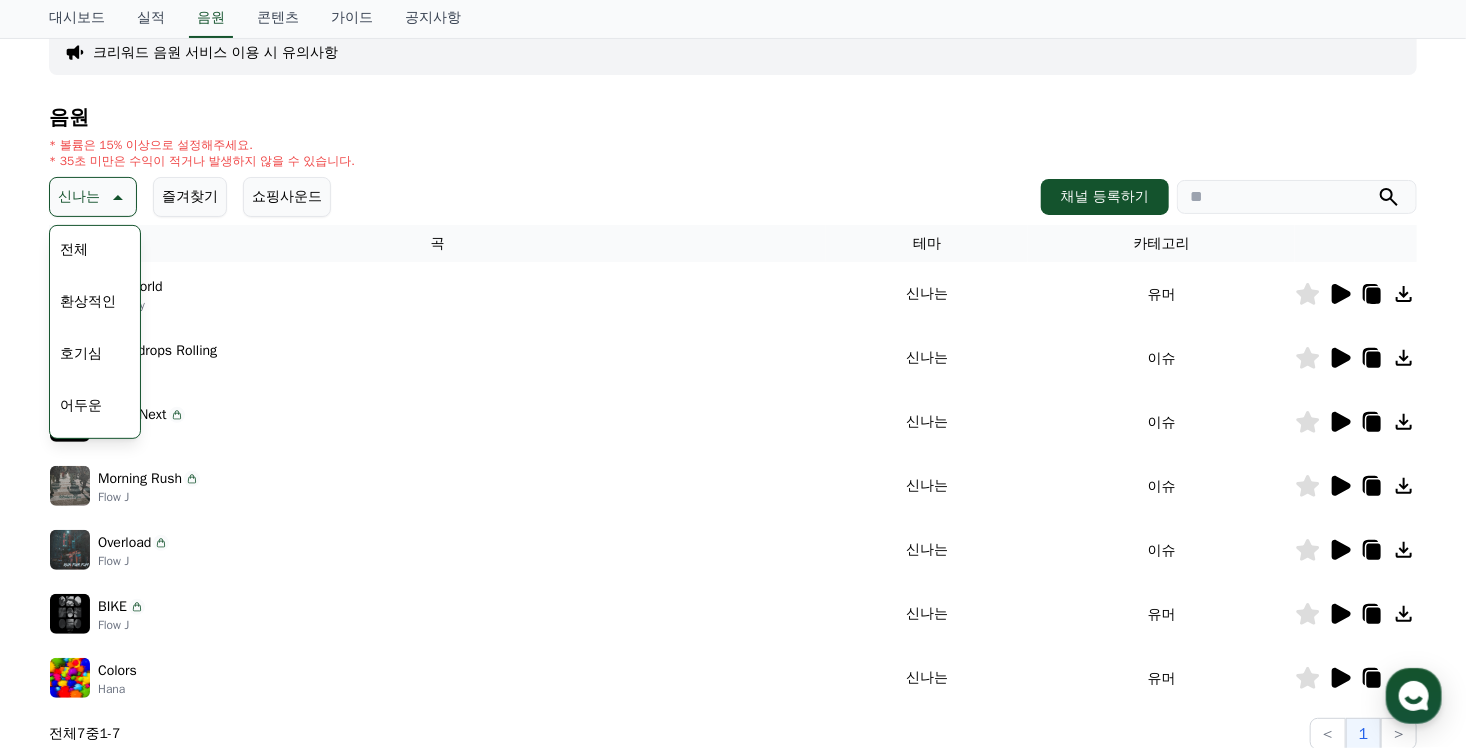 scroll, scrollTop: 100, scrollLeft: 0, axis: vertical 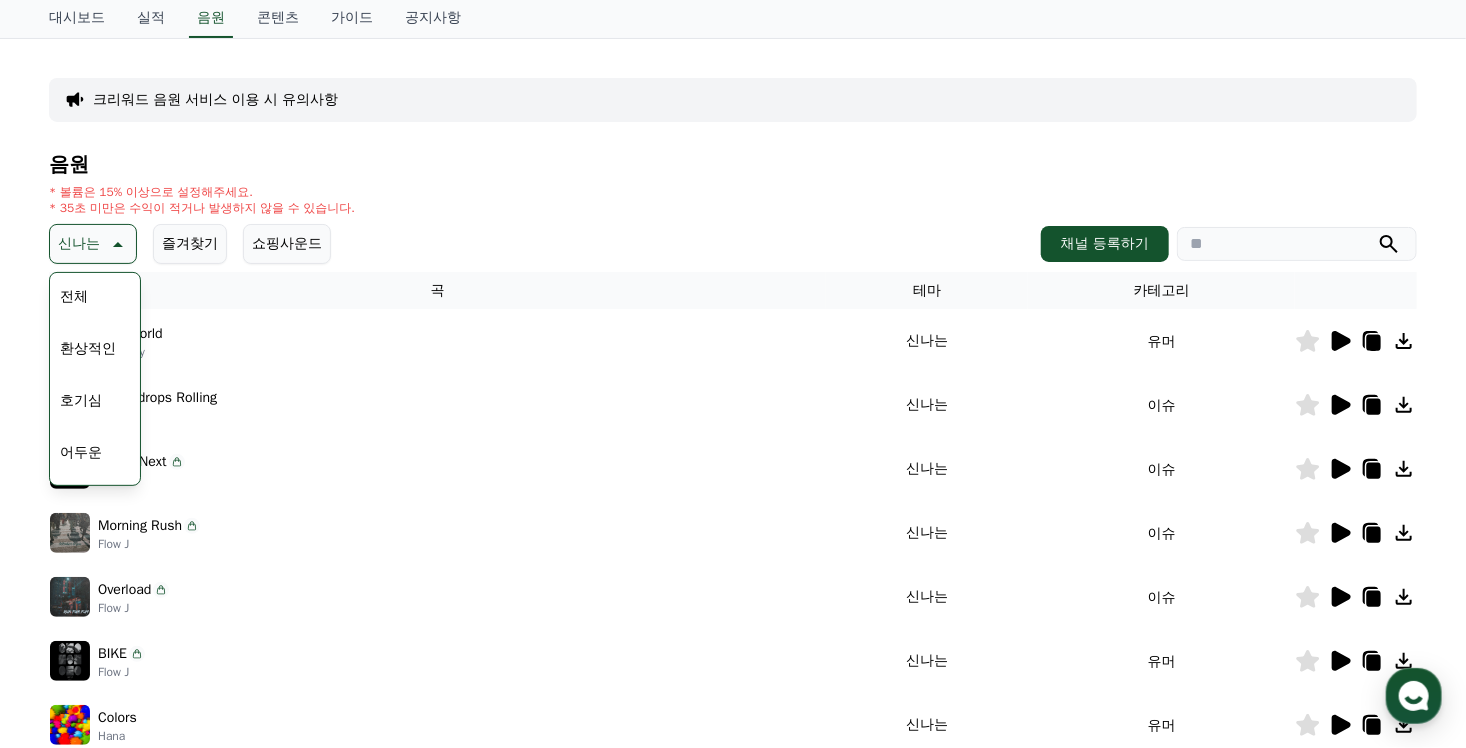 drag, startPoint x: 137, startPoint y: 296, endPoint x: 145, endPoint y: 329, distance: 33.955853 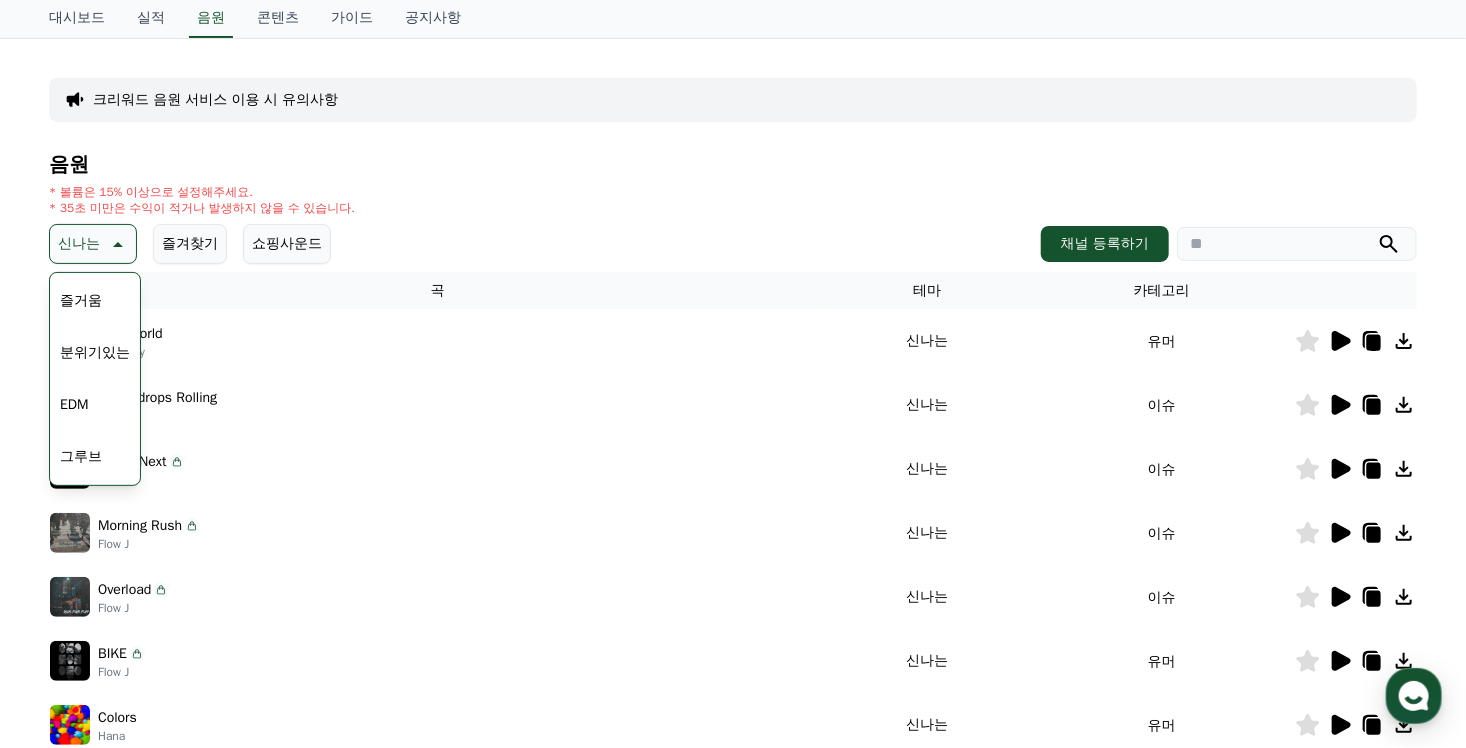 scroll, scrollTop: 507, scrollLeft: 0, axis: vertical 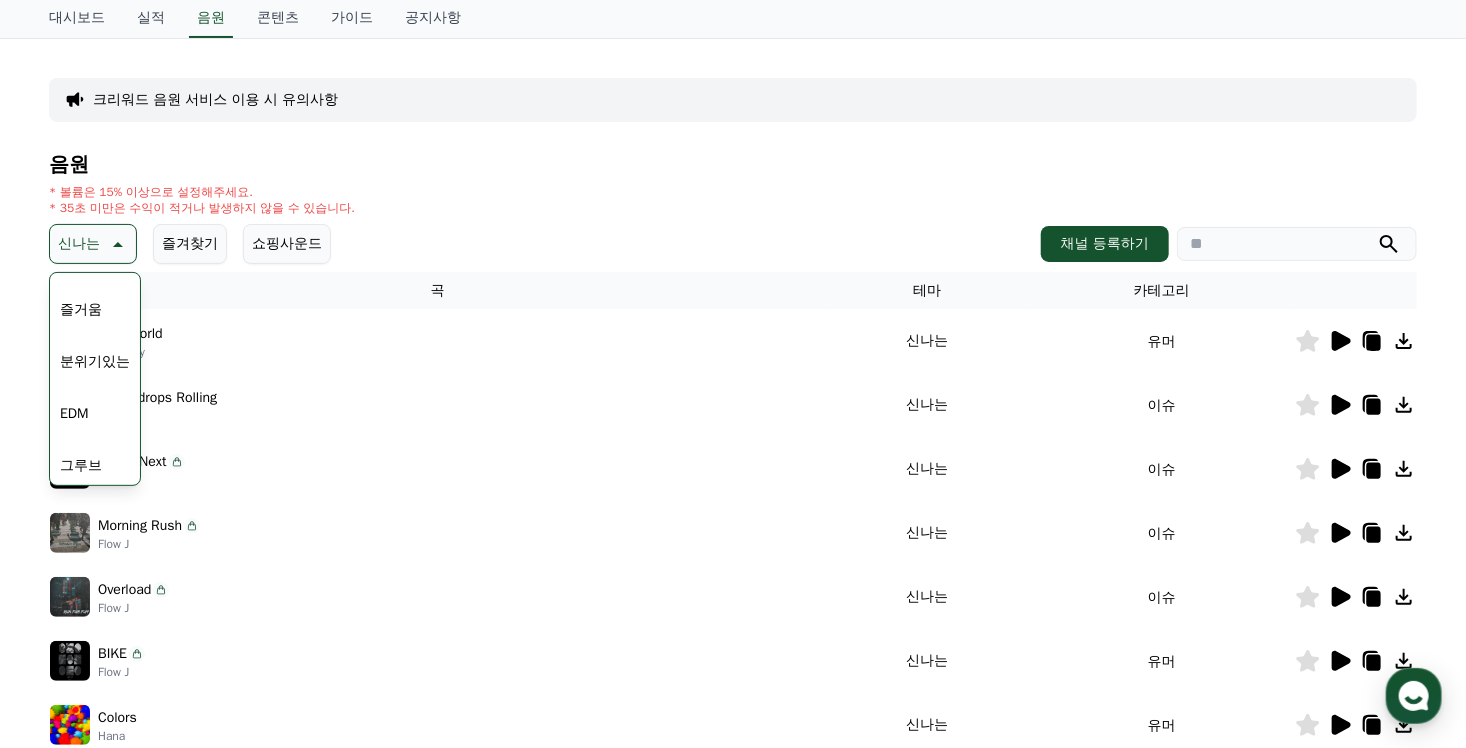 click on "그루브" at bounding box center (81, 466) 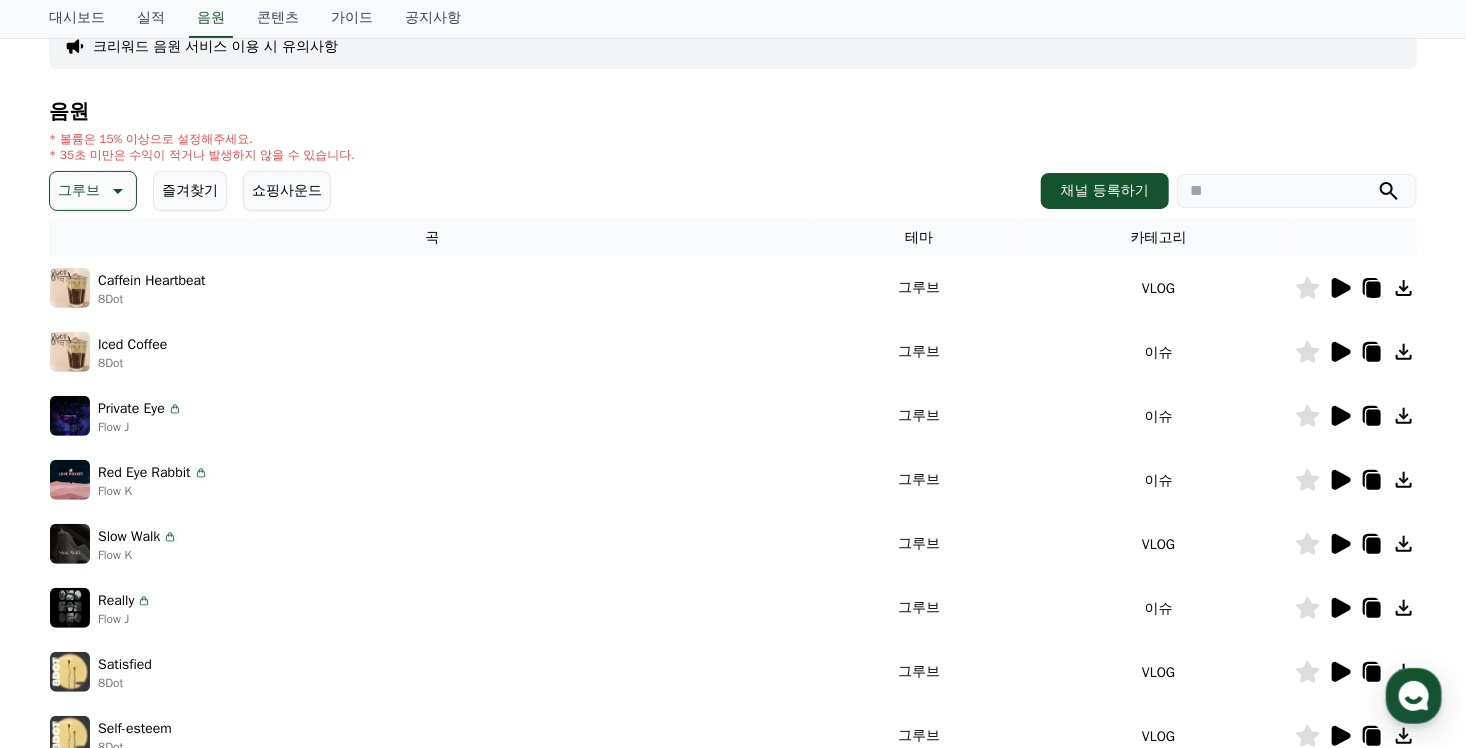 scroll, scrollTop: 200, scrollLeft: 0, axis: vertical 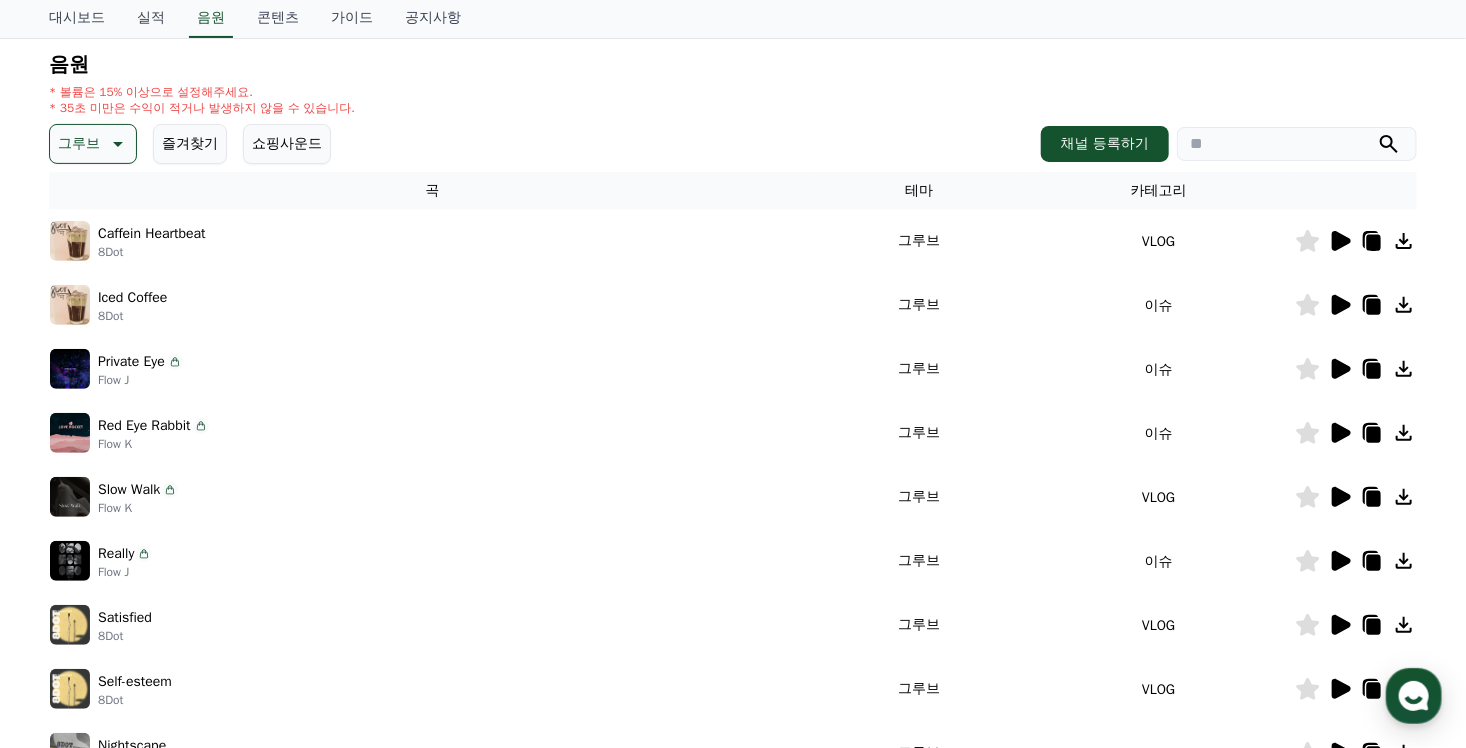 click 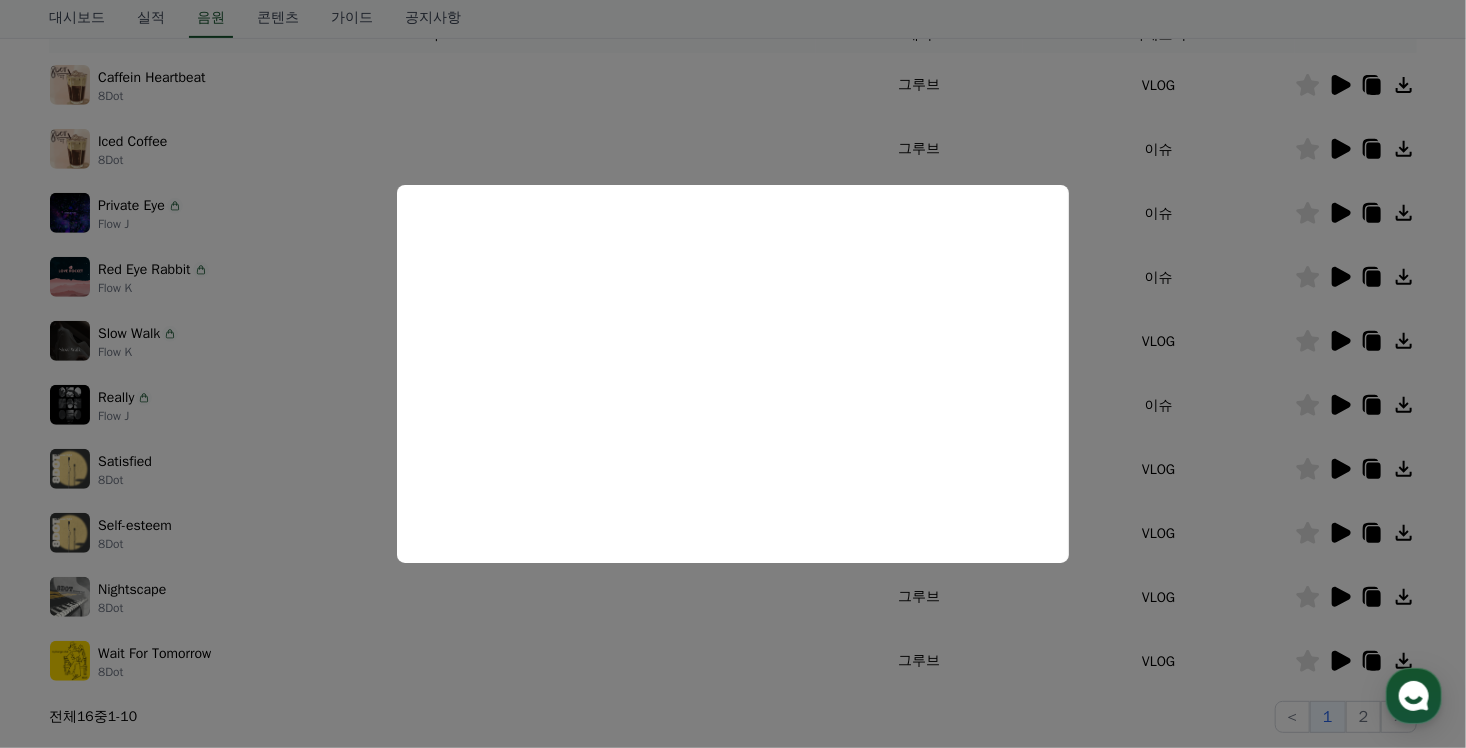 scroll, scrollTop: 400, scrollLeft: 0, axis: vertical 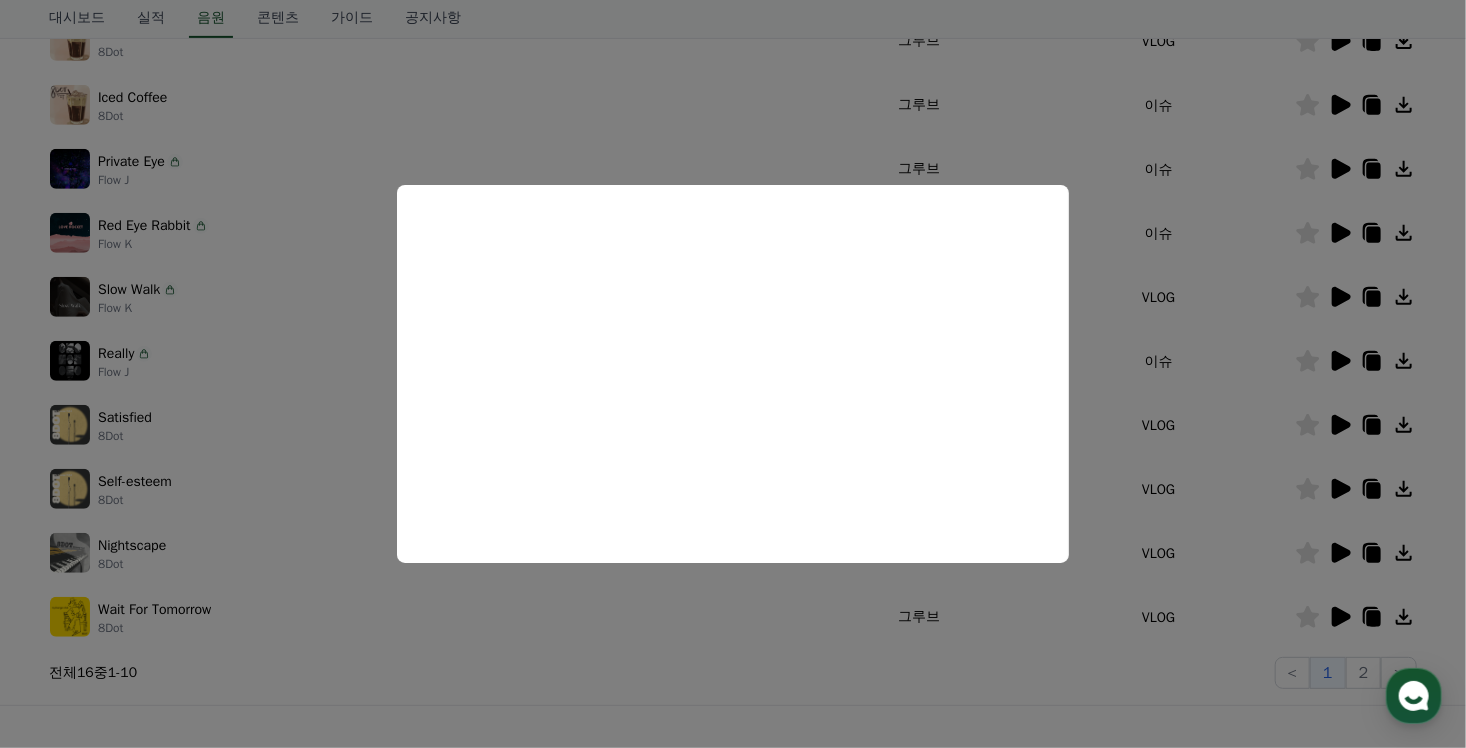 click at bounding box center (733, 374) 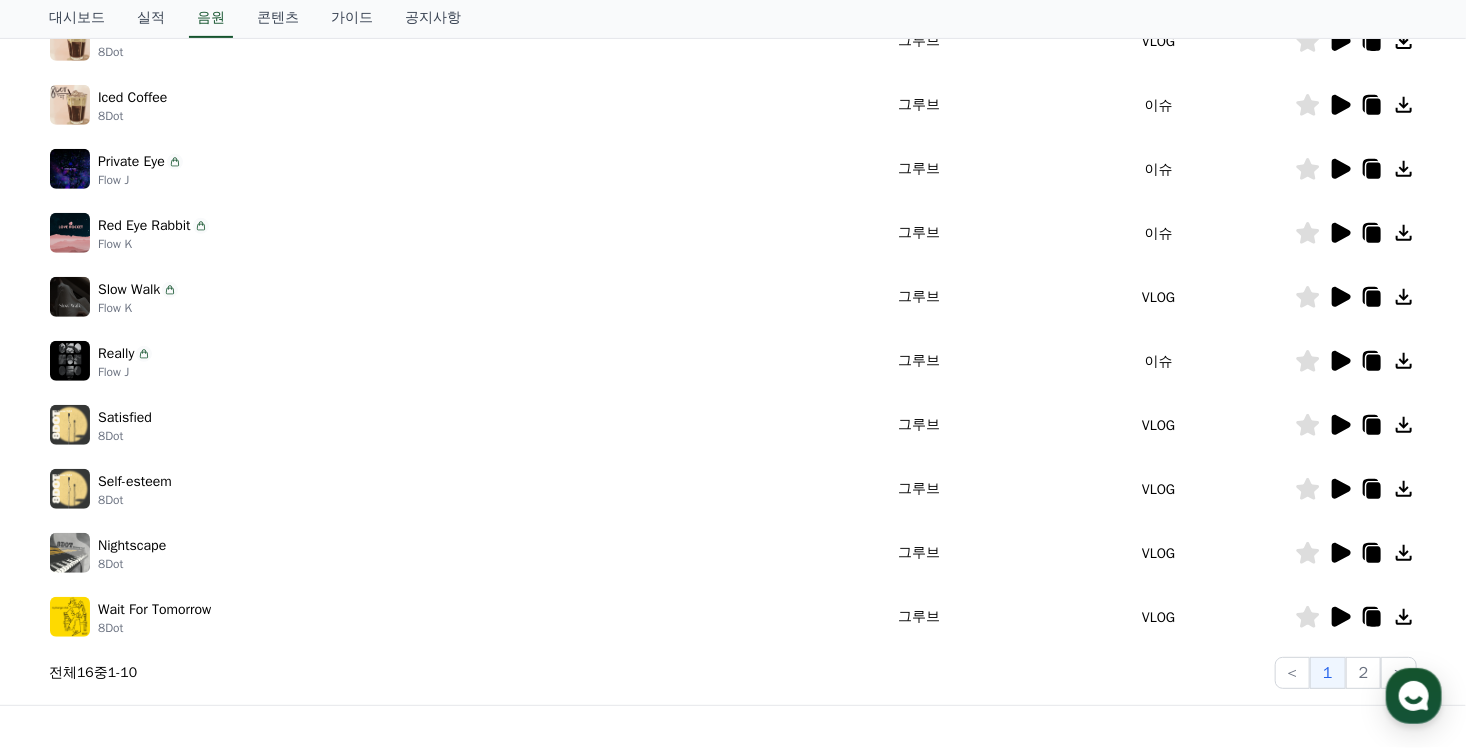 click 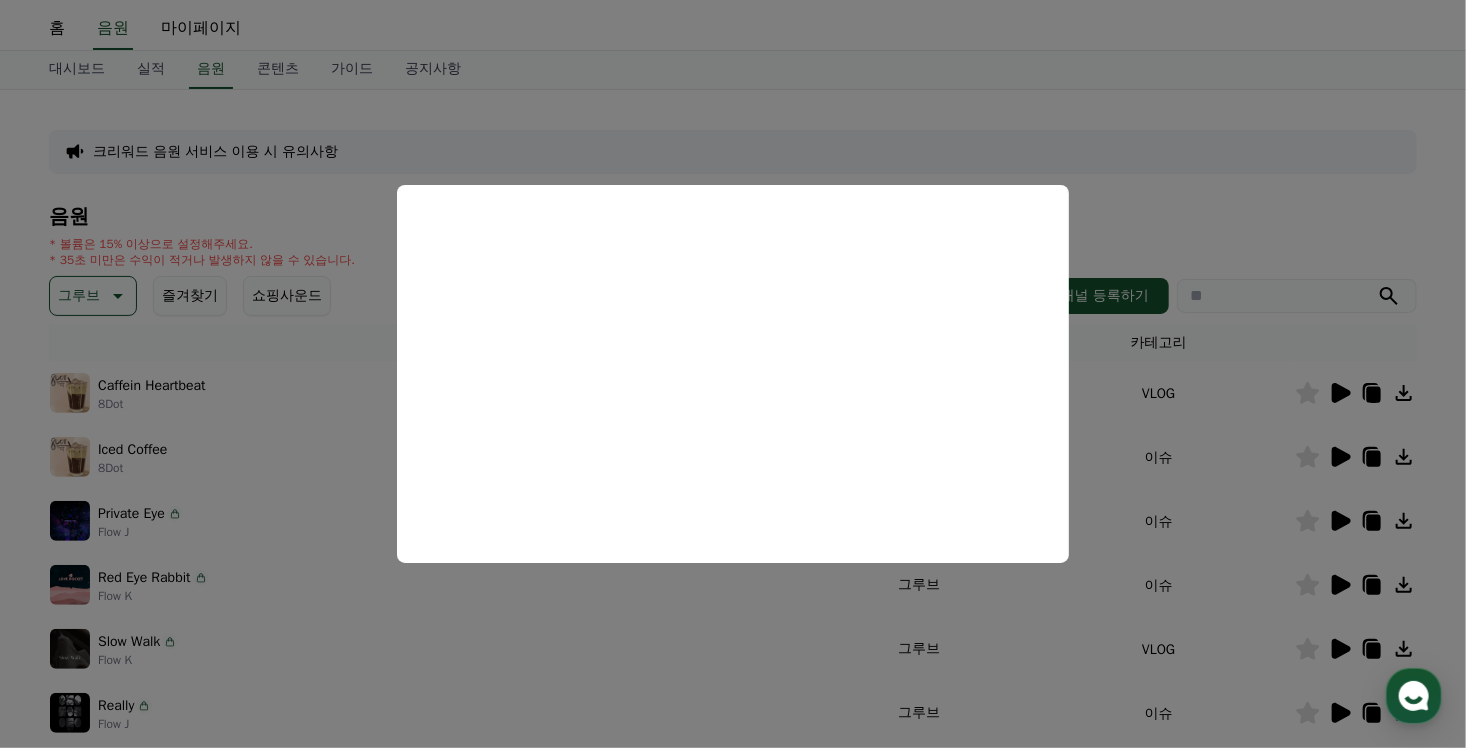 scroll, scrollTop: 0, scrollLeft: 0, axis: both 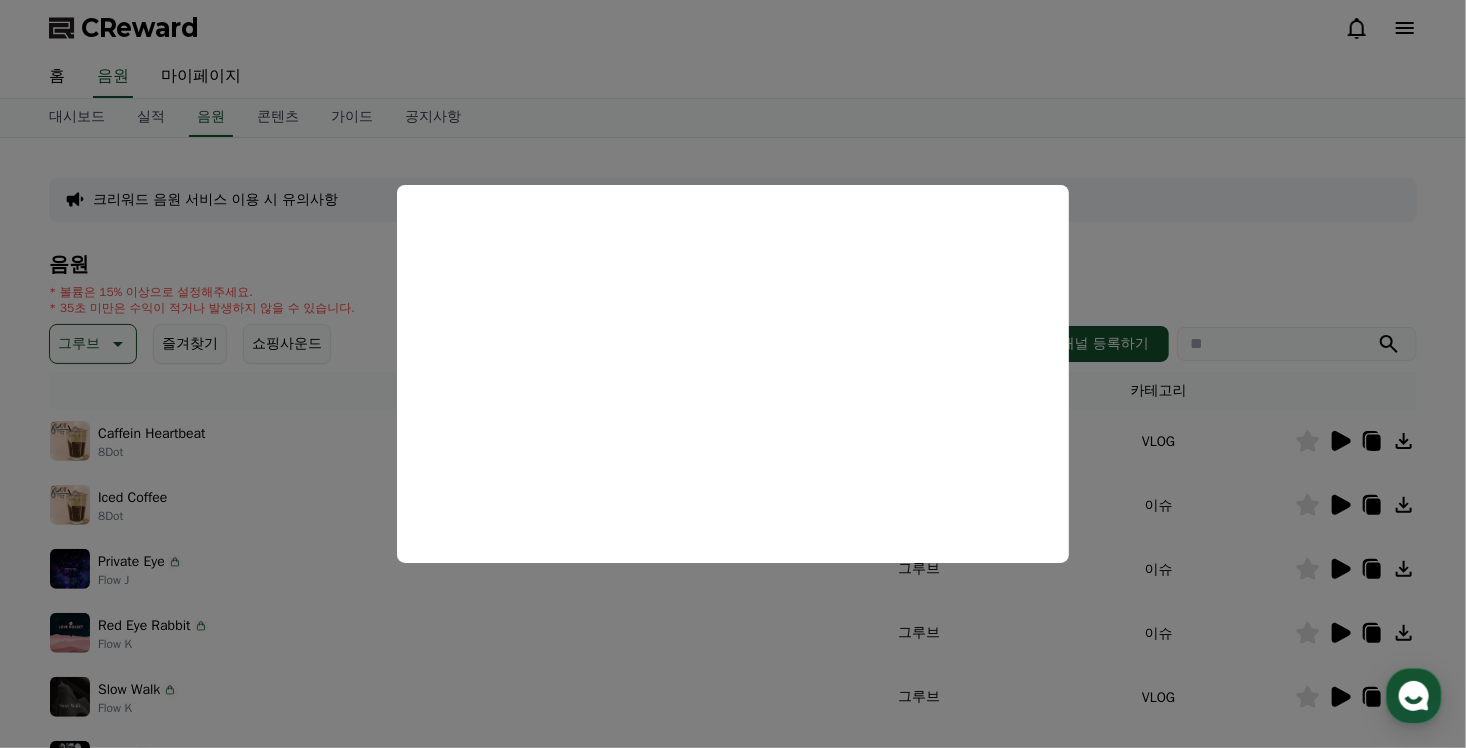 click at bounding box center [733, 374] 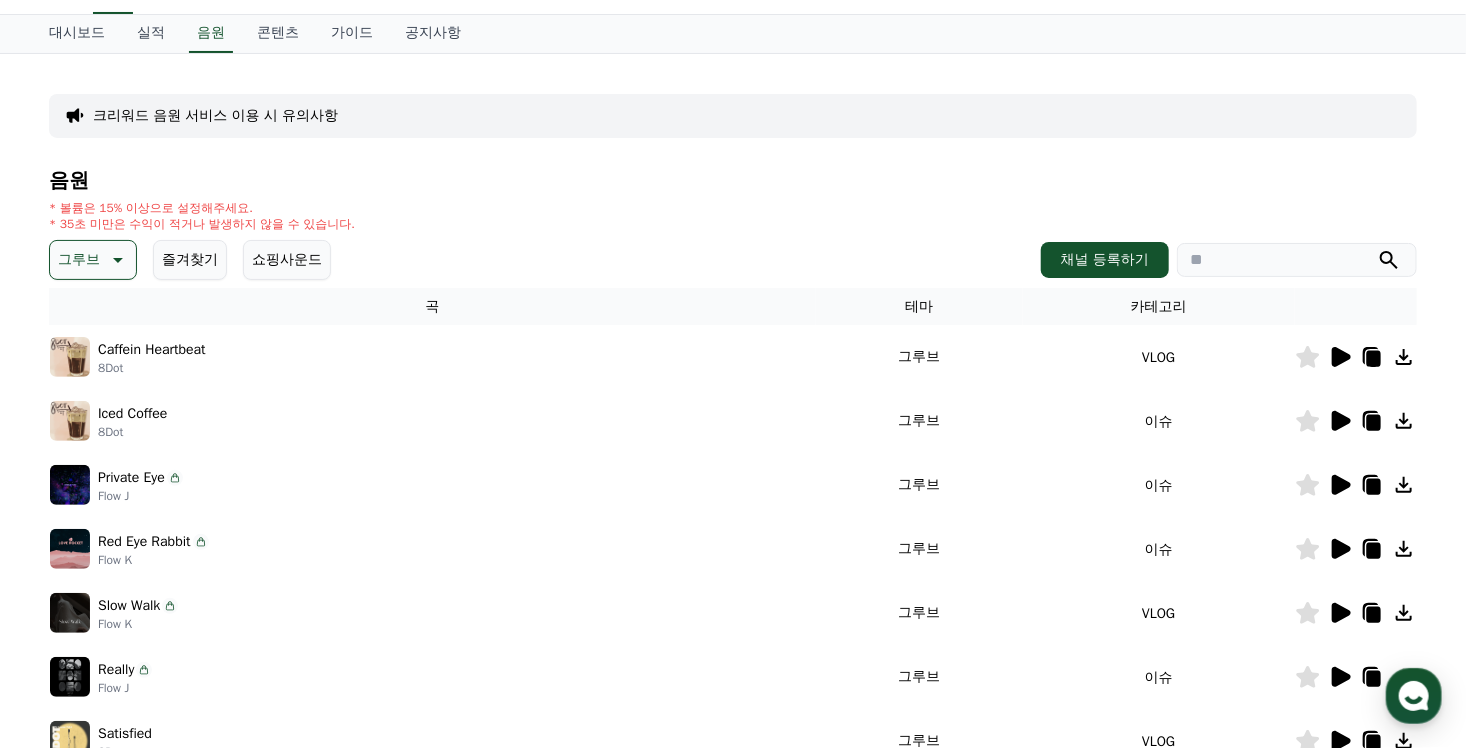 scroll, scrollTop: 200, scrollLeft: 0, axis: vertical 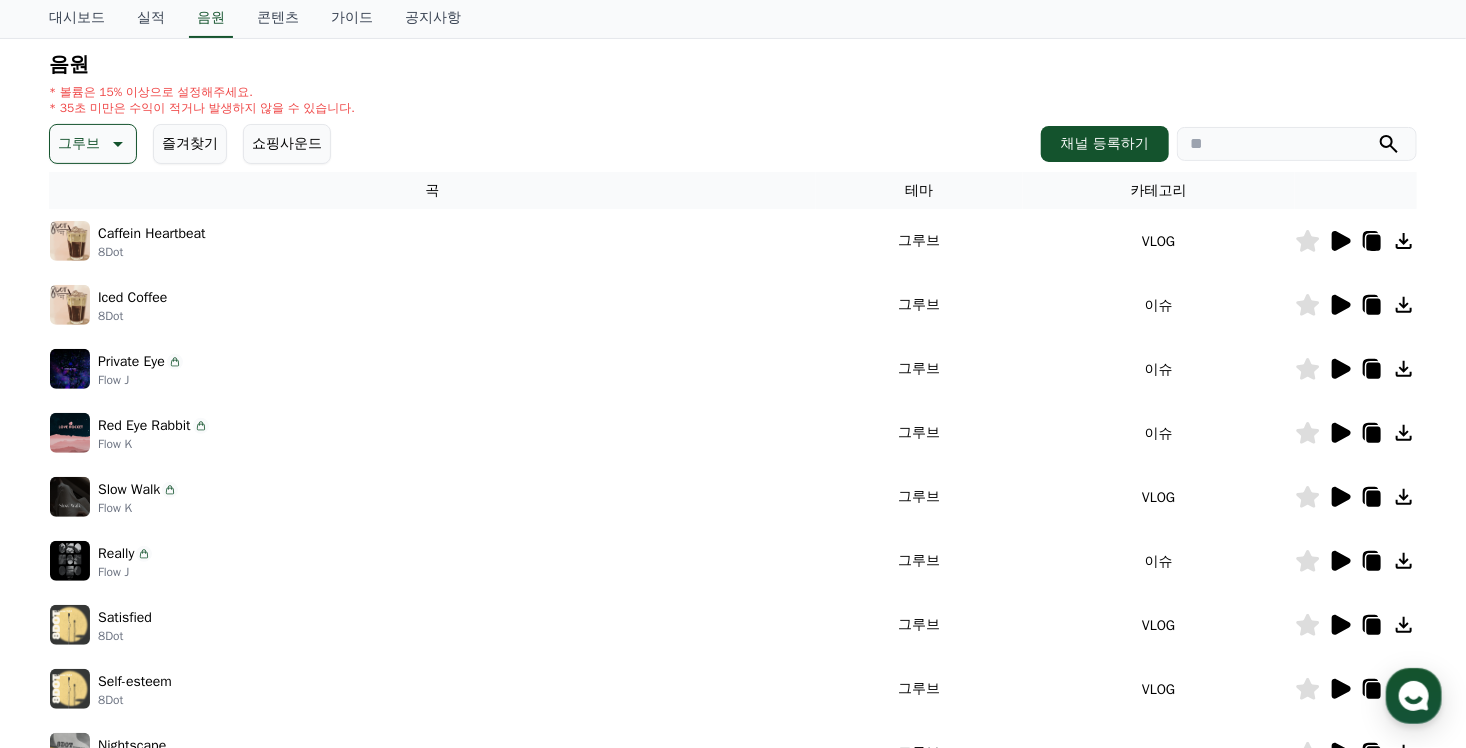 click on "쇼핑사운드" at bounding box center [287, 144] 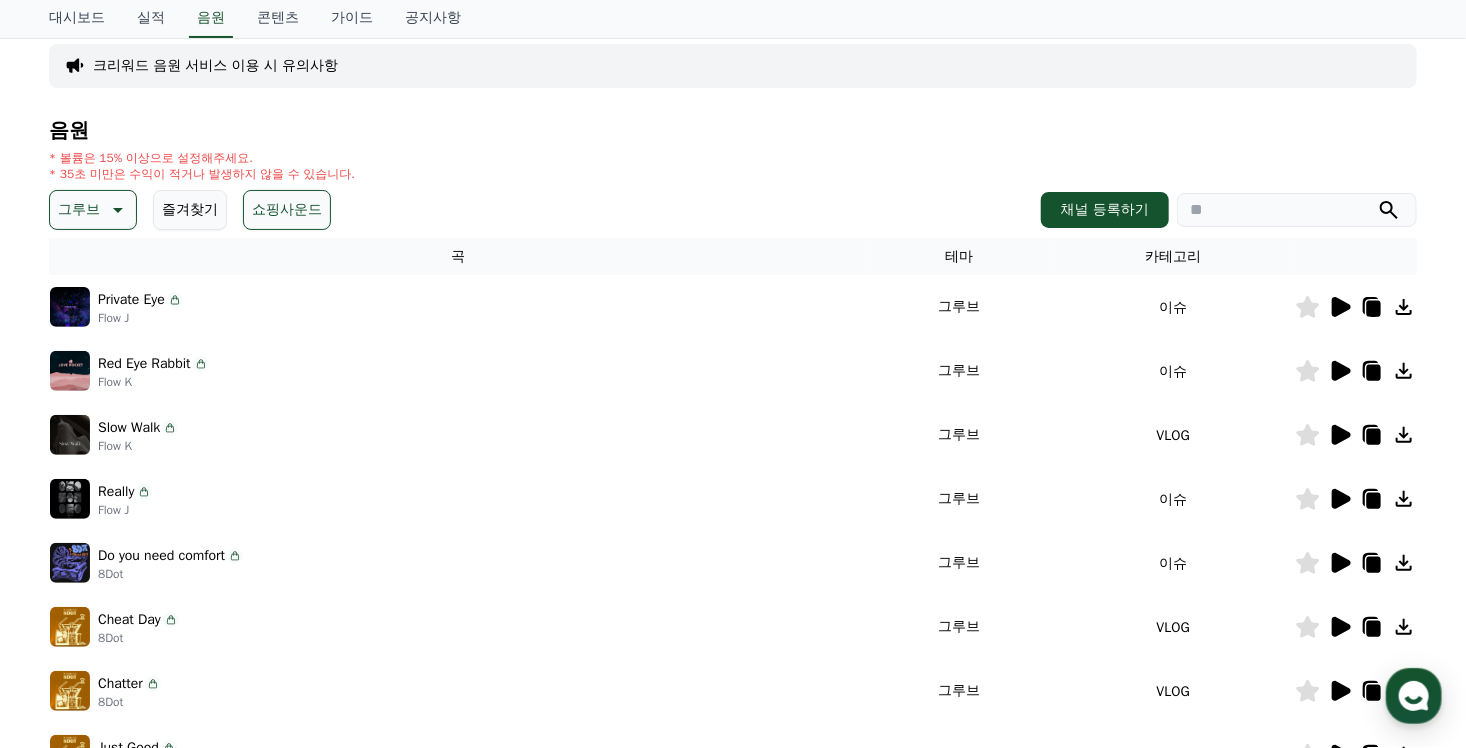 scroll, scrollTop: 100, scrollLeft: 0, axis: vertical 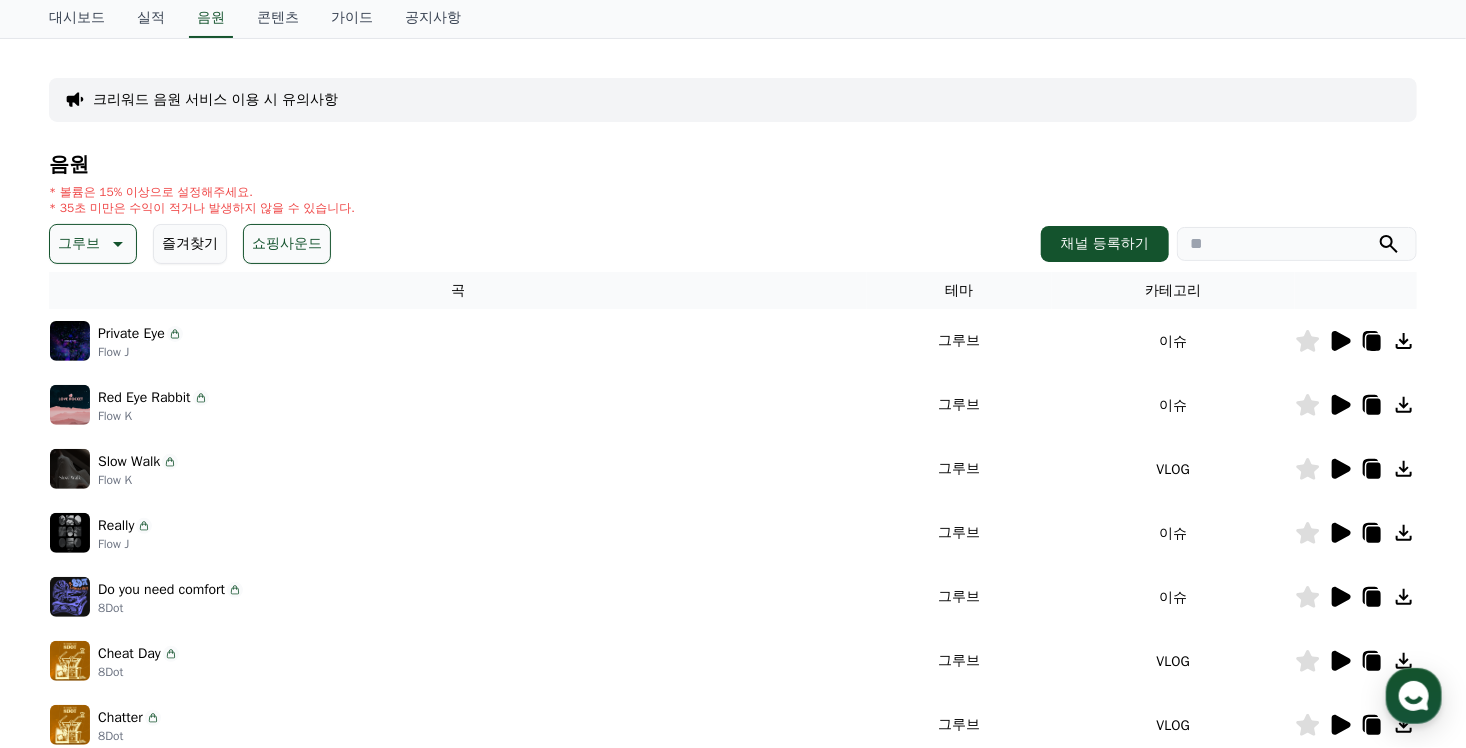 click on "즐겨찾기" at bounding box center (190, 244) 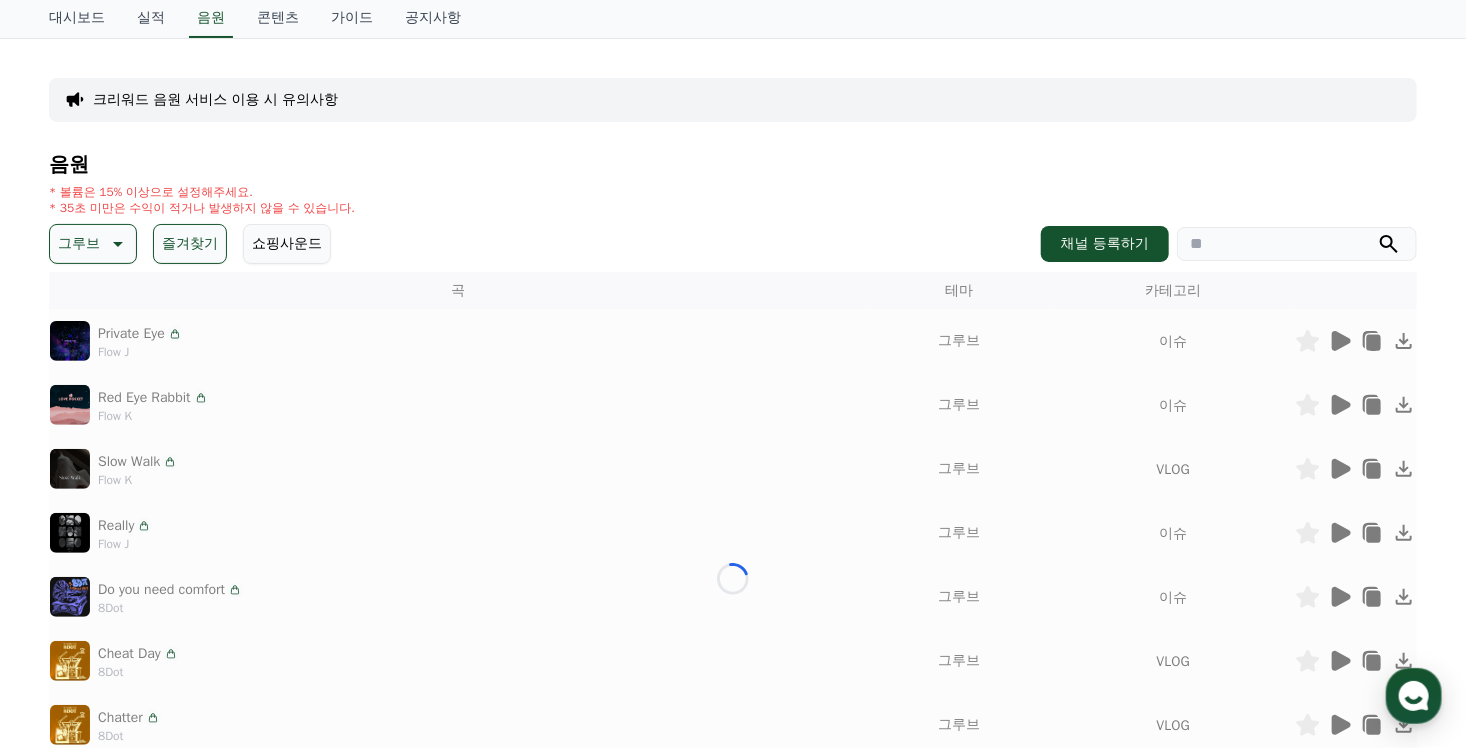 scroll, scrollTop: 0, scrollLeft: 0, axis: both 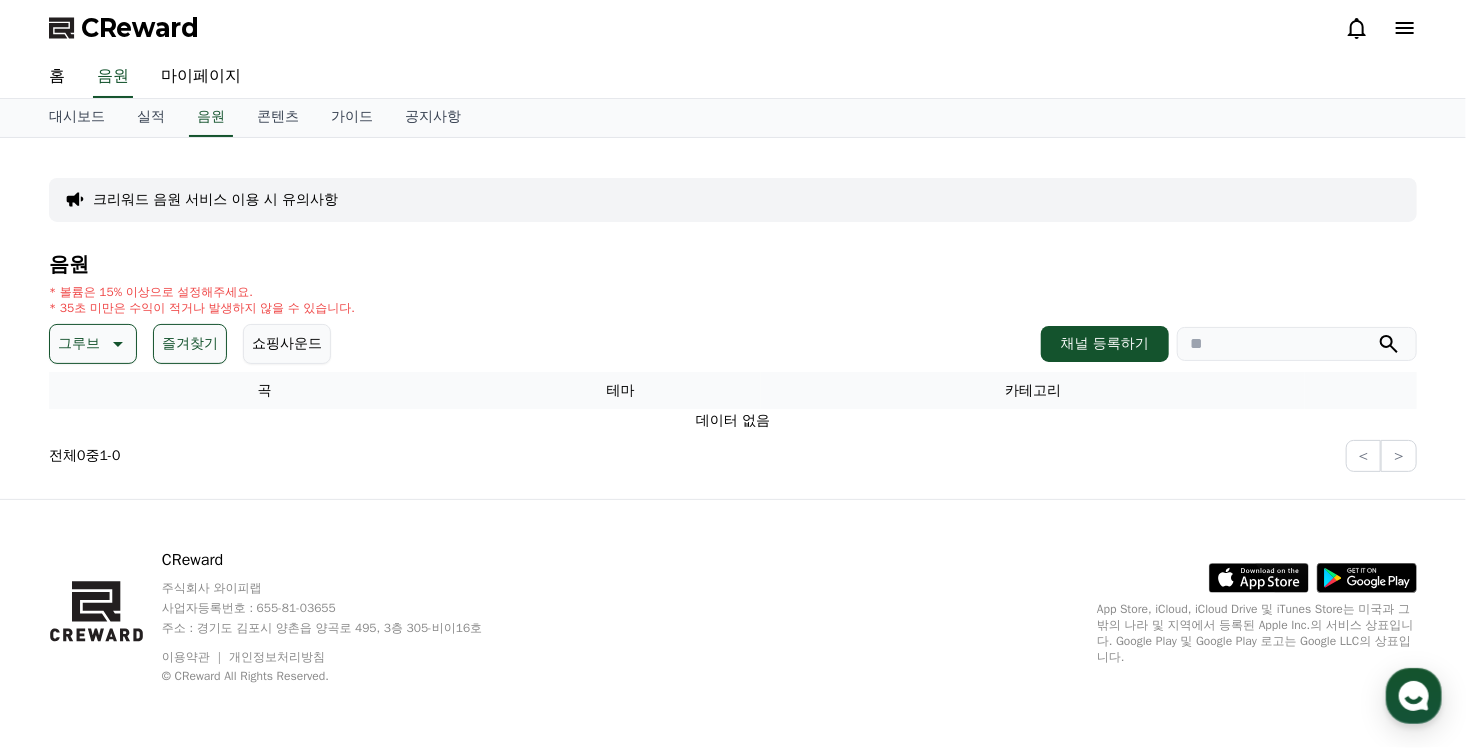 click 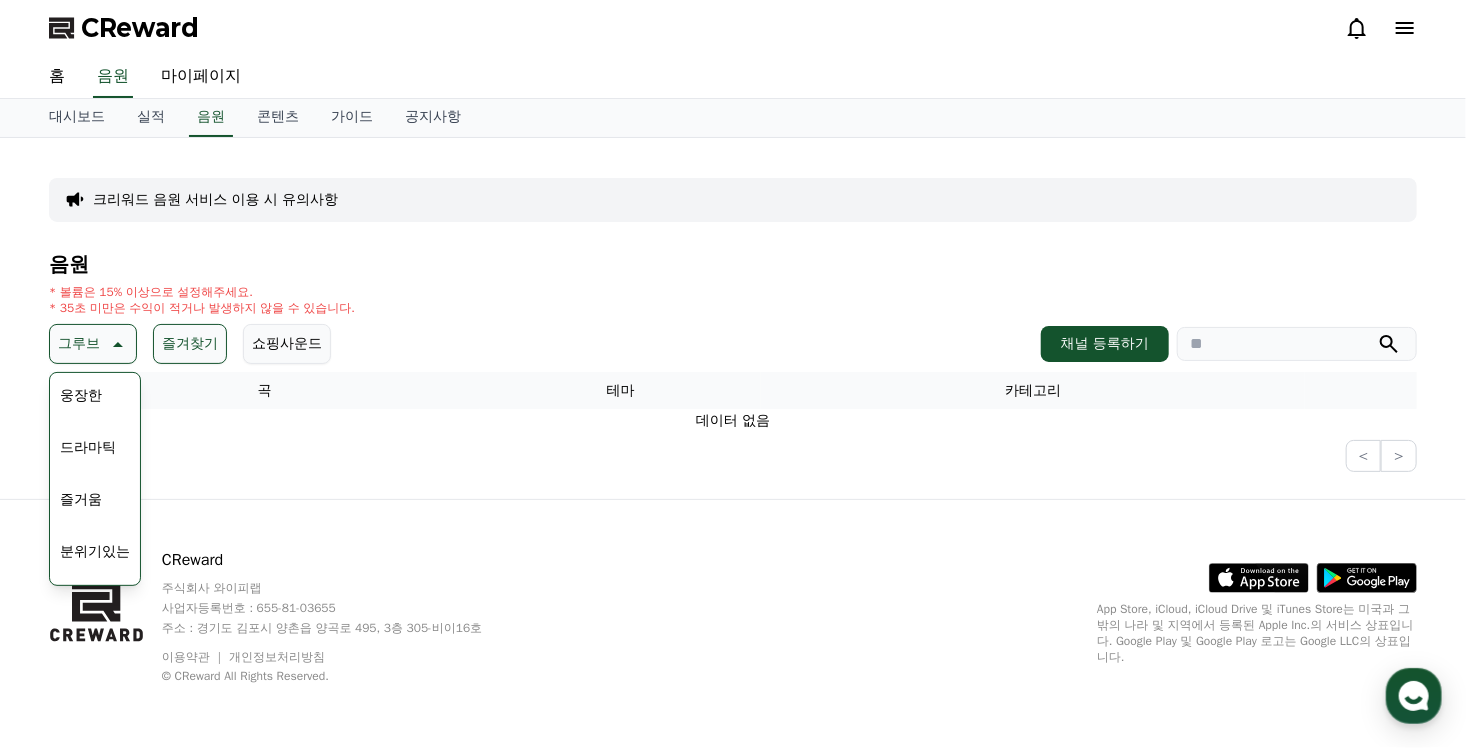 scroll, scrollTop: 400, scrollLeft: 0, axis: vertical 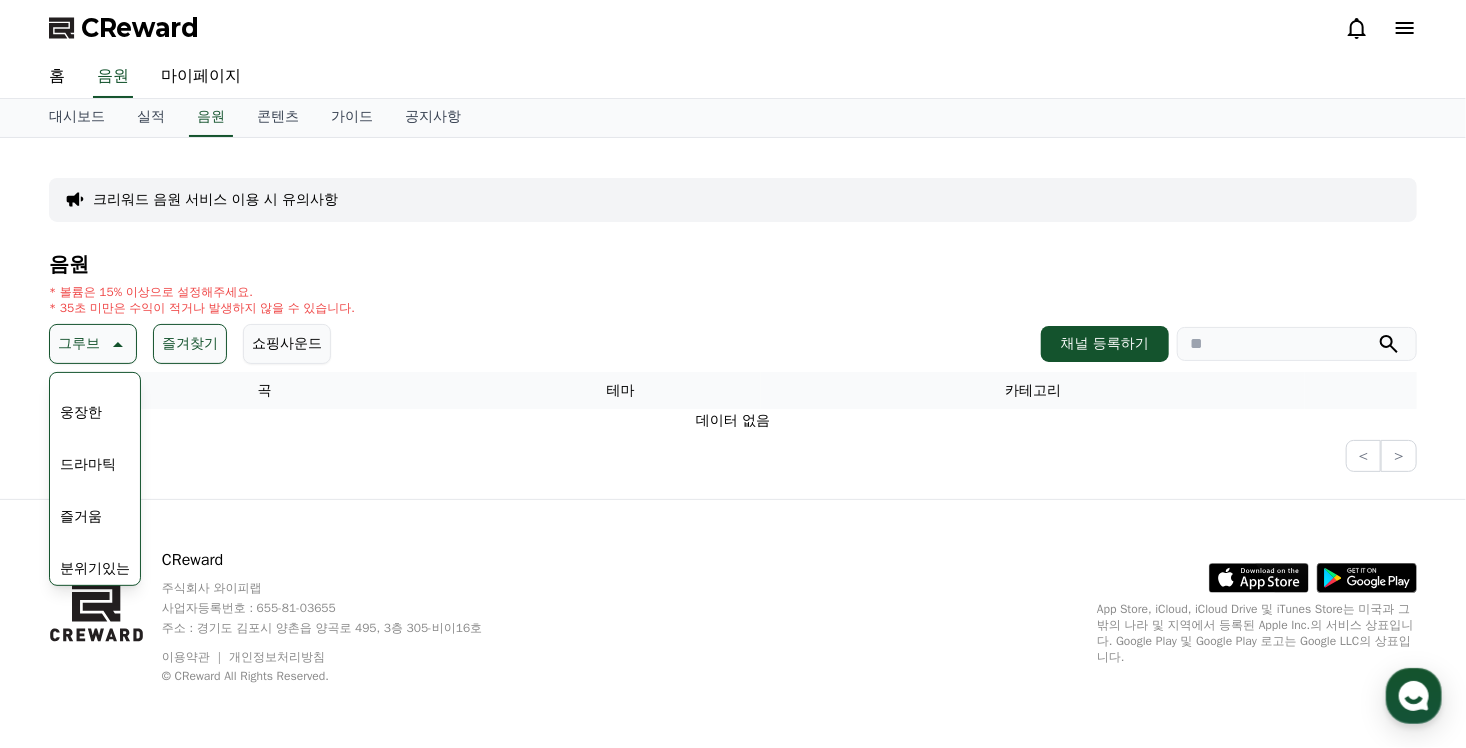 click on "분위기있는" at bounding box center (95, 569) 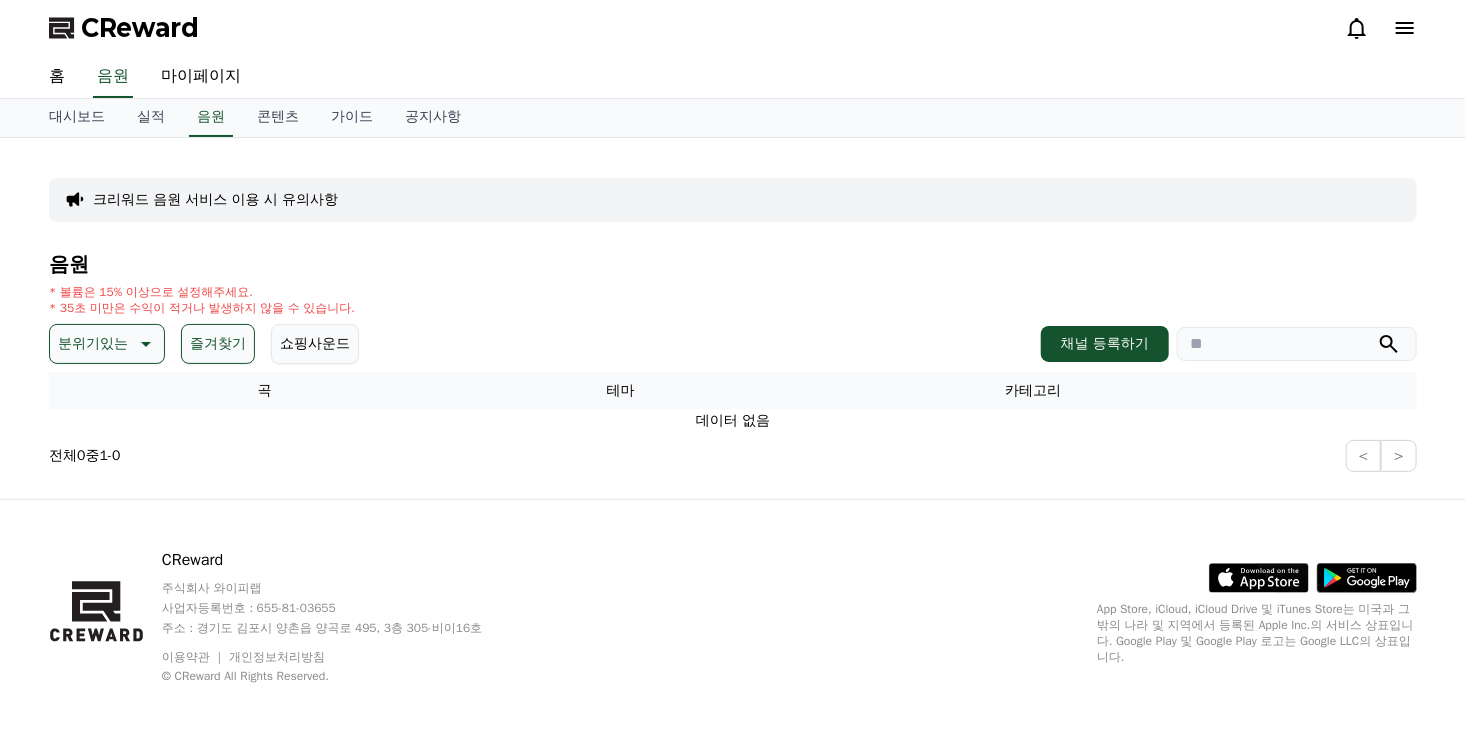 scroll, scrollTop: 0, scrollLeft: 0, axis: both 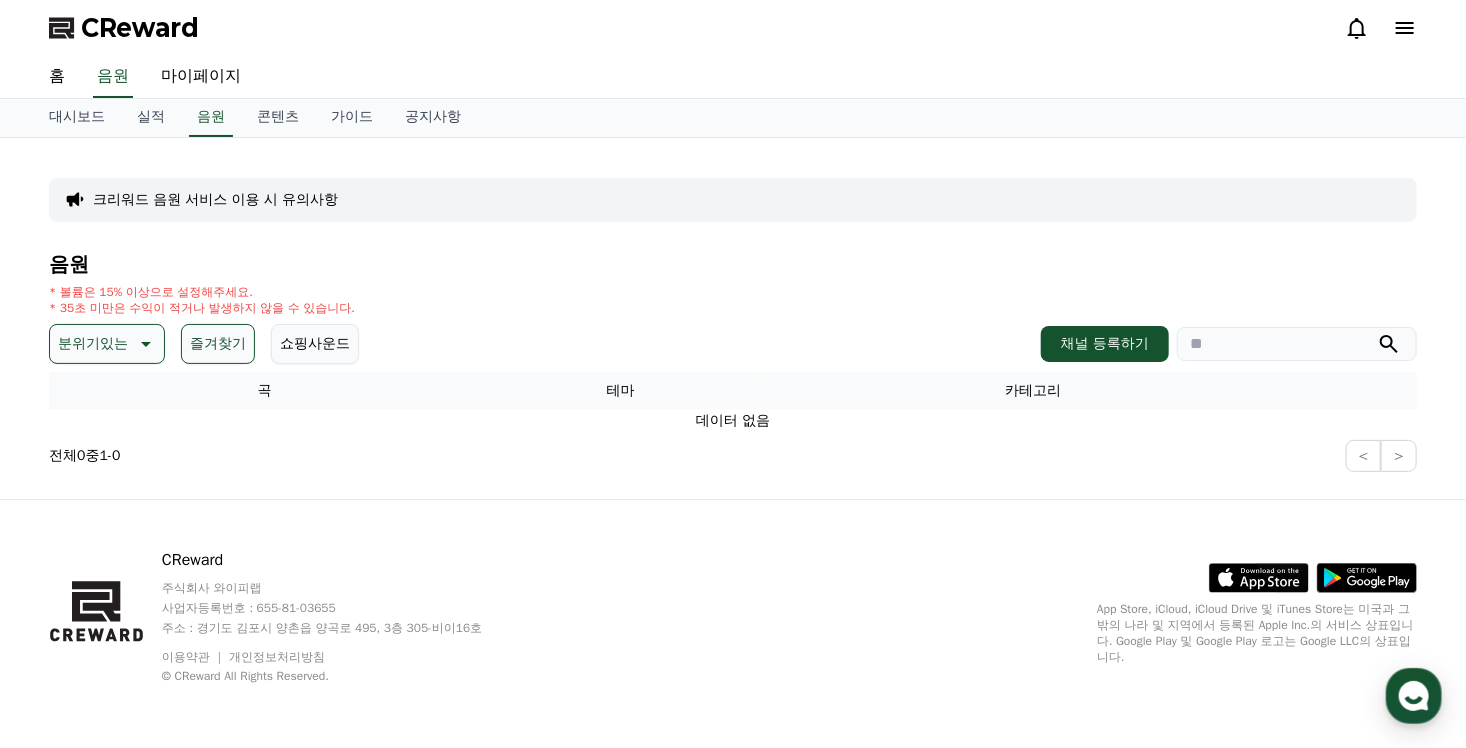 click on "분위기있는" at bounding box center (93, 344) 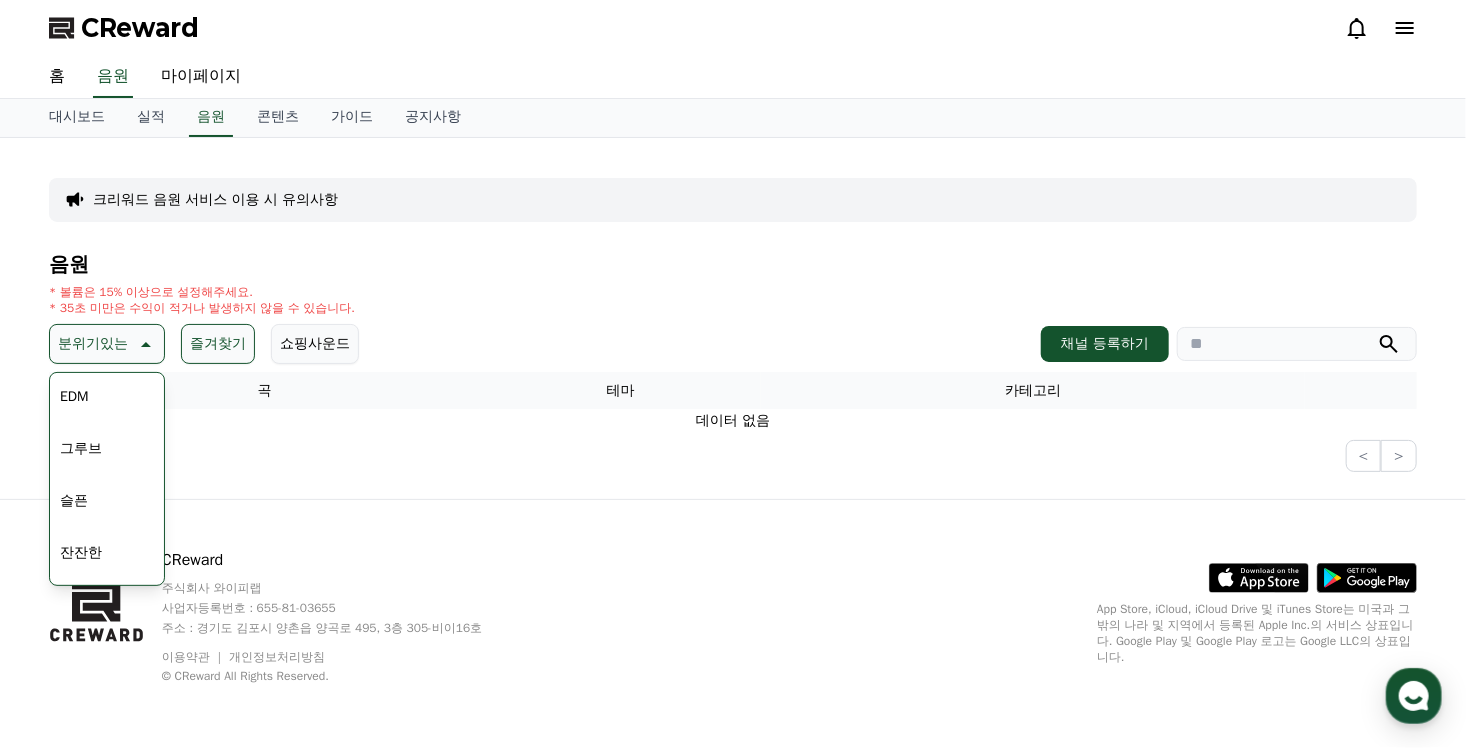 scroll, scrollTop: 524, scrollLeft: 0, axis: vertical 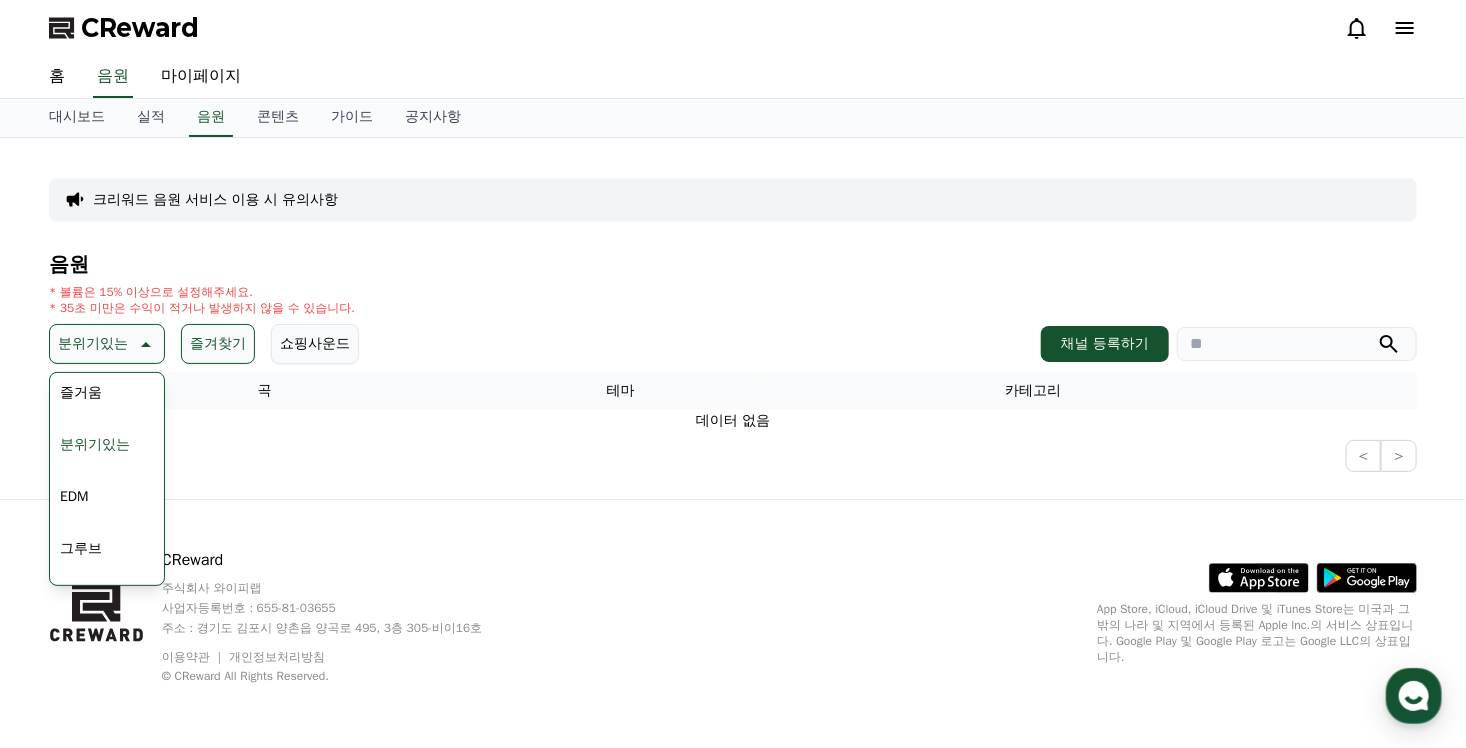 click on "전체 환상적인 호기심 어두운 밝은 통통튀는 신나는 반전 웅장한 드라마틱 즐거움 분위기있는 EDM 그루브 슬픈 잔잔한 귀여운 감동적인 긴장되는 코믹한" at bounding box center (107, 367) 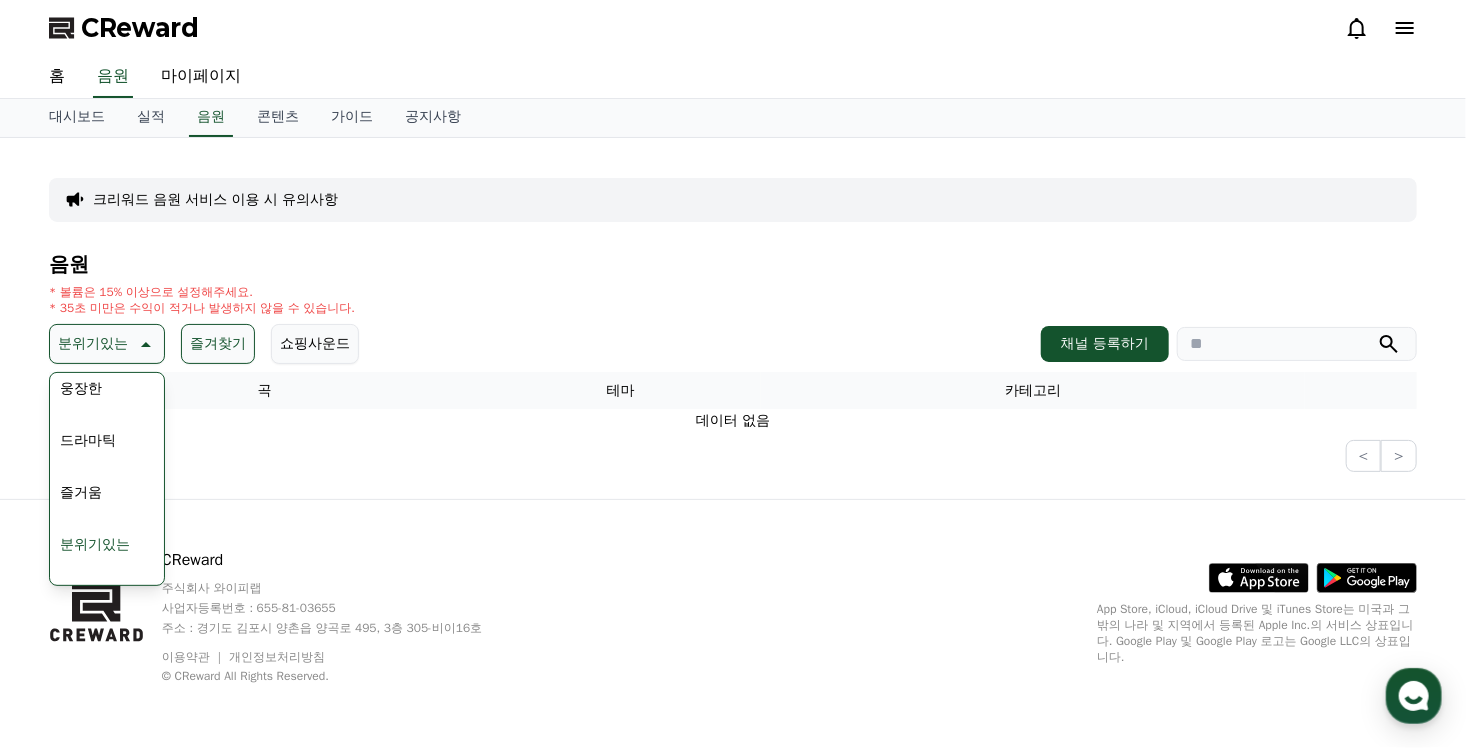 click on "즐거움" at bounding box center (81, 493) 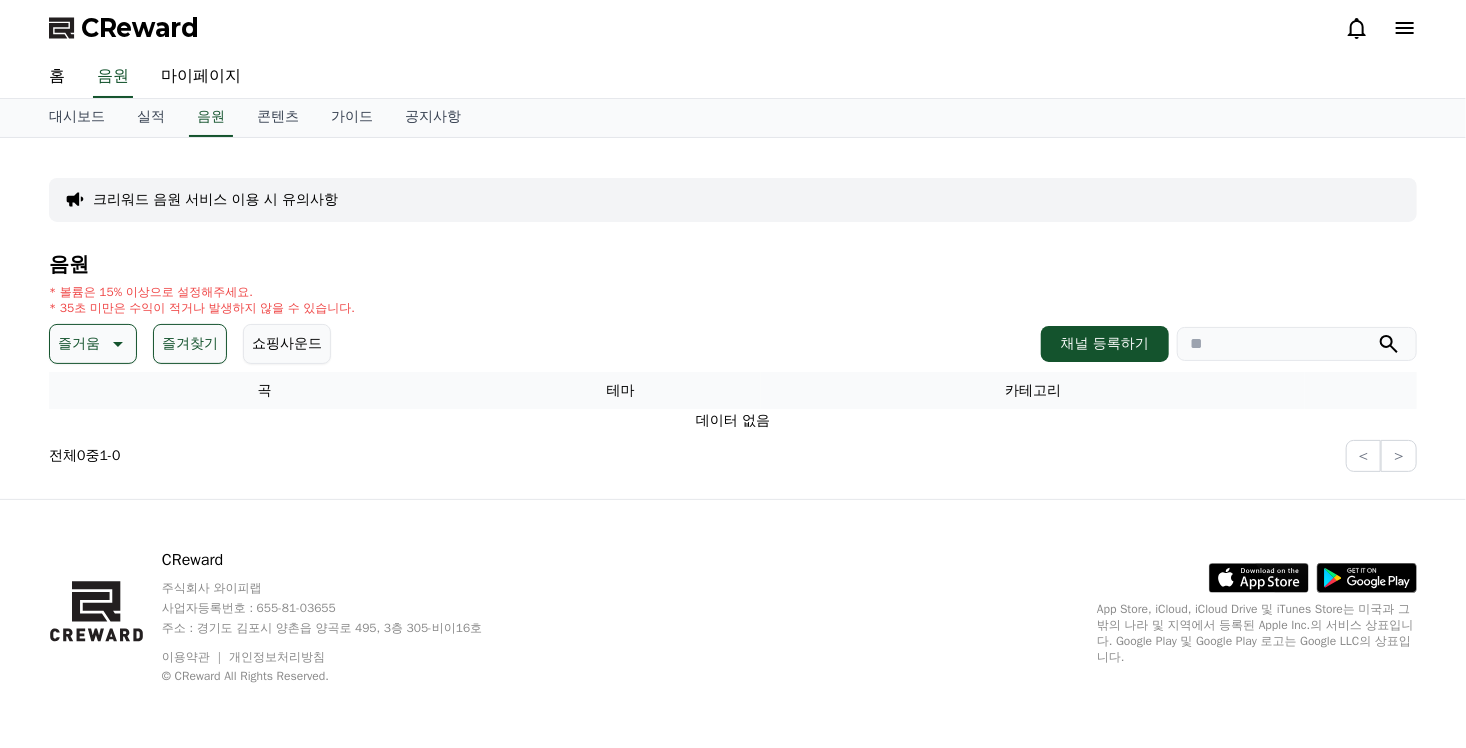 scroll, scrollTop: 0, scrollLeft: 0, axis: both 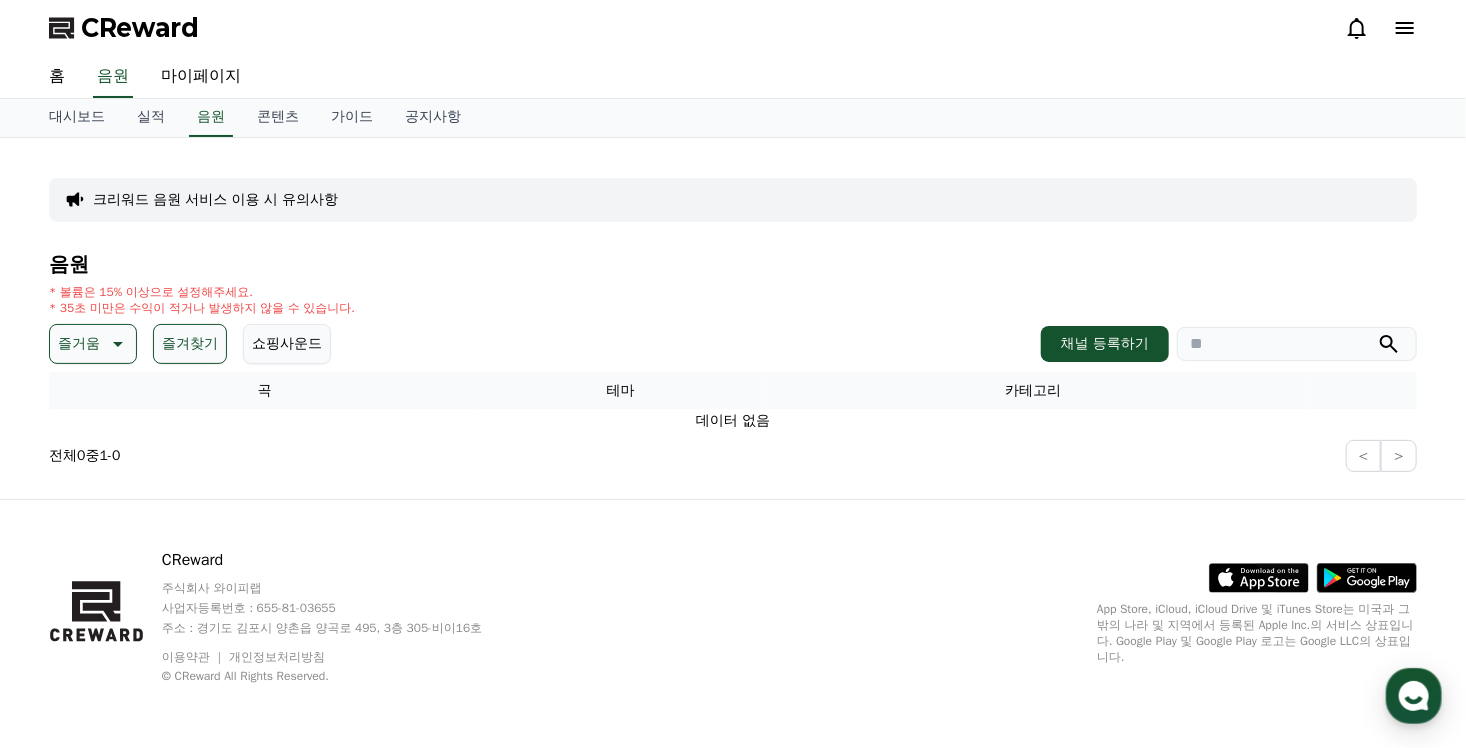 click on "즐거움" at bounding box center [79, 344] 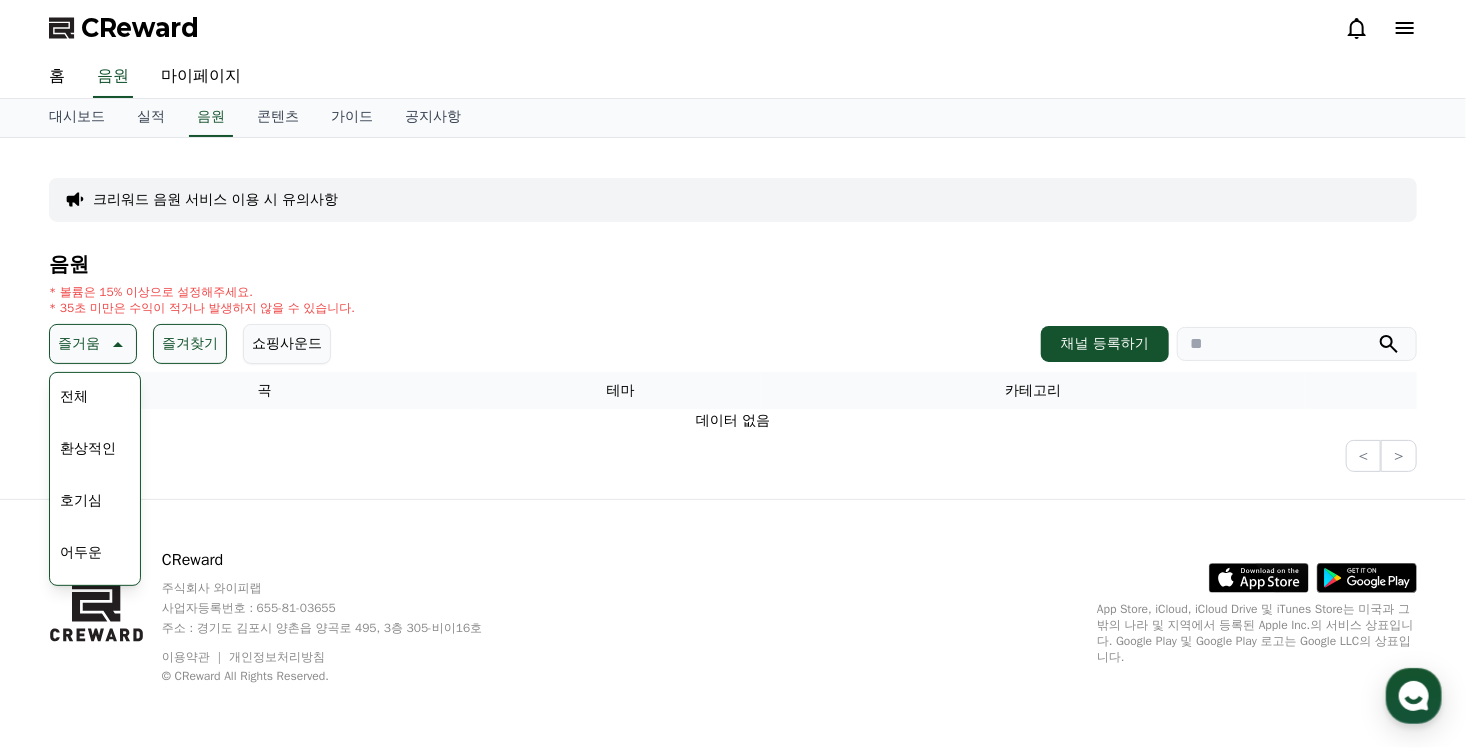 click on "크리워드 음원 서비스 이용 시 유의사항" at bounding box center [215, 200] 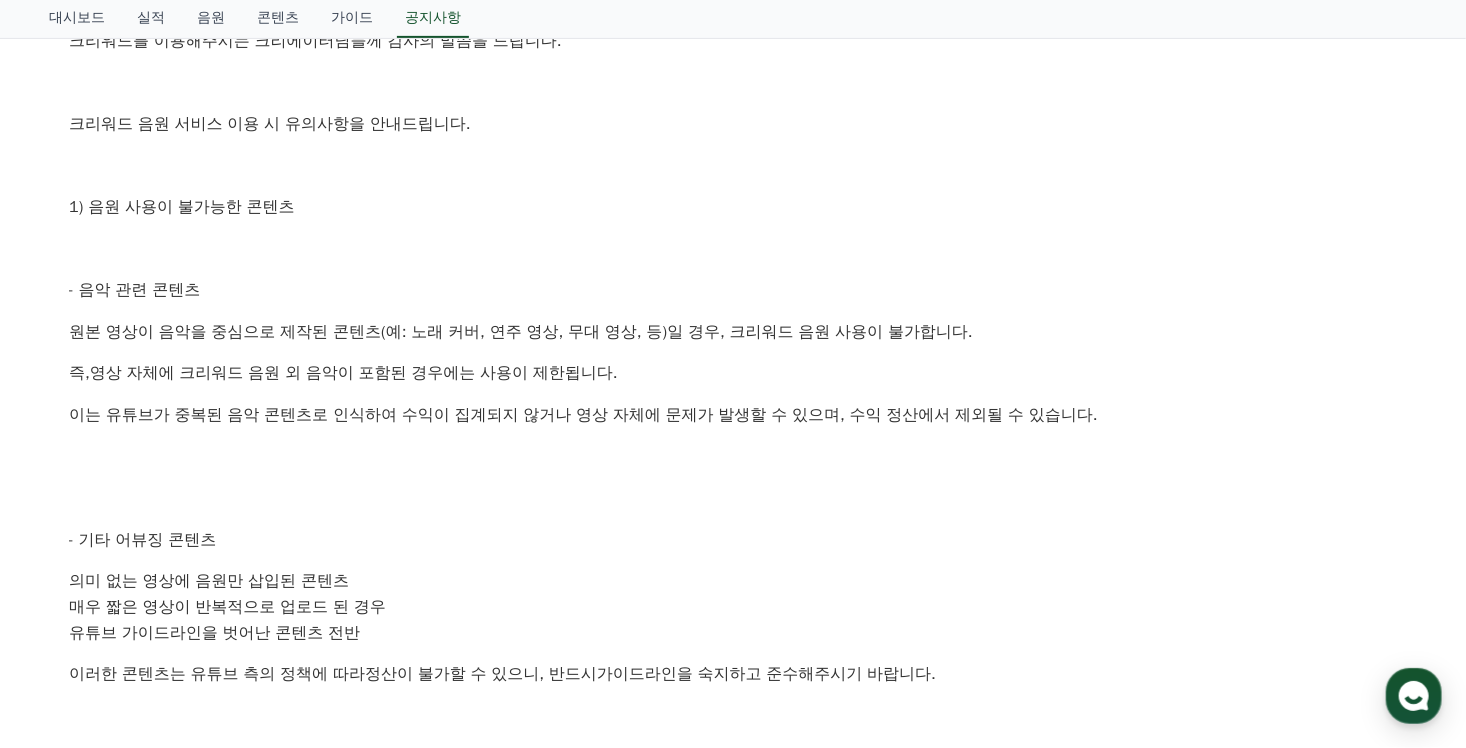 scroll, scrollTop: 0, scrollLeft: 0, axis: both 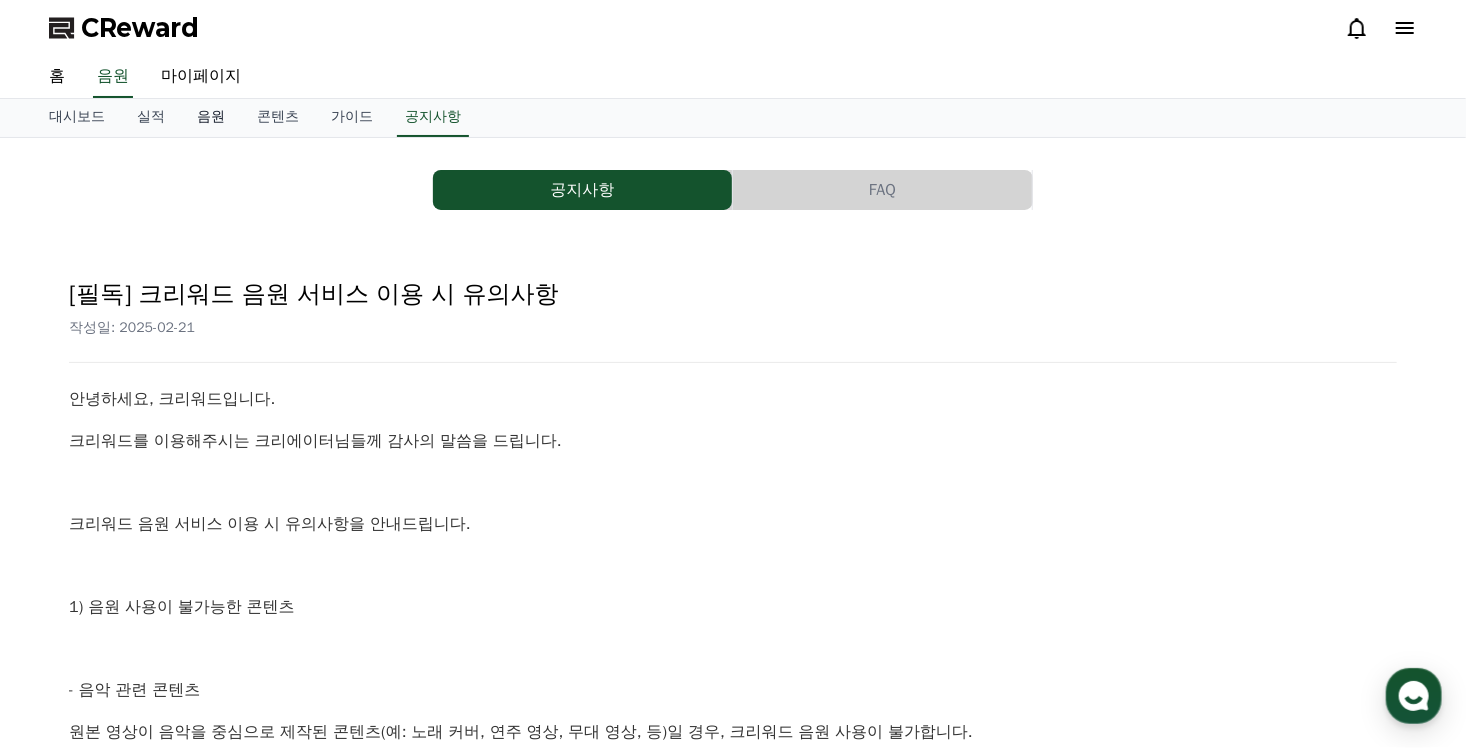 click on "음원" at bounding box center [211, 118] 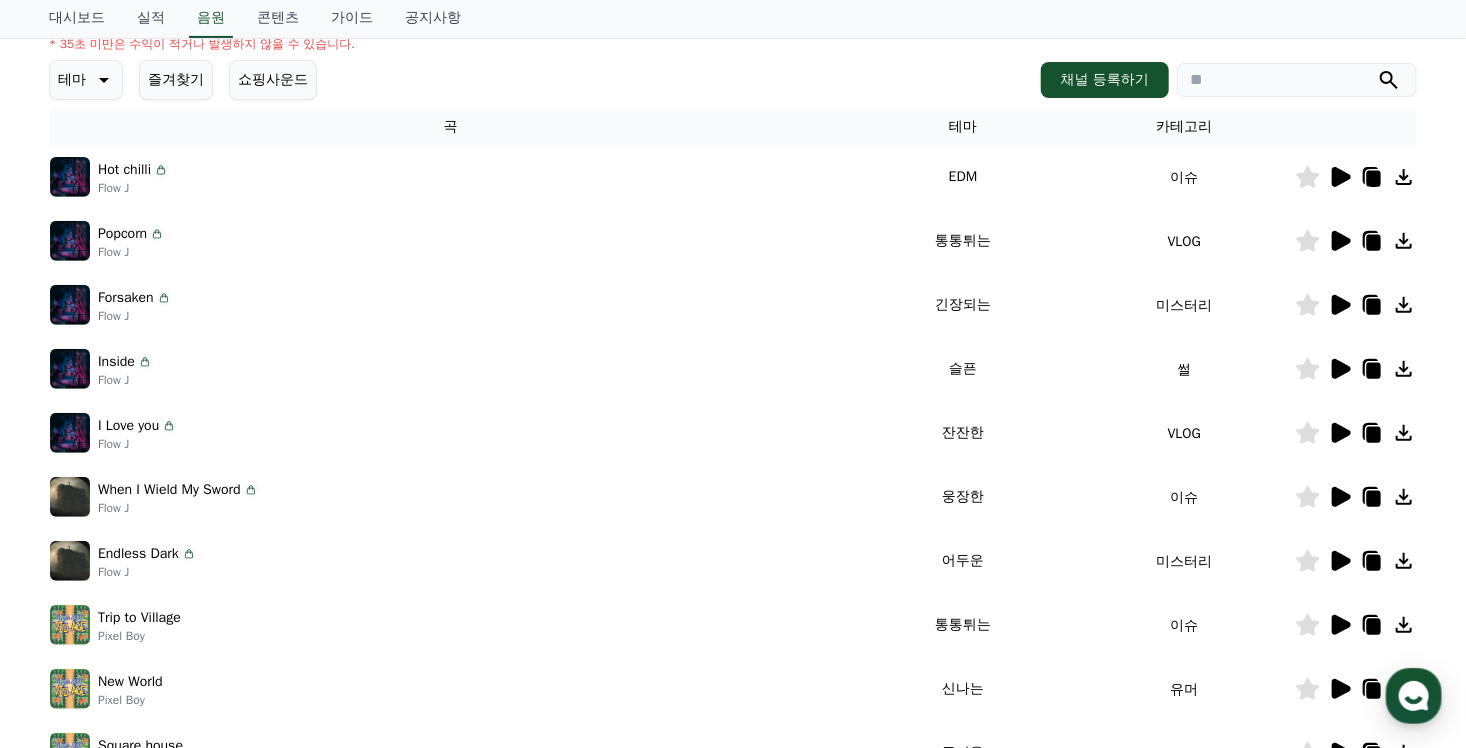 scroll, scrollTop: 400, scrollLeft: 0, axis: vertical 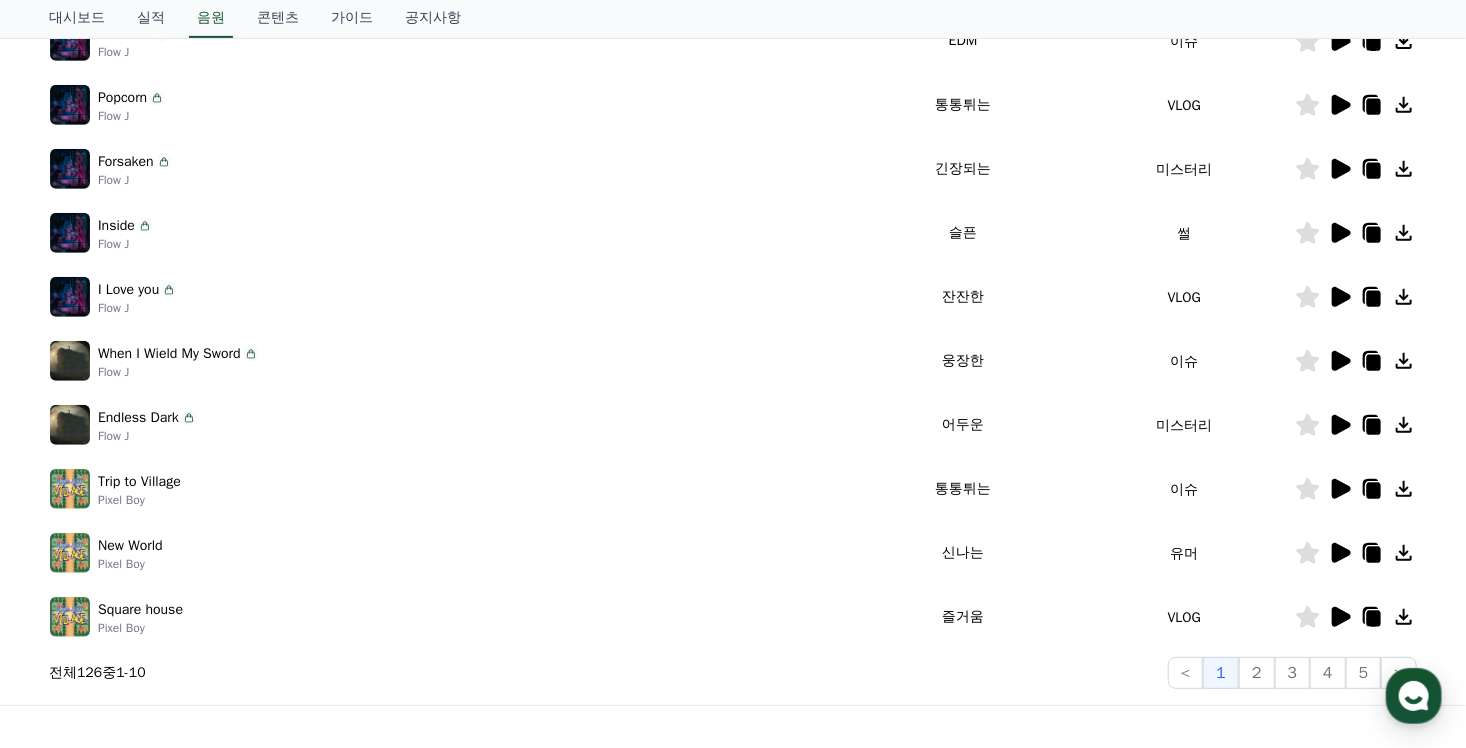 click 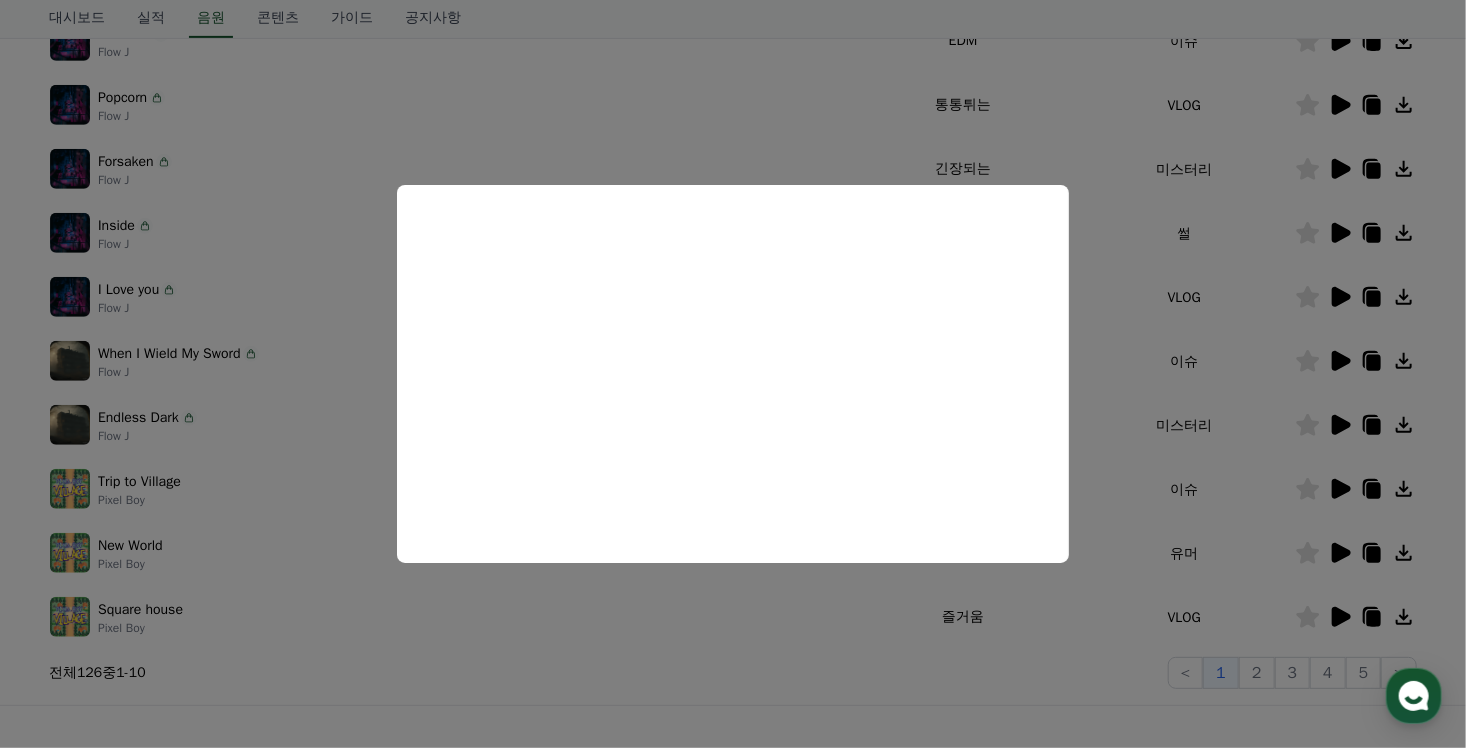 click at bounding box center (733, 374) 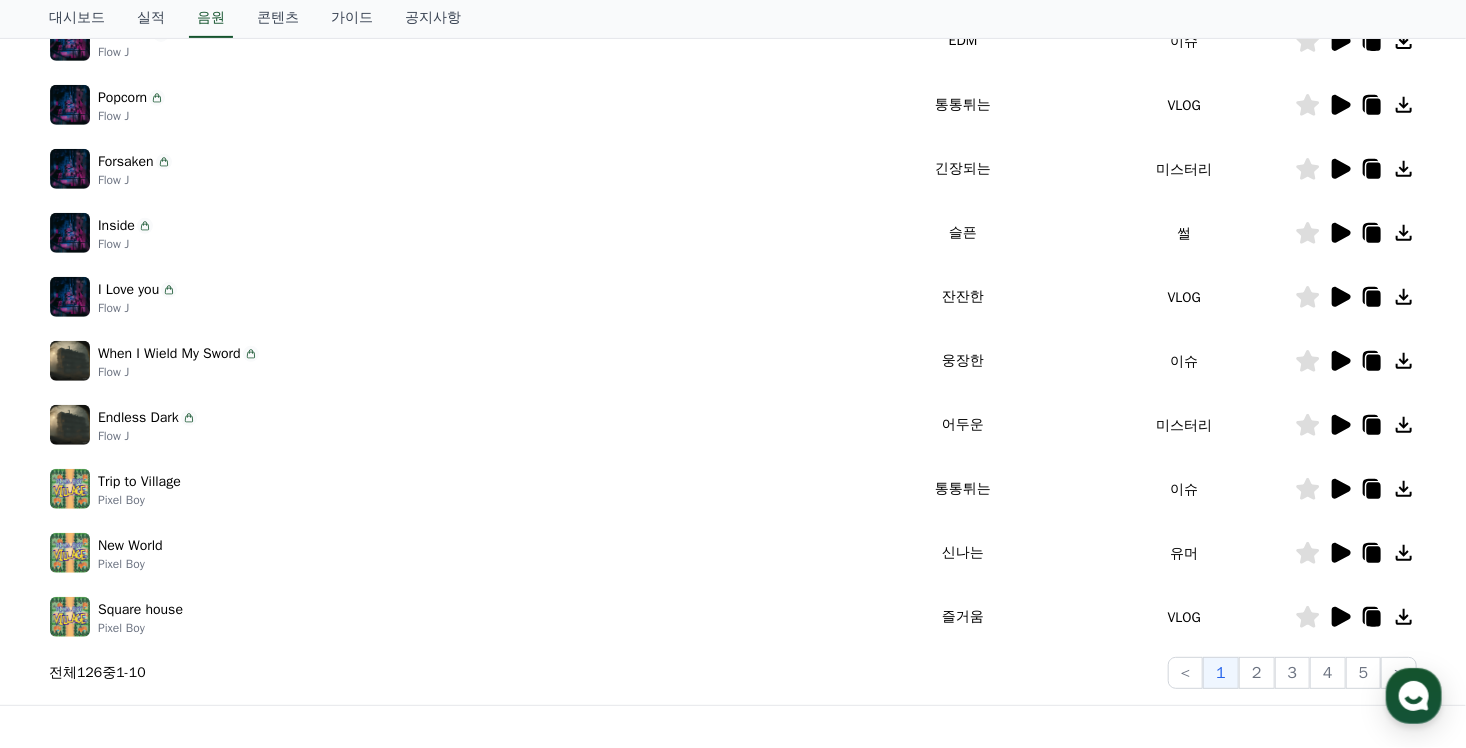 click 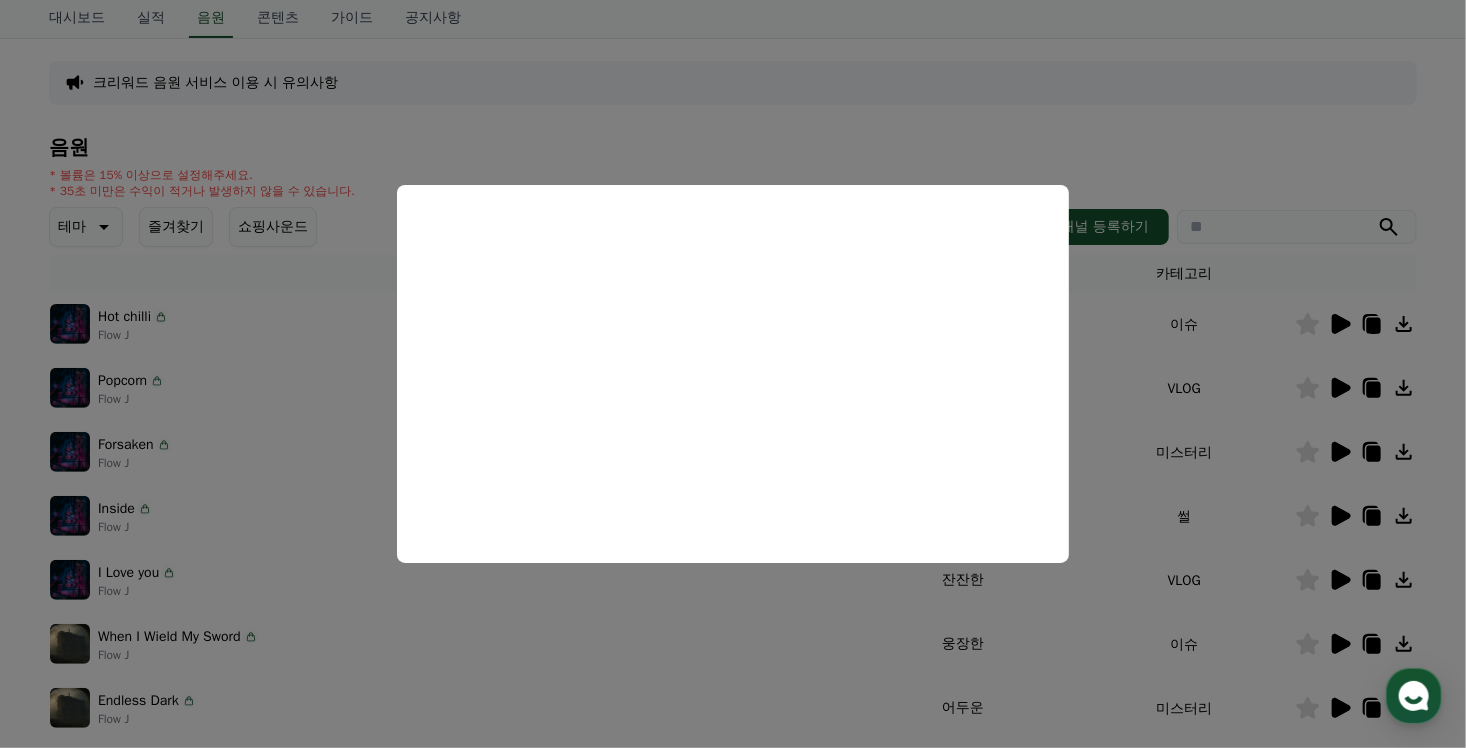 scroll, scrollTop: 100, scrollLeft: 0, axis: vertical 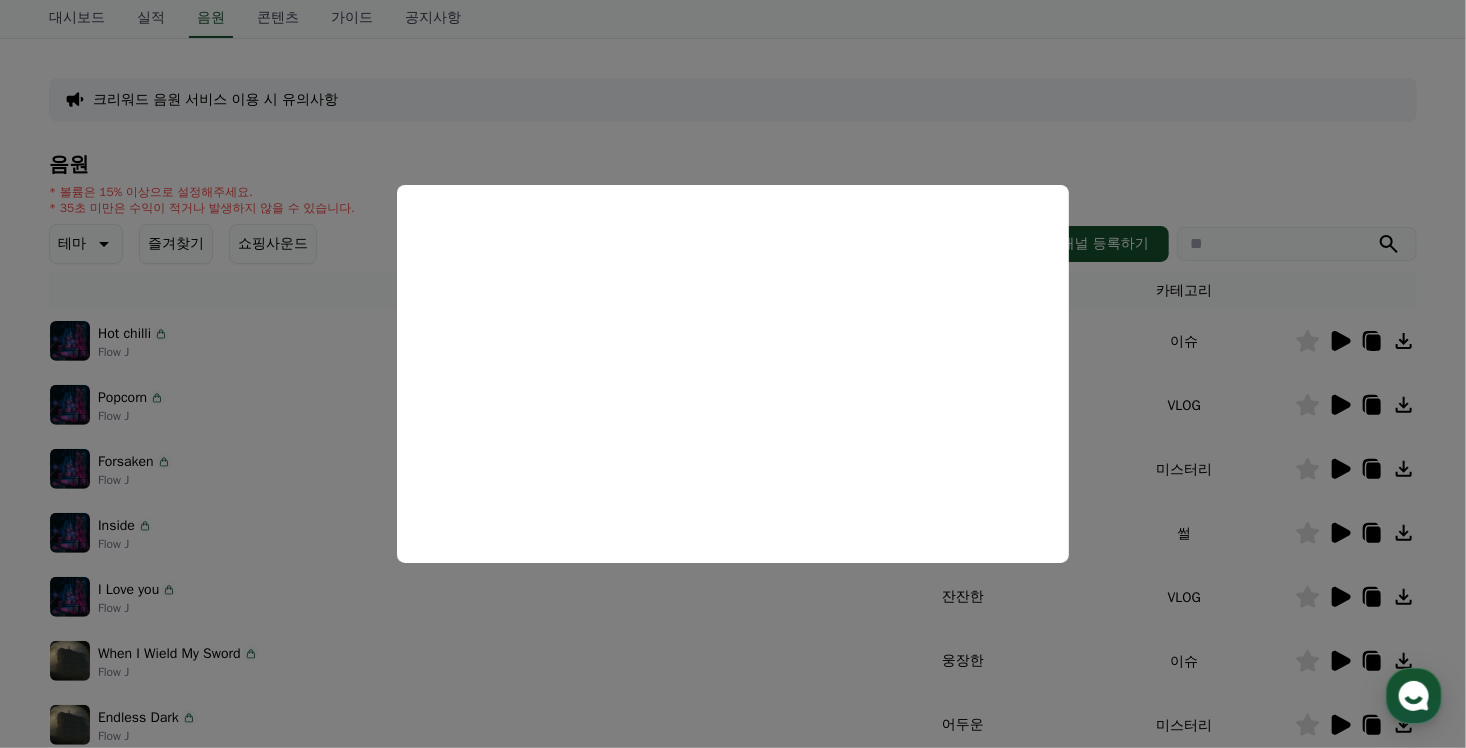 click at bounding box center (733, 374) 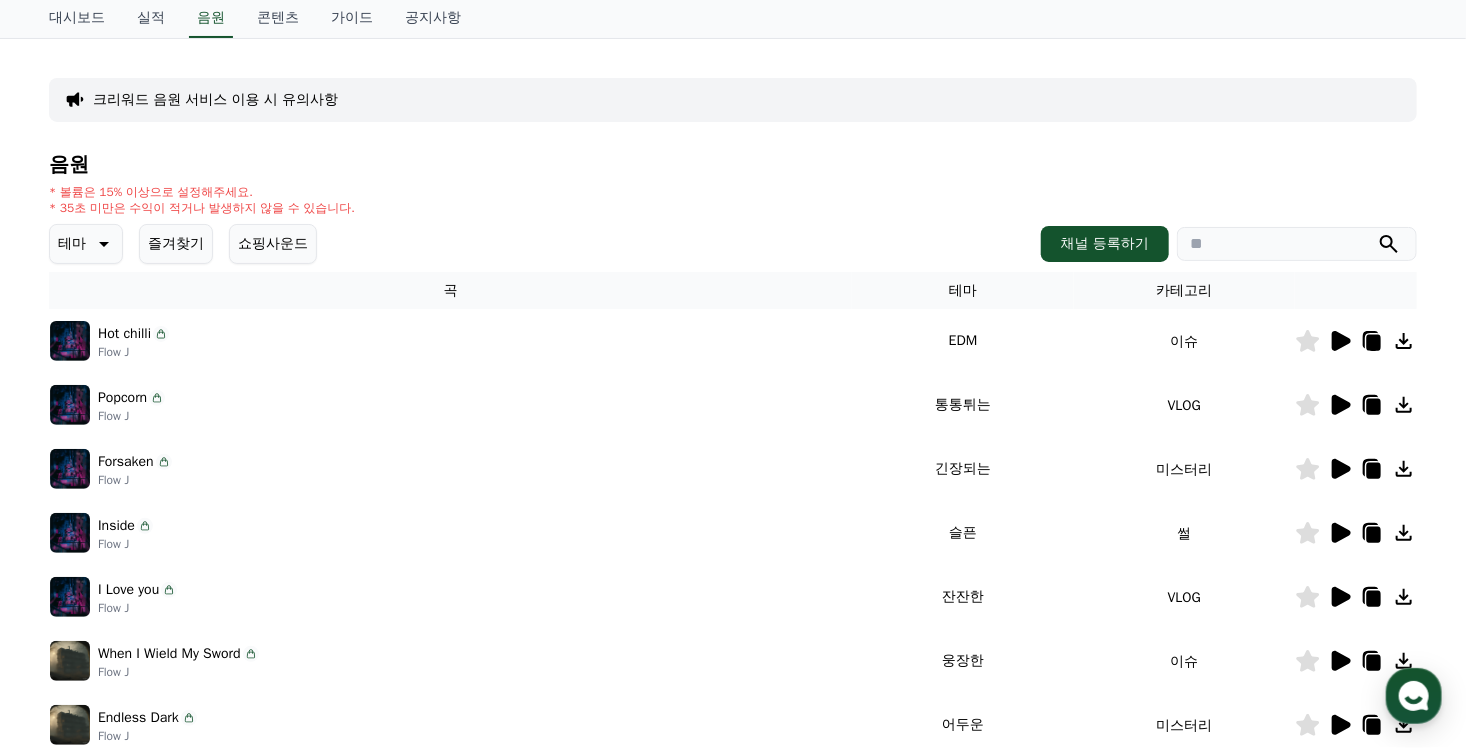 click 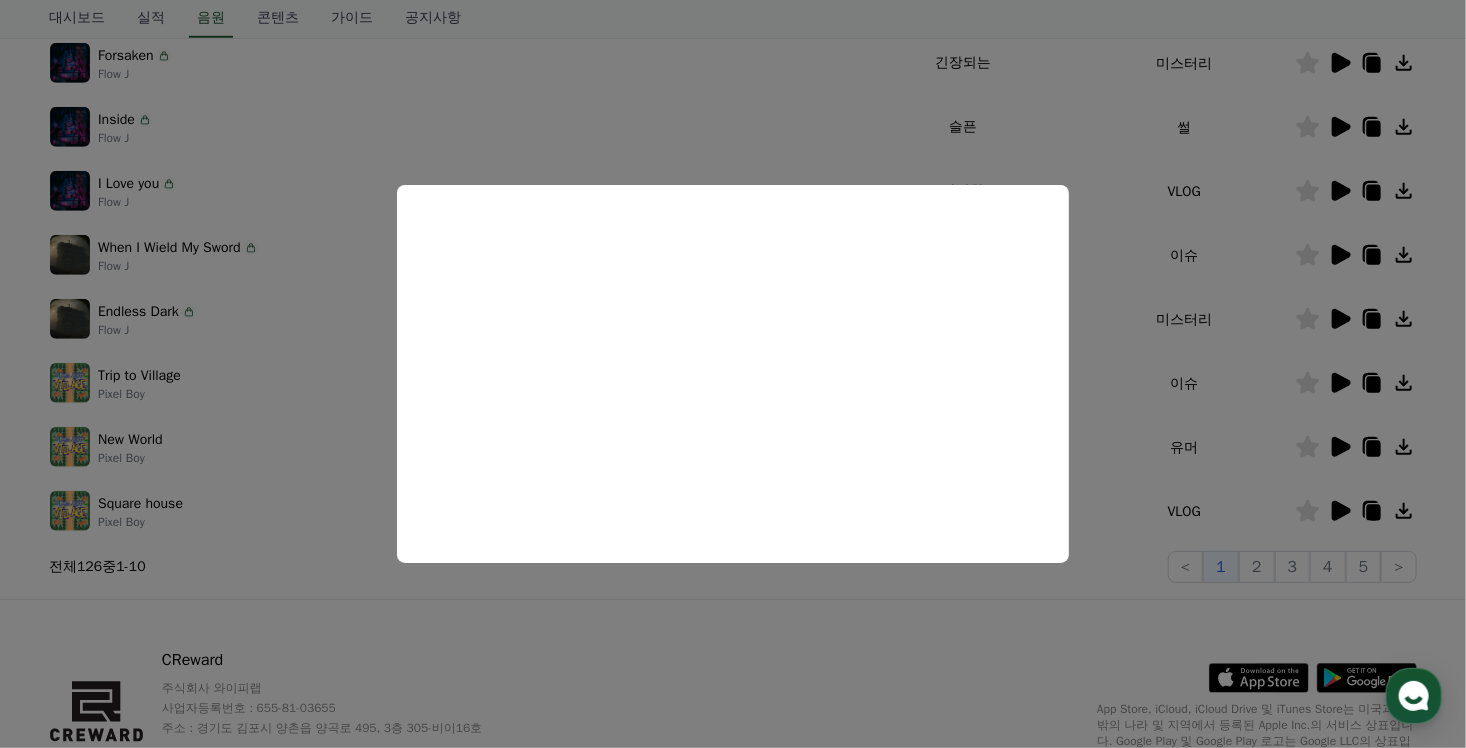 scroll, scrollTop: 600, scrollLeft: 0, axis: vertical 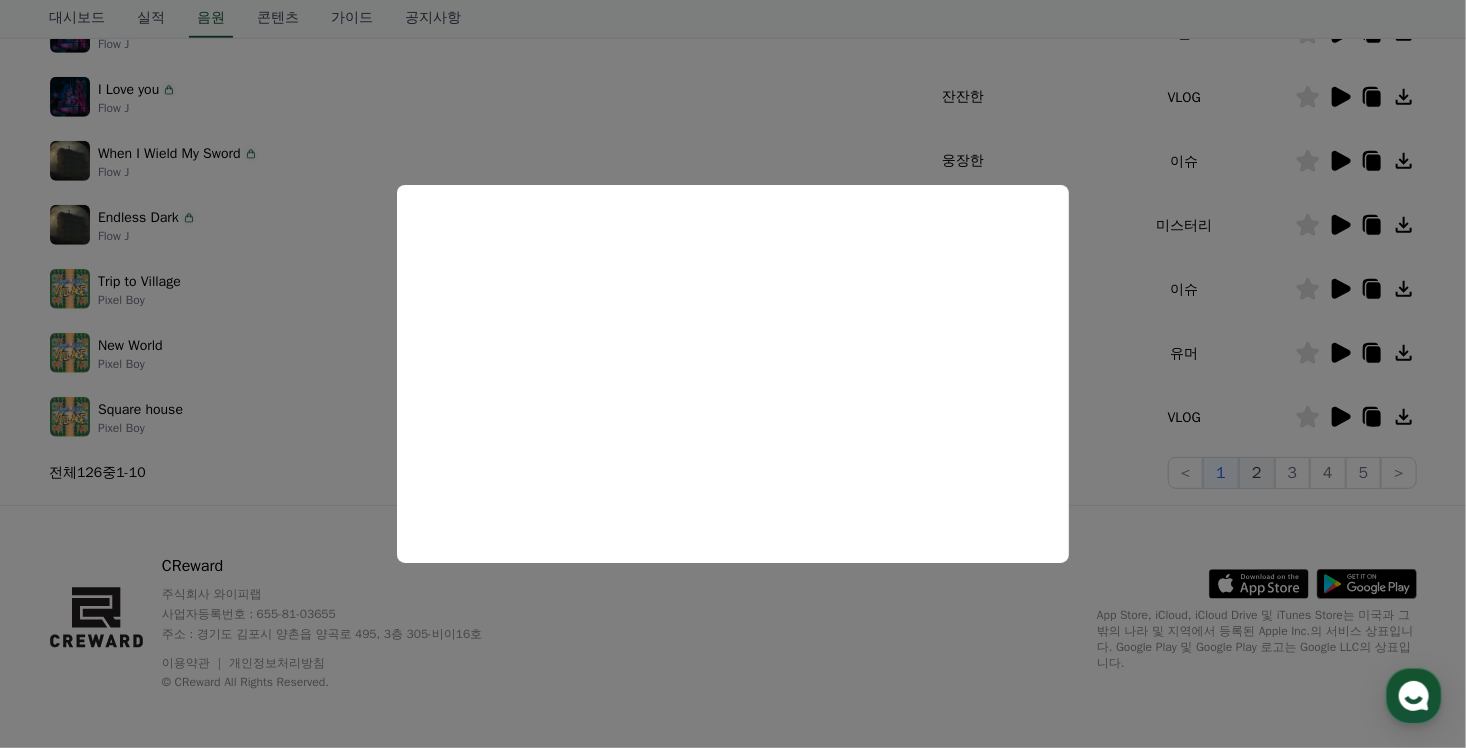 click at bounding box center (733, 374) 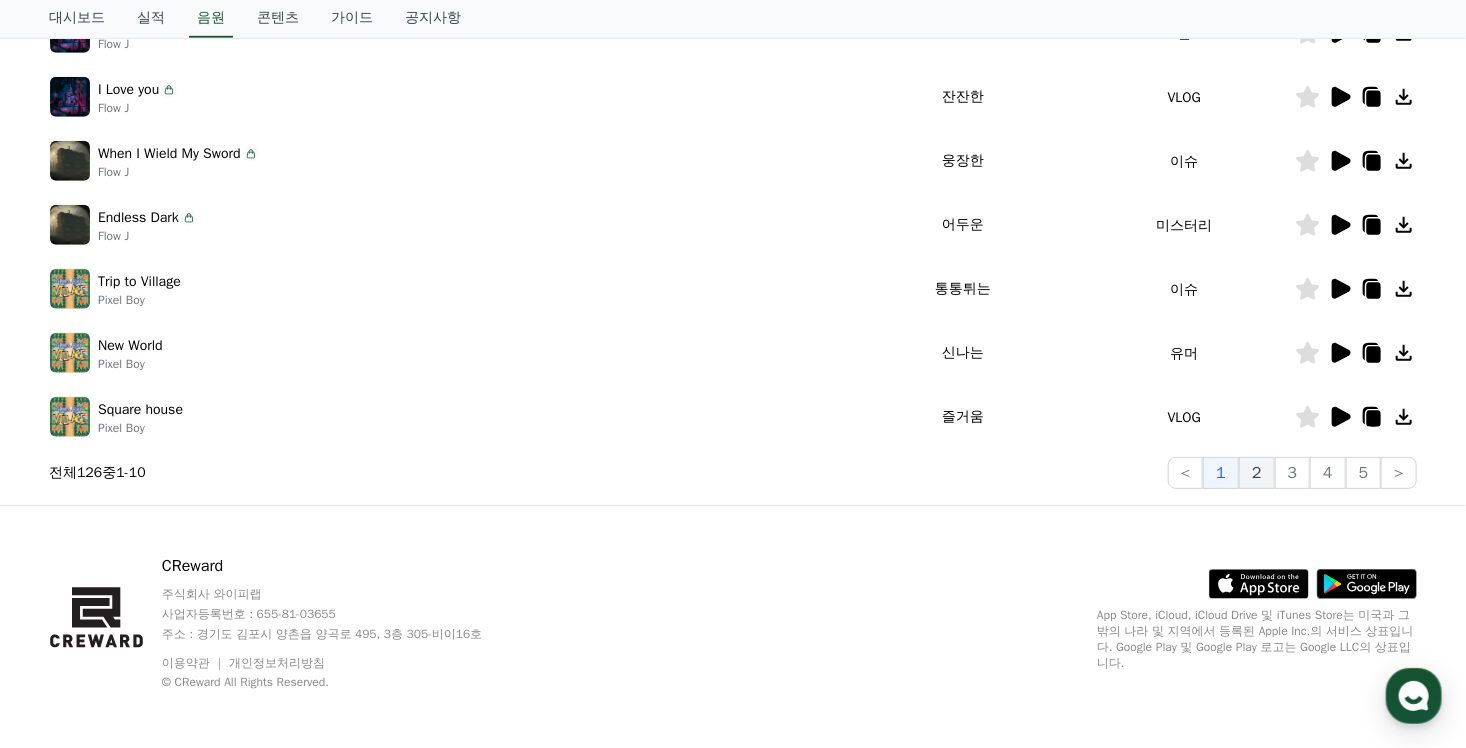 click on "2" 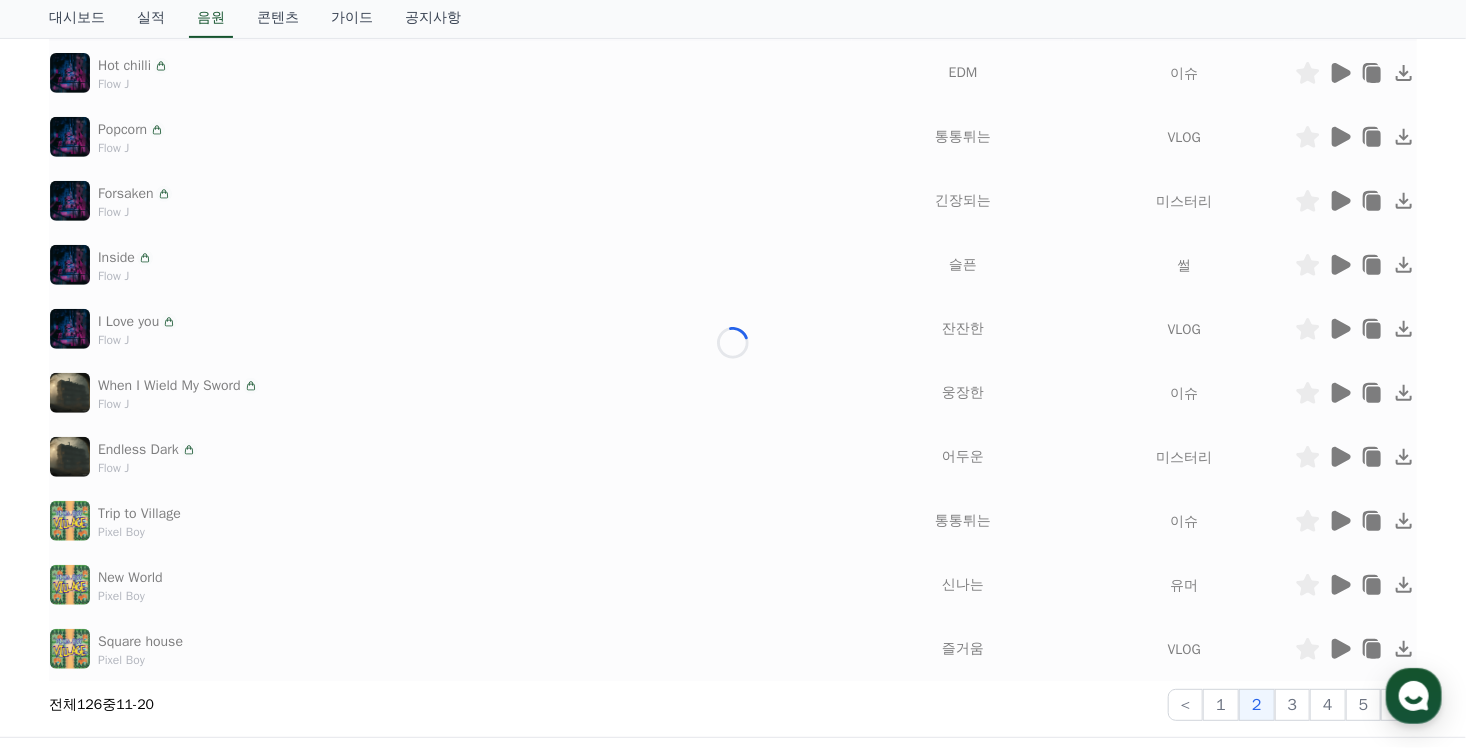 scroll, scrollTop: 200, scrollLeft: 0, axis: vertical 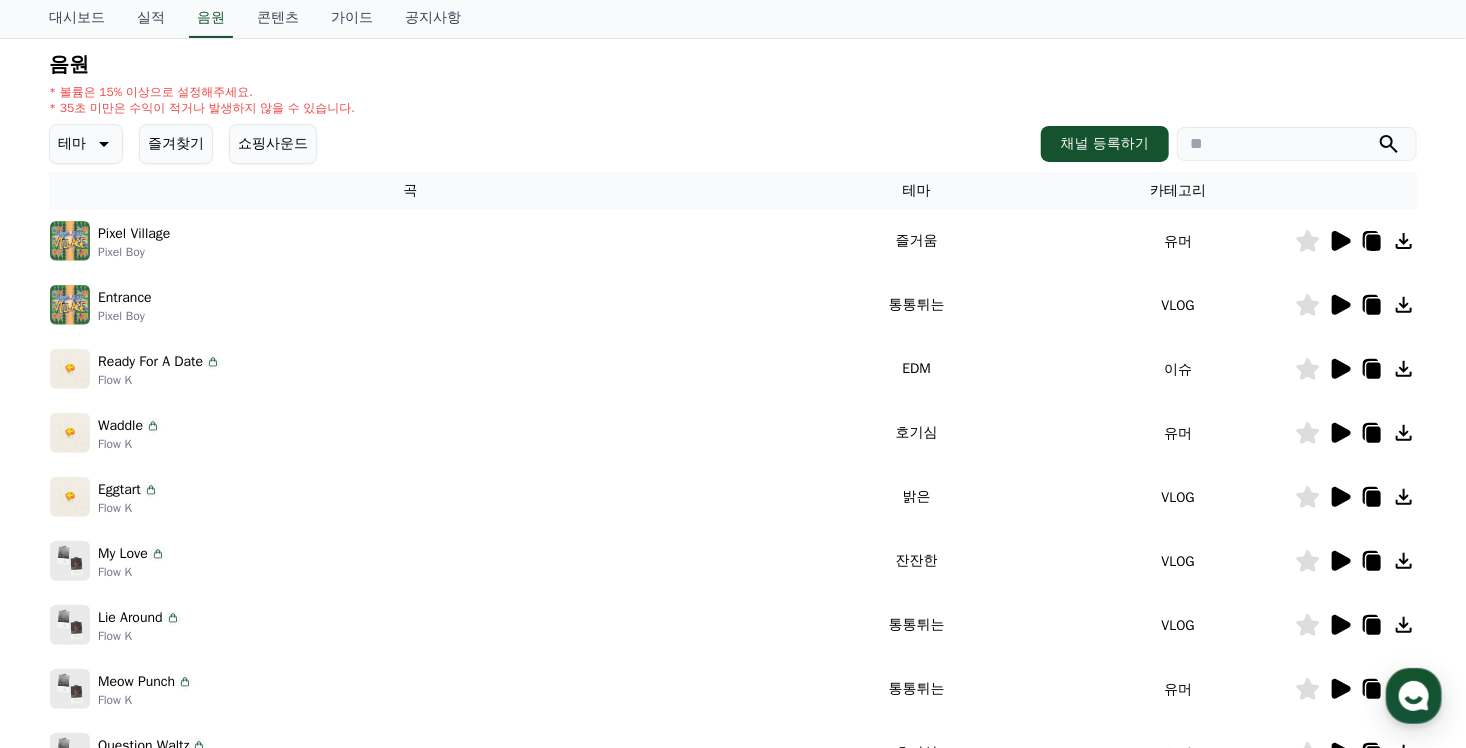 click 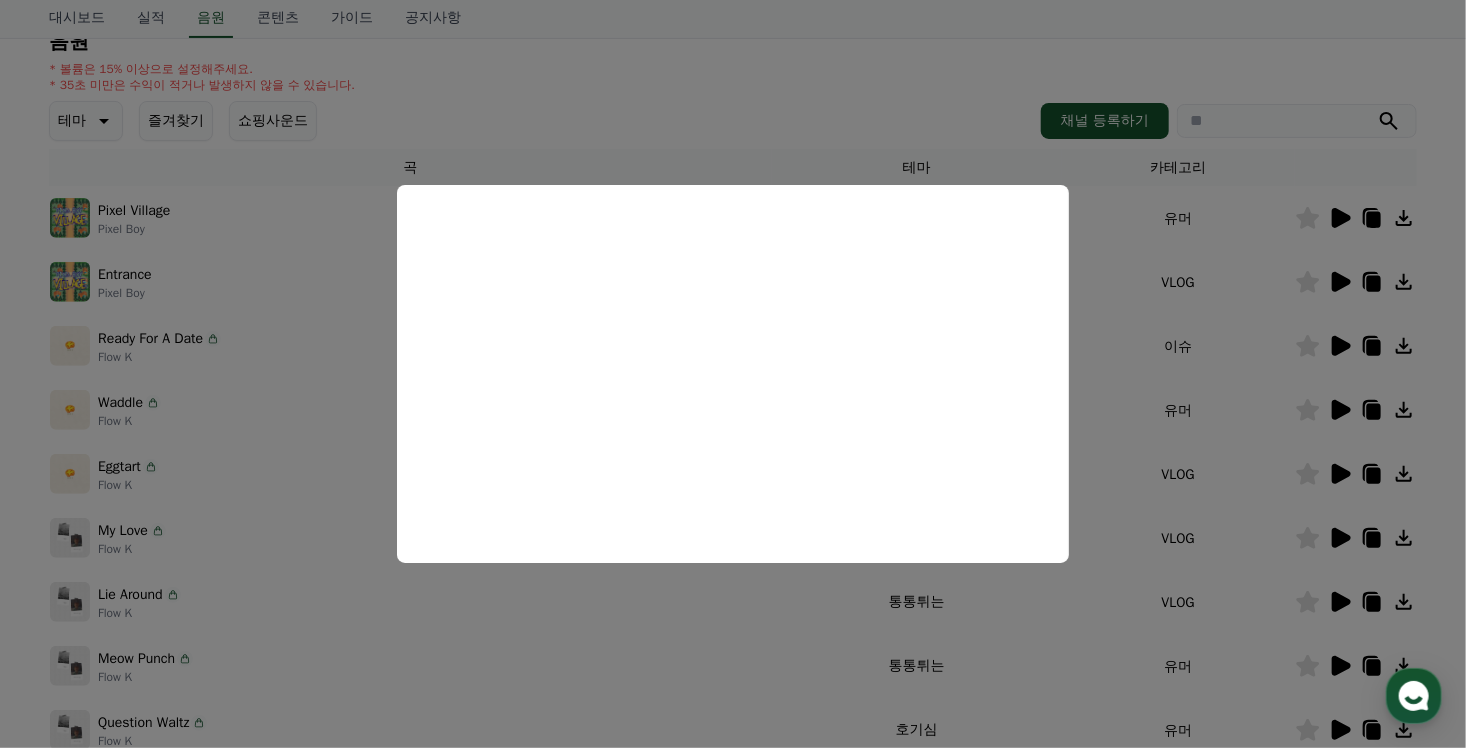 scroll, scrollTop: 400, scrollLeft: 0, axis: vertical 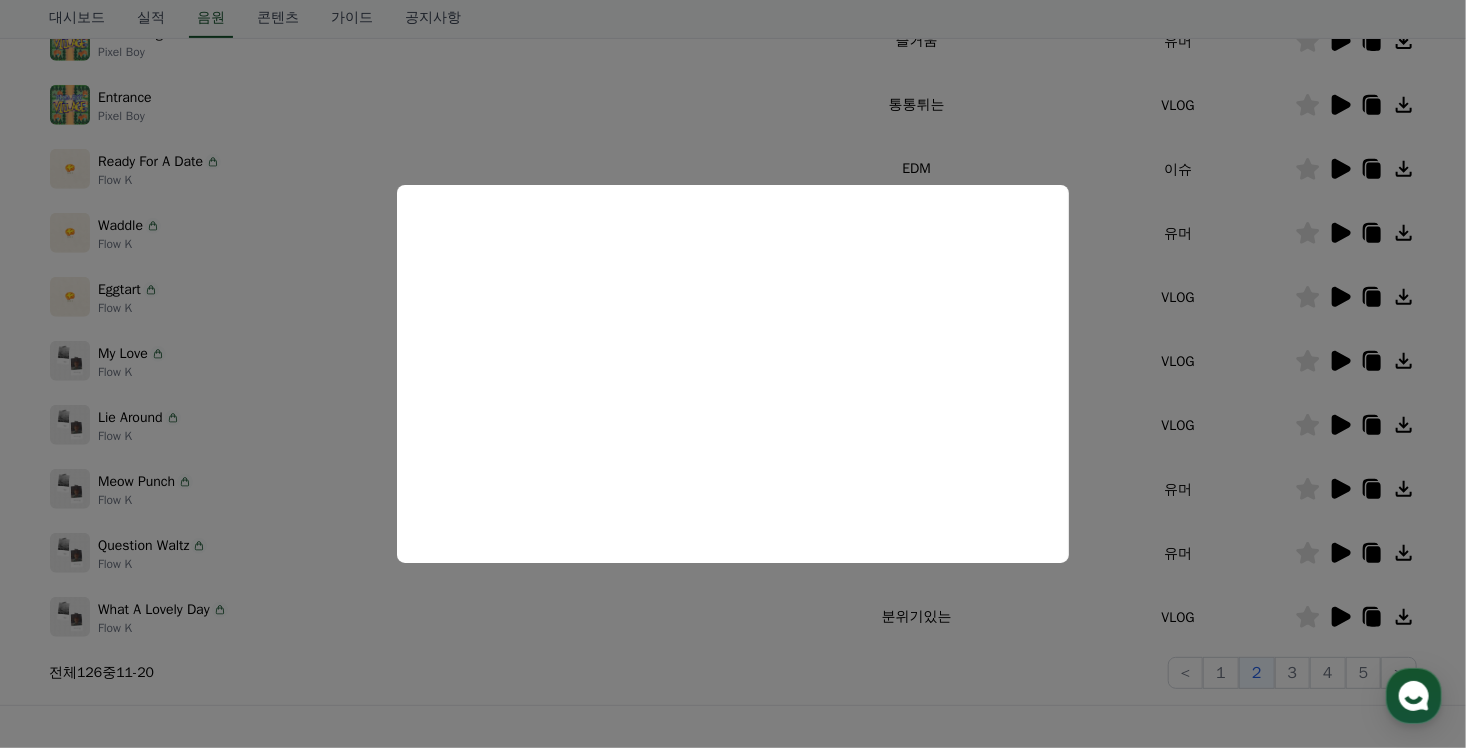 click at bounding box center [733, 374] 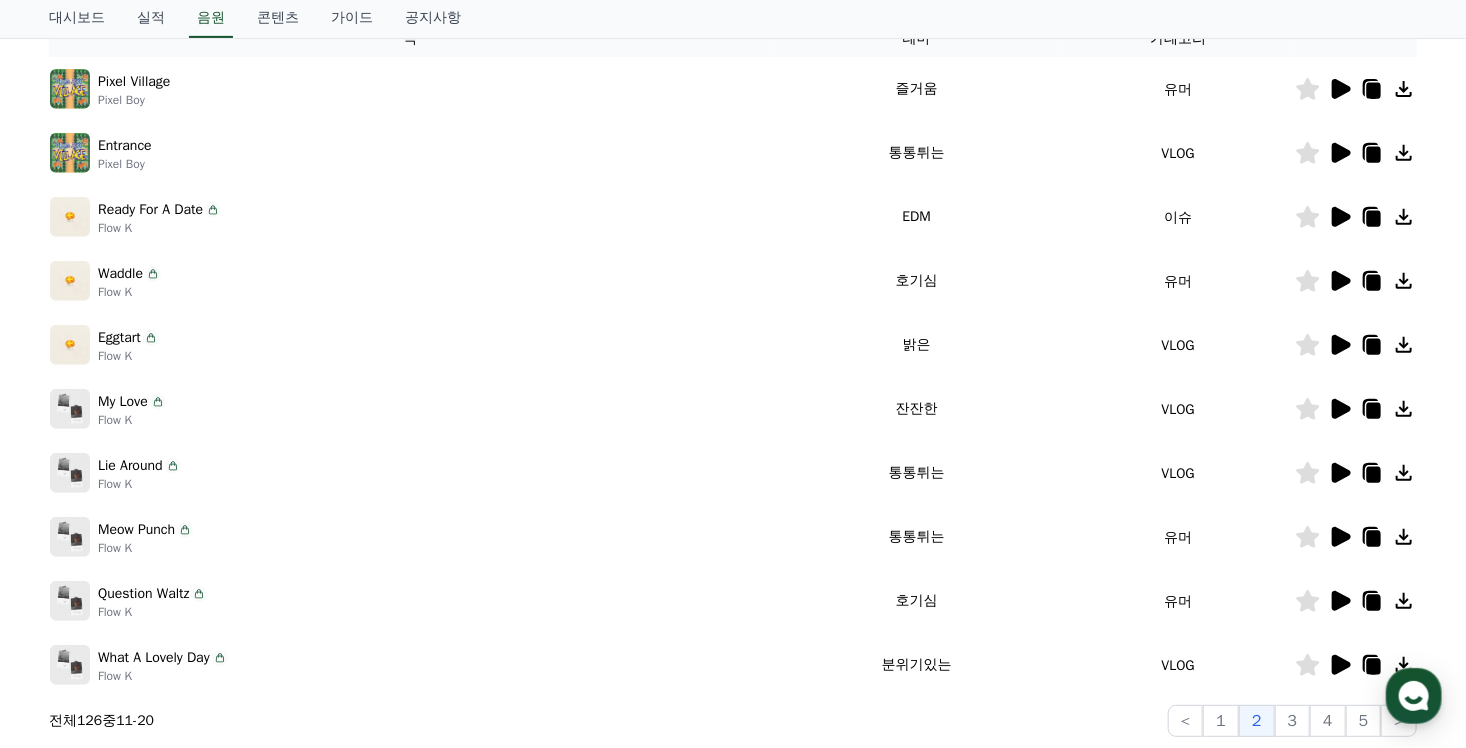 scroll, scrollTop: 400, scrollLeft: 0, axis: vertical 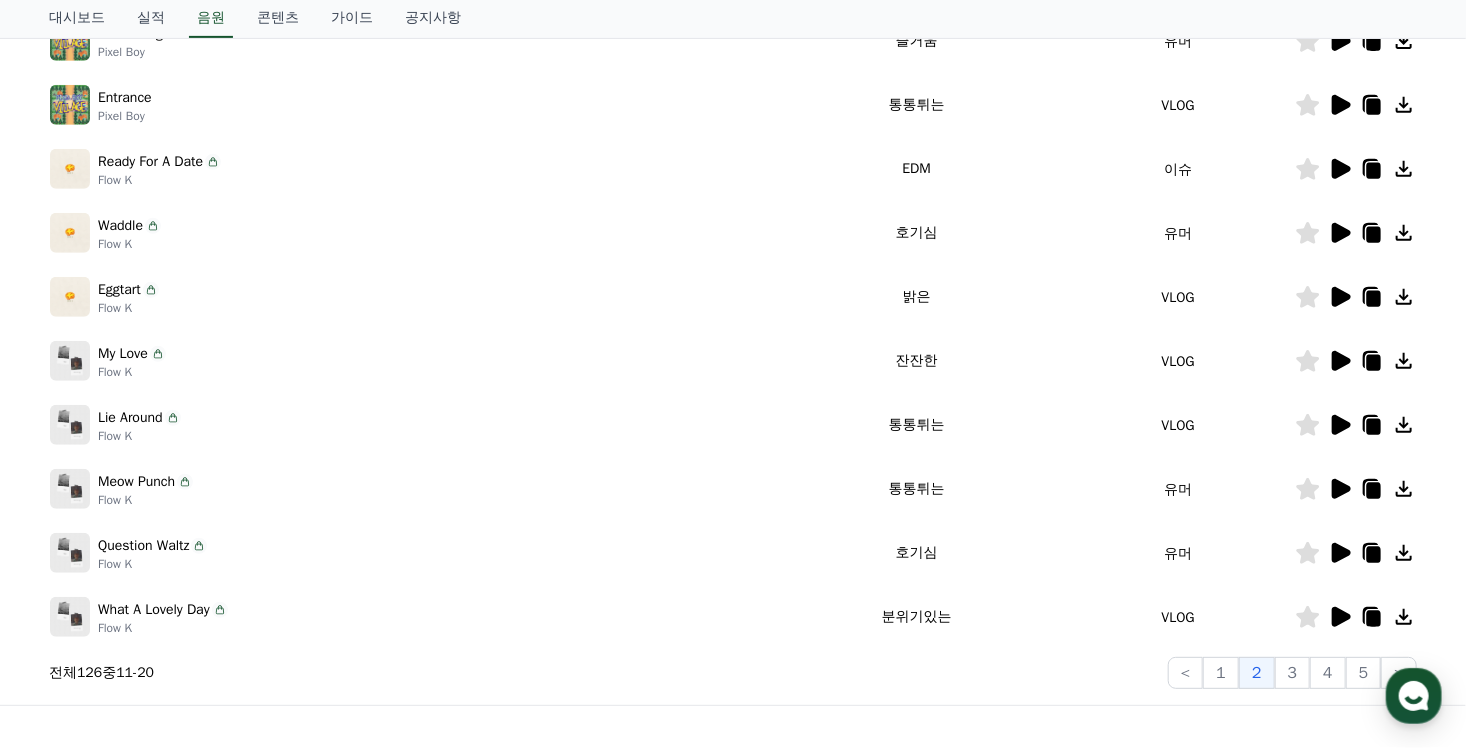 click 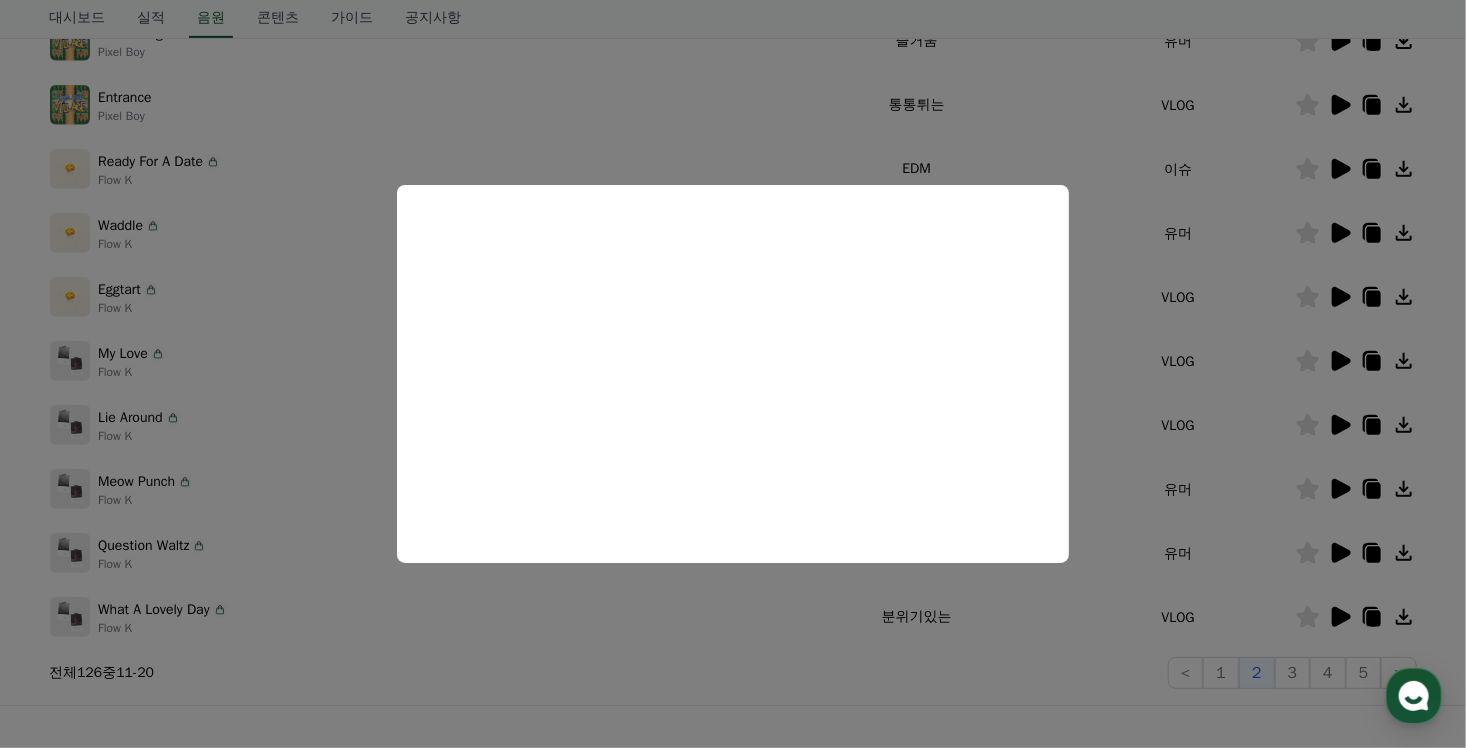 click at bounding box center [733, 374] 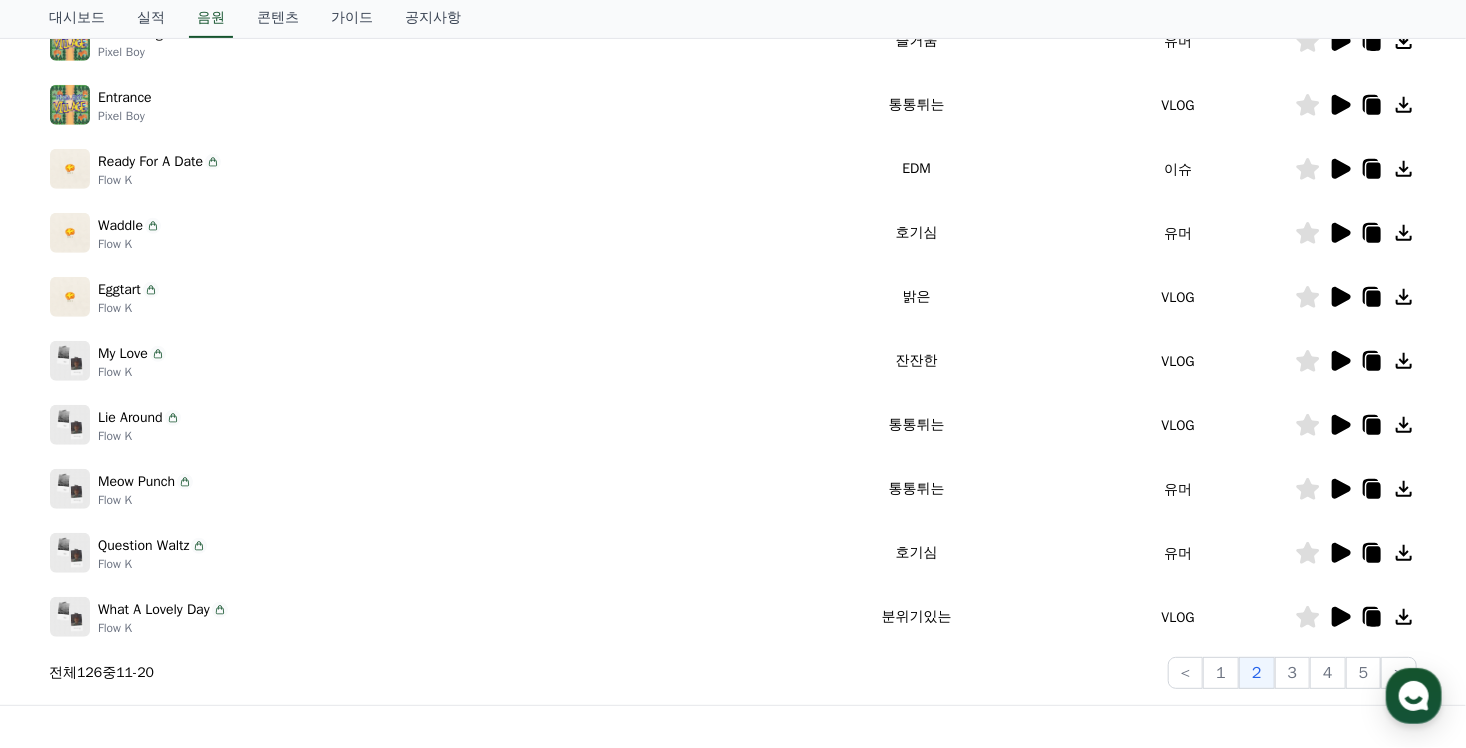 click 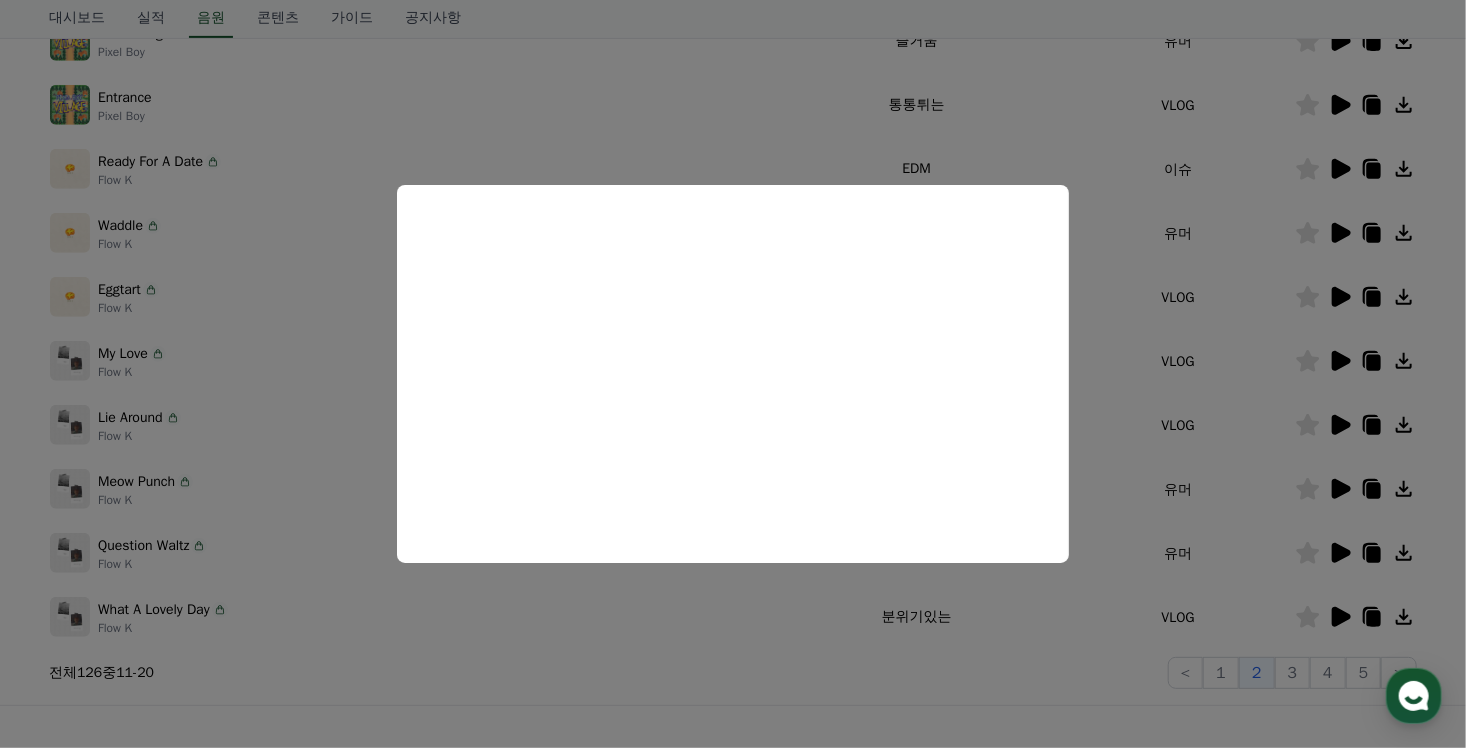 click at bounding box center [733, 374] 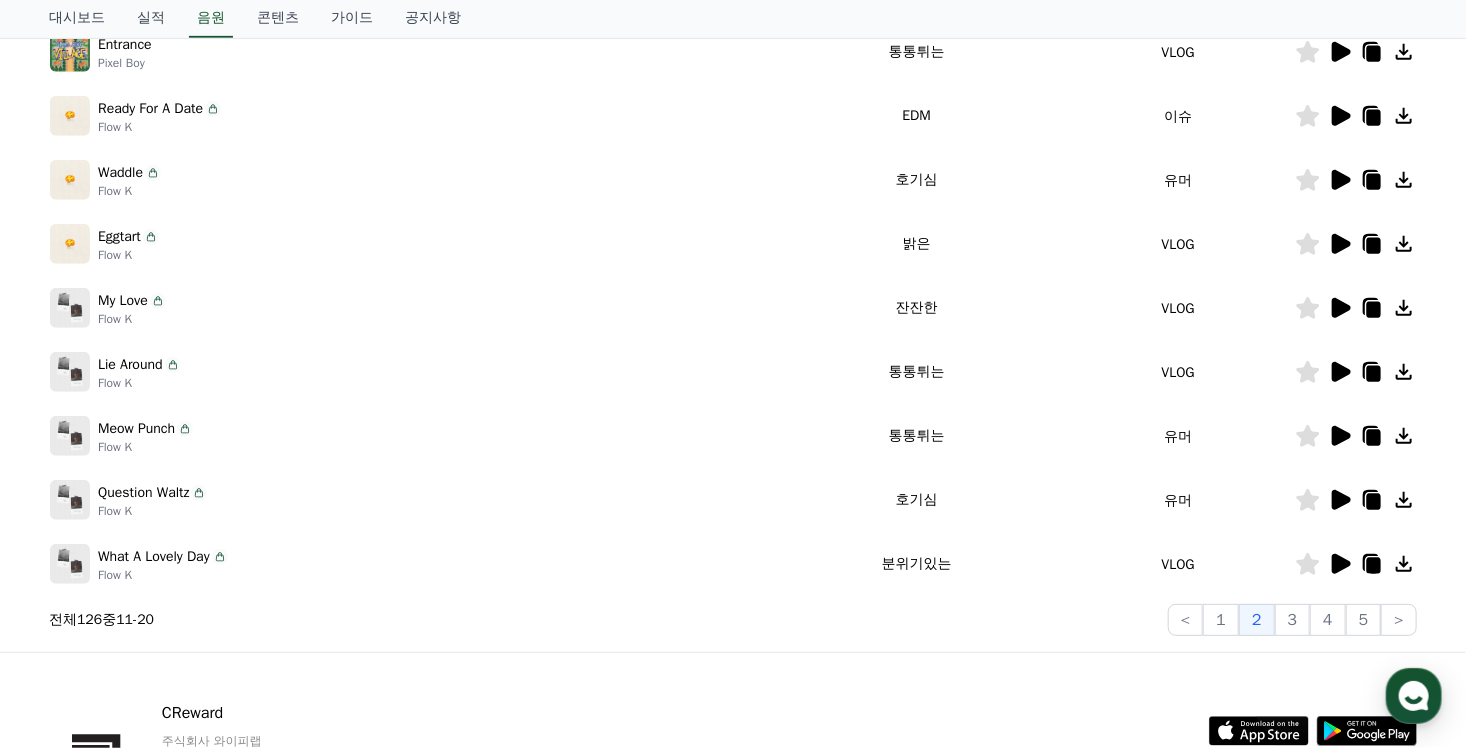 scroll, scrollTop: 604, scrollLeft: 0, axis: vertical 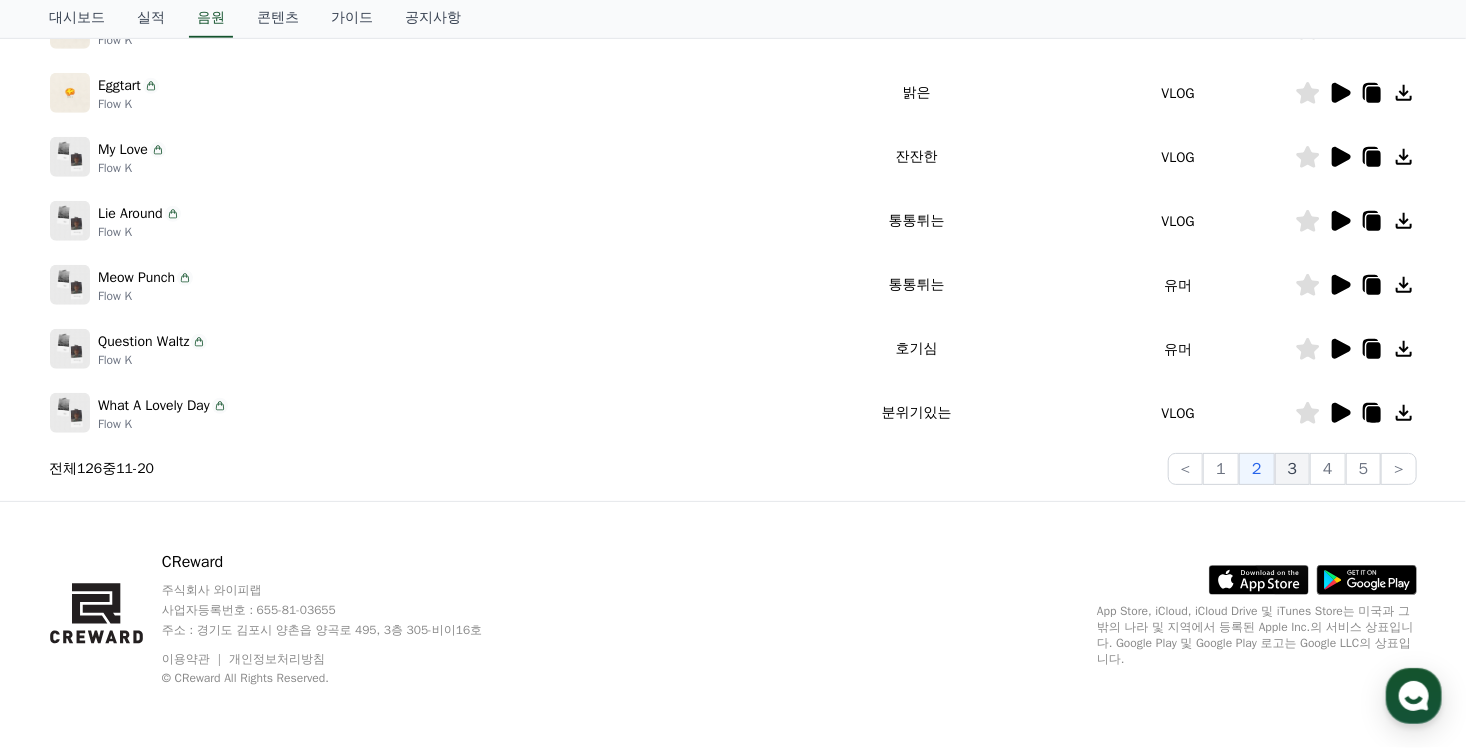 click on "3" 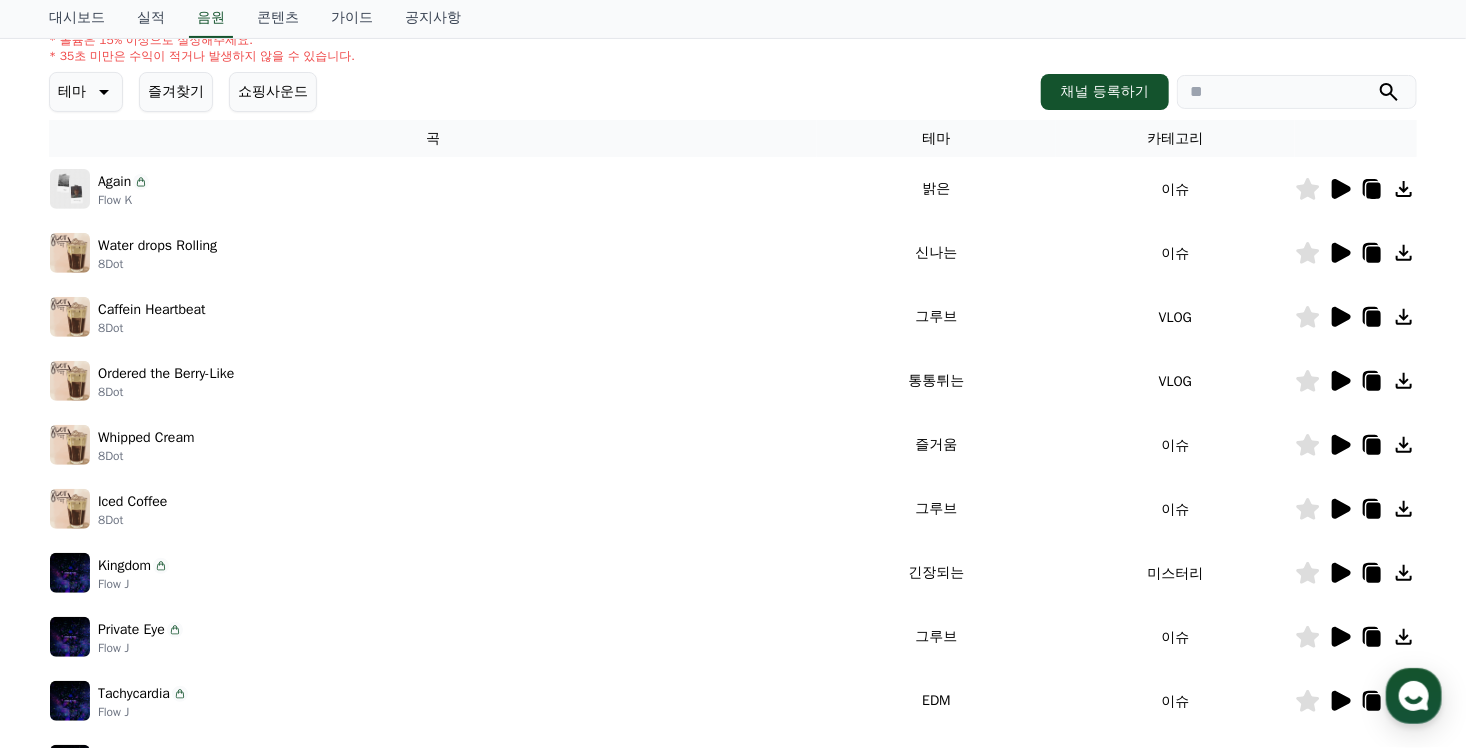 scroll, scrollTop: 204, scrollLeft: 0, axis: vertical 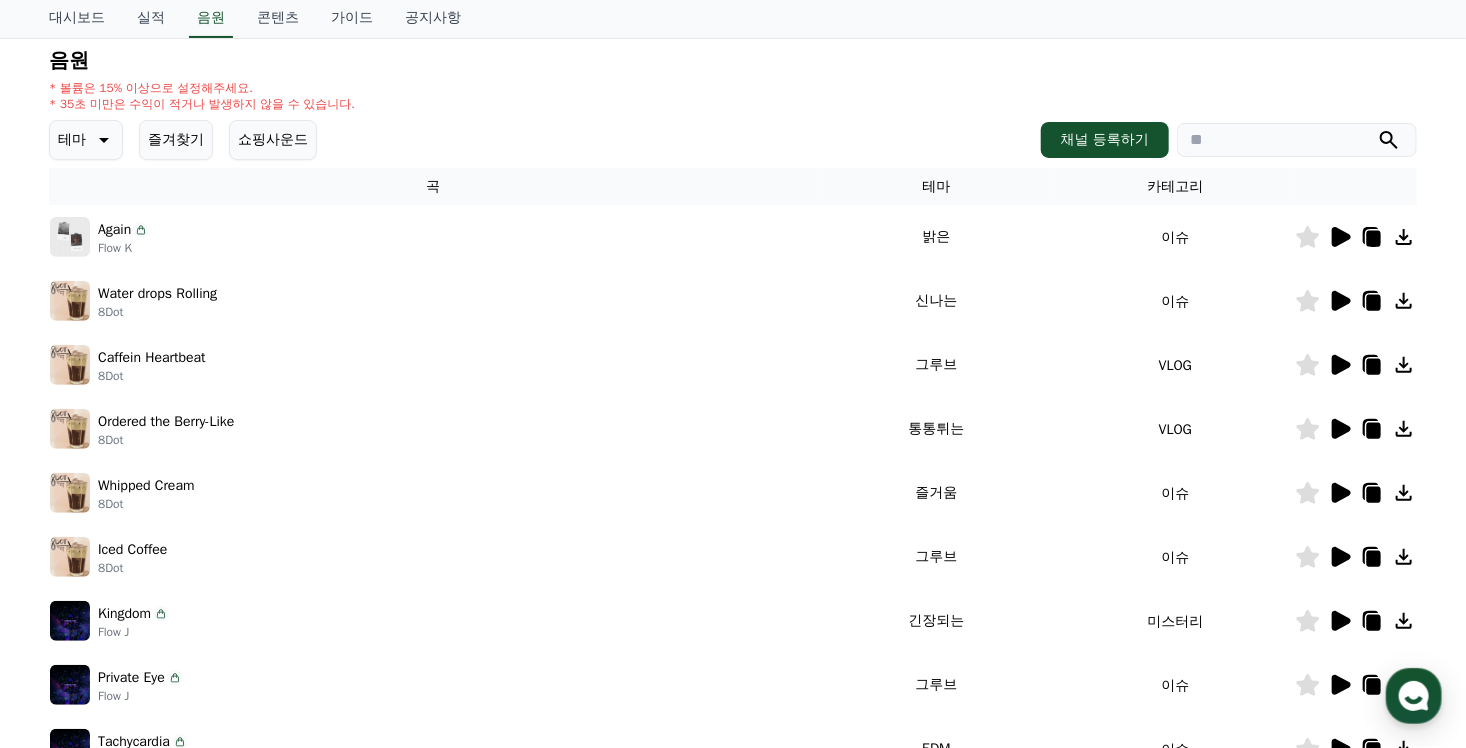 click 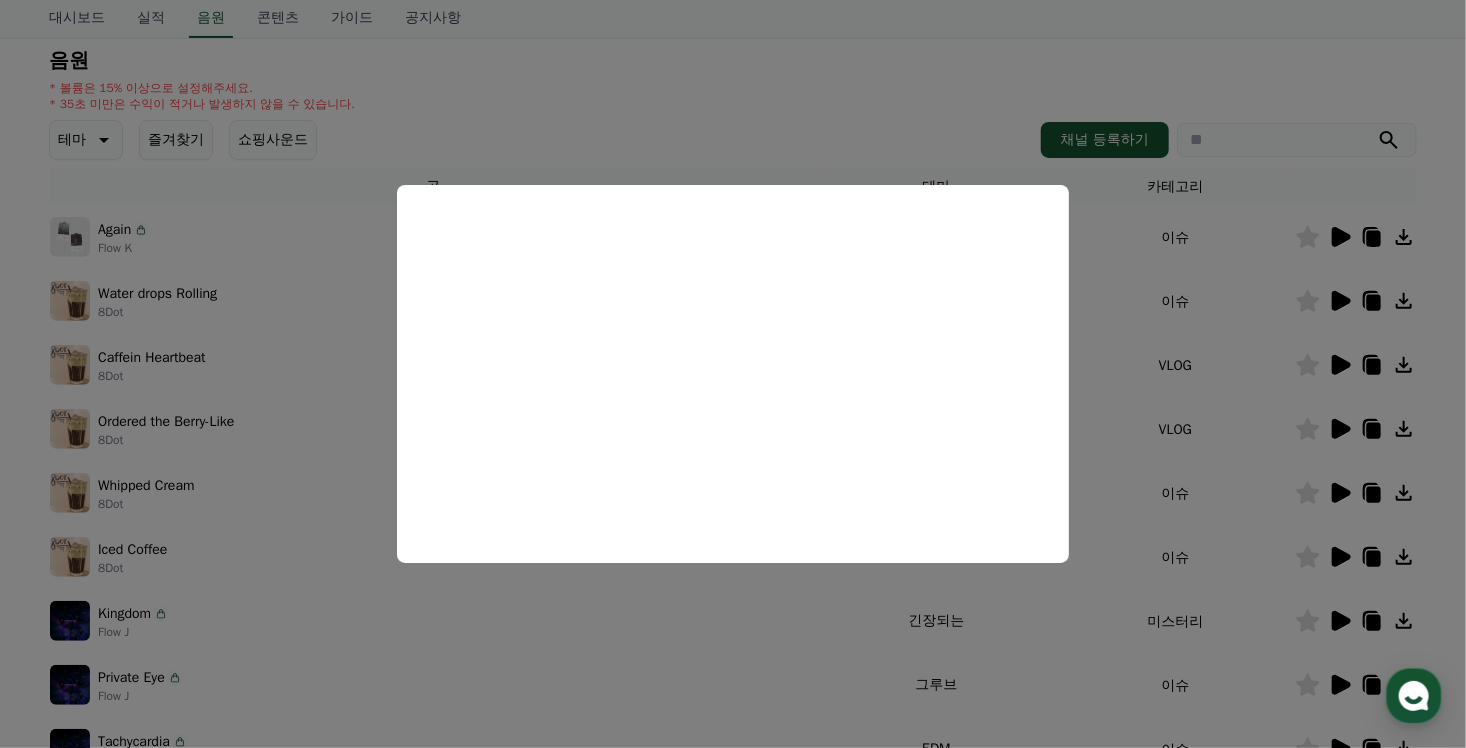 click at bounding box center (733, 374) 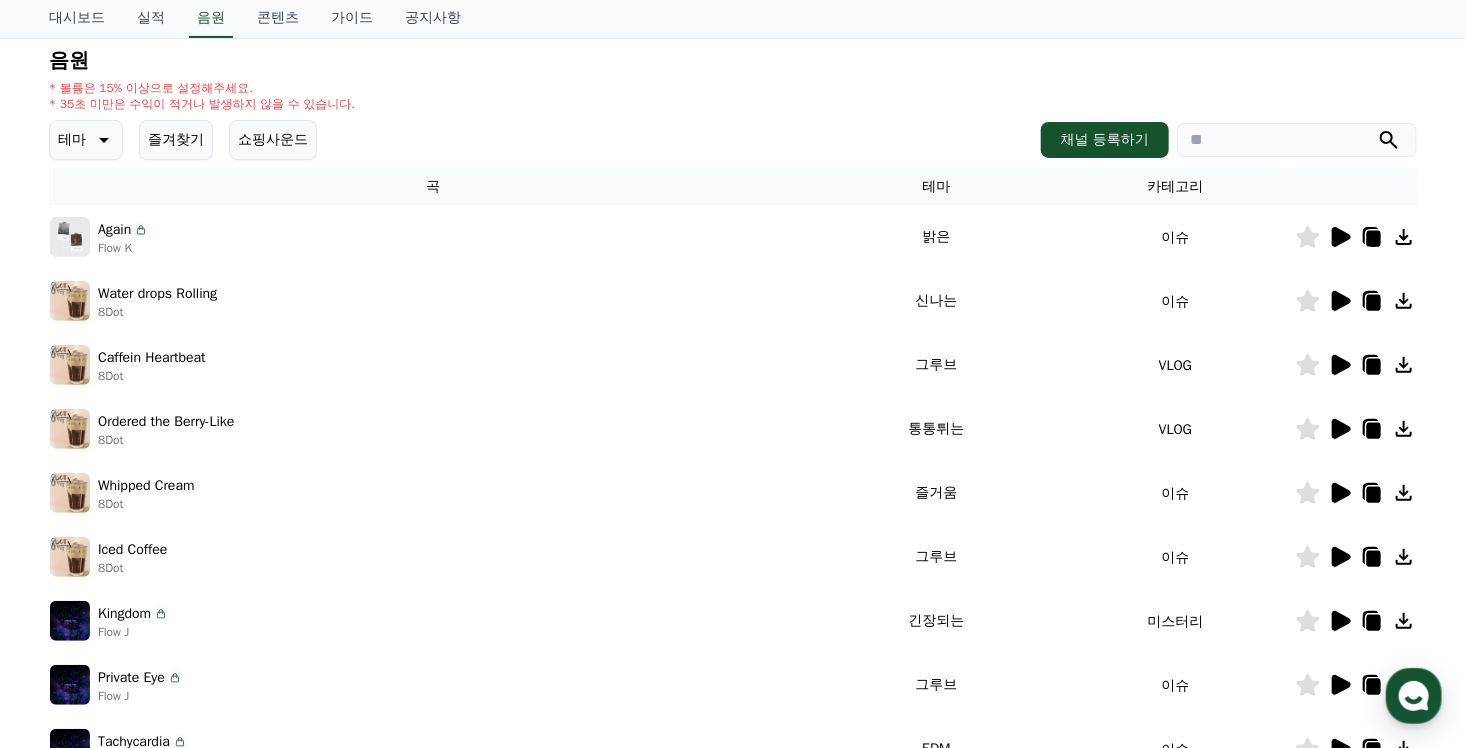 click 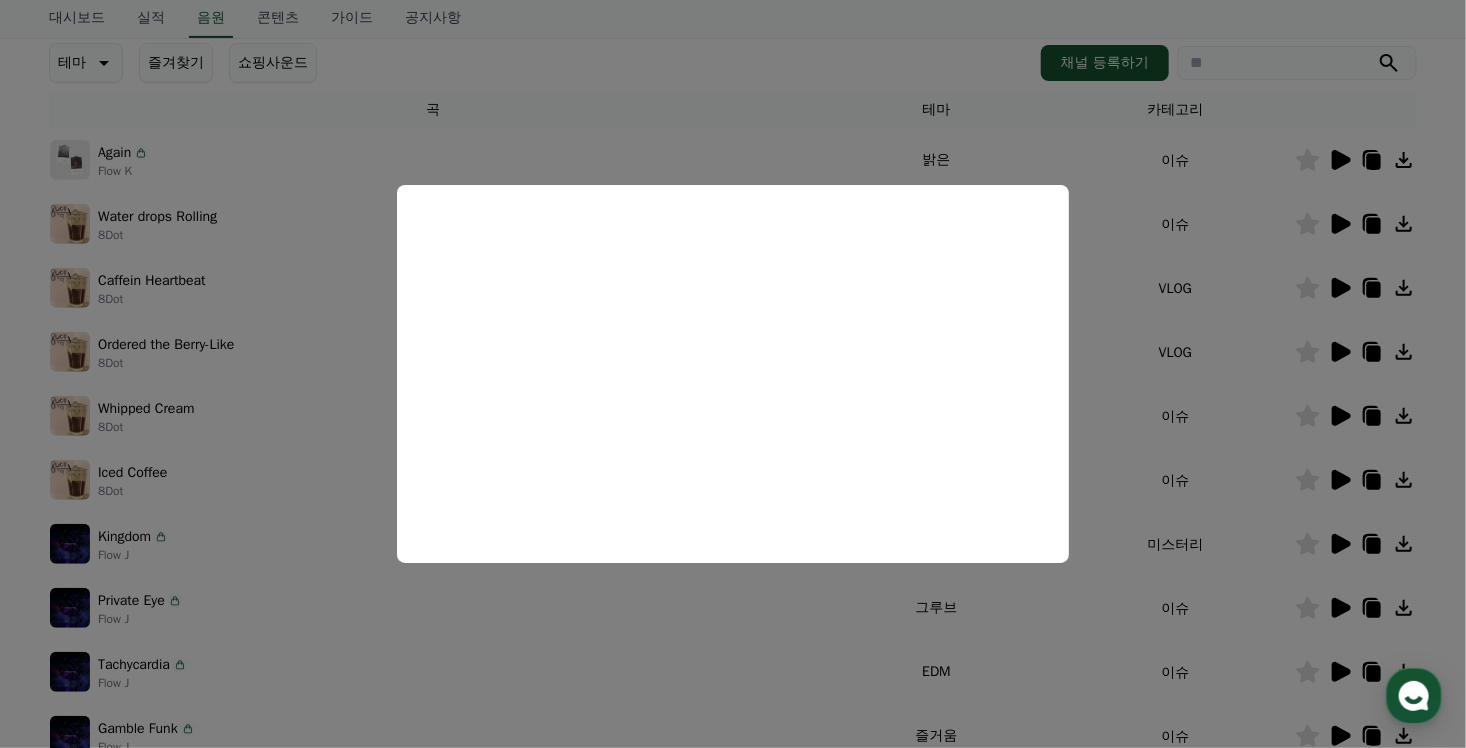 scroll, scrollTop: 404, scrollLeft: 0, axis: vertical 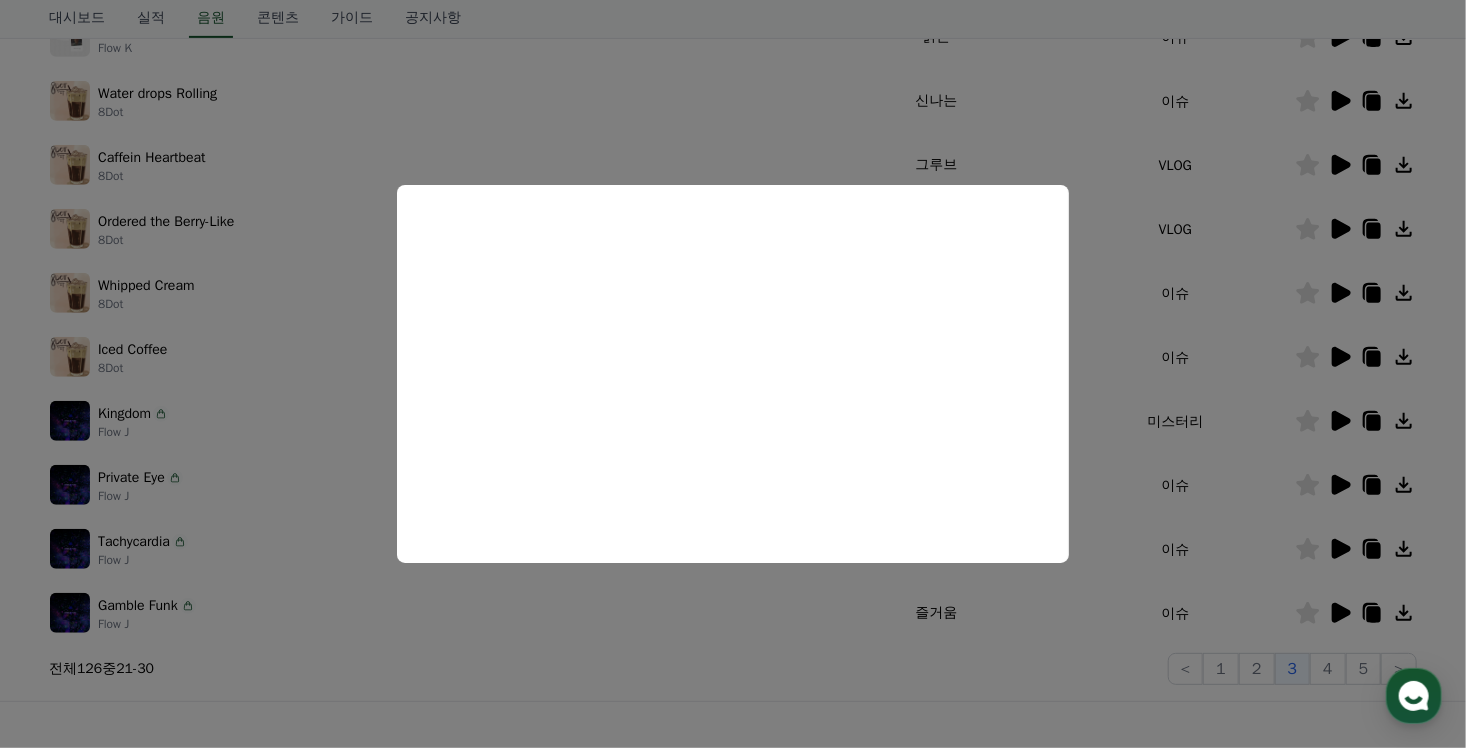click at bounding box center (733, 374) 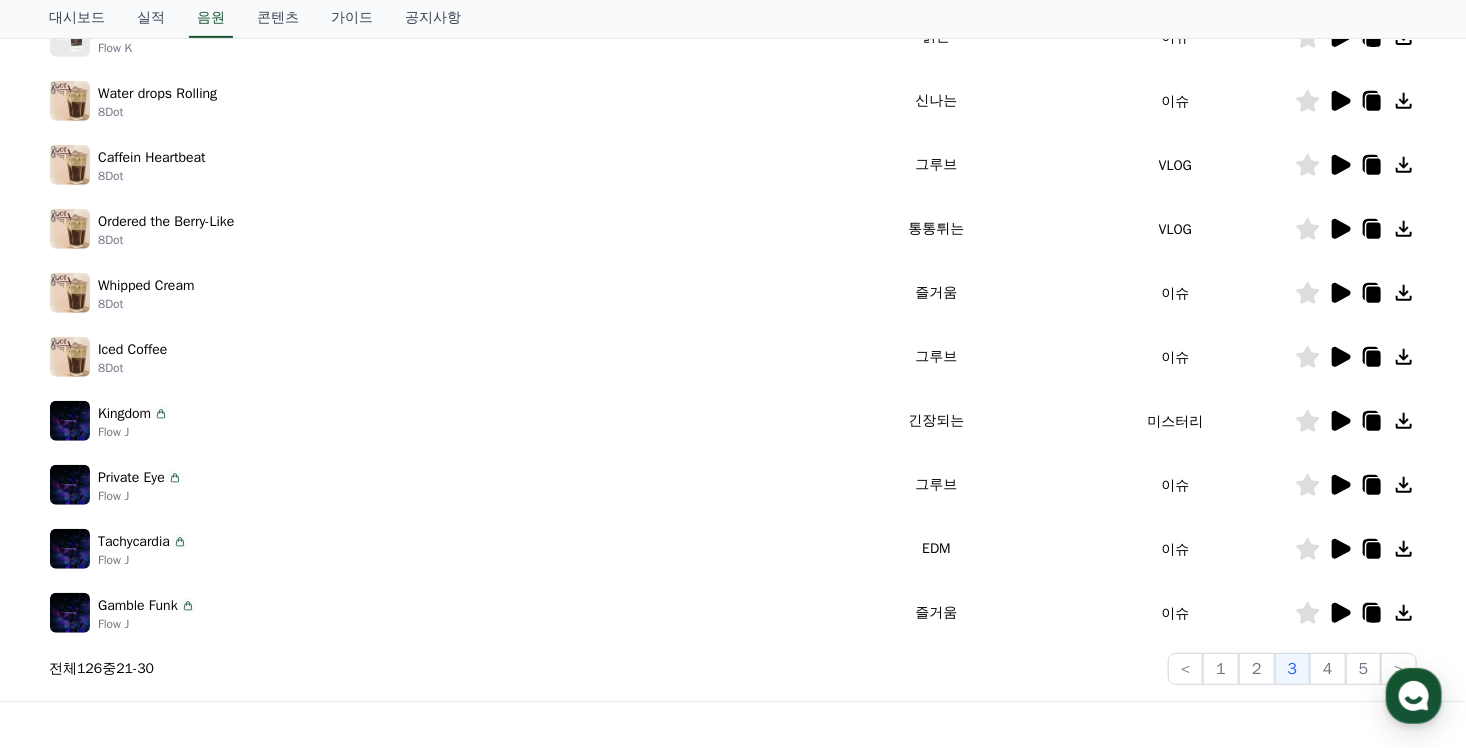 click 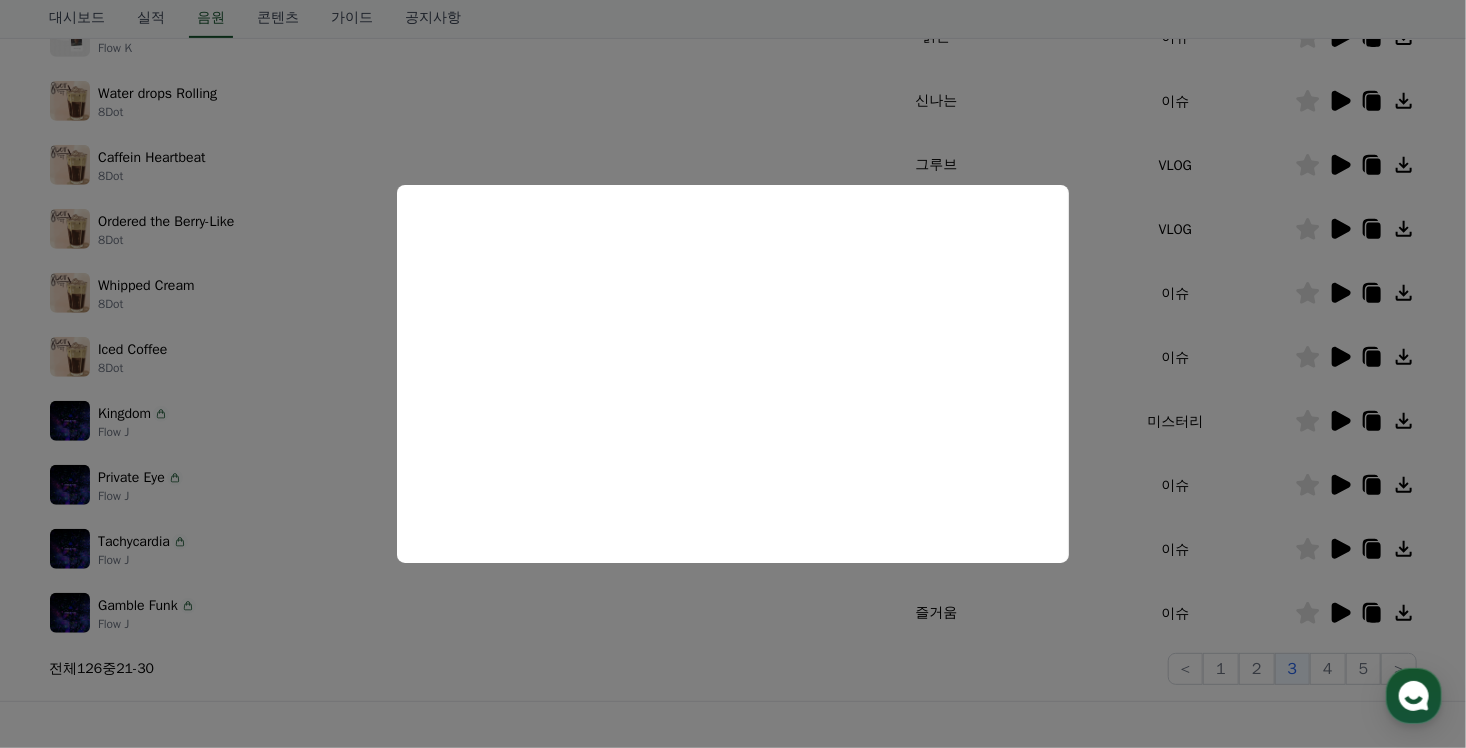 click at bounding box center (733, 374) 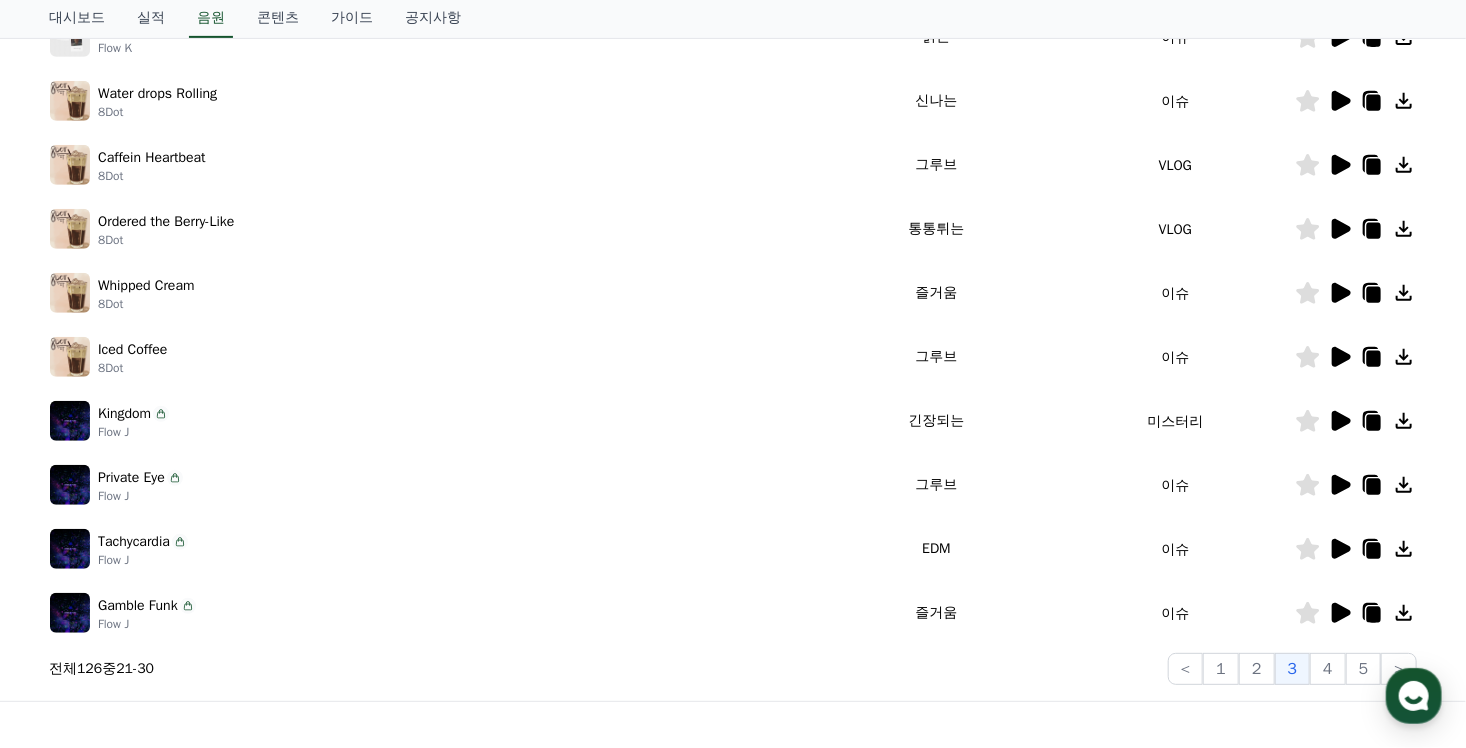 click 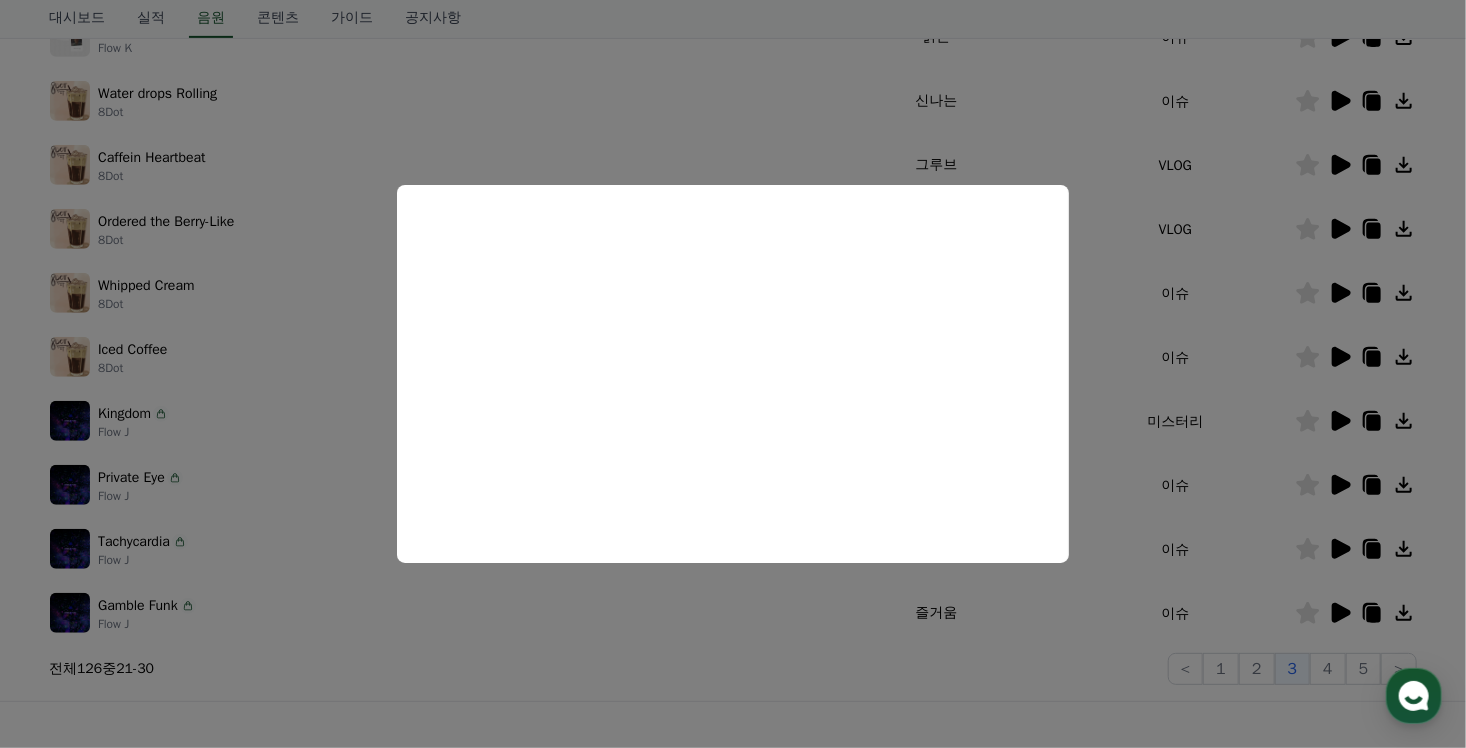 click at bounding box center [733, 374] 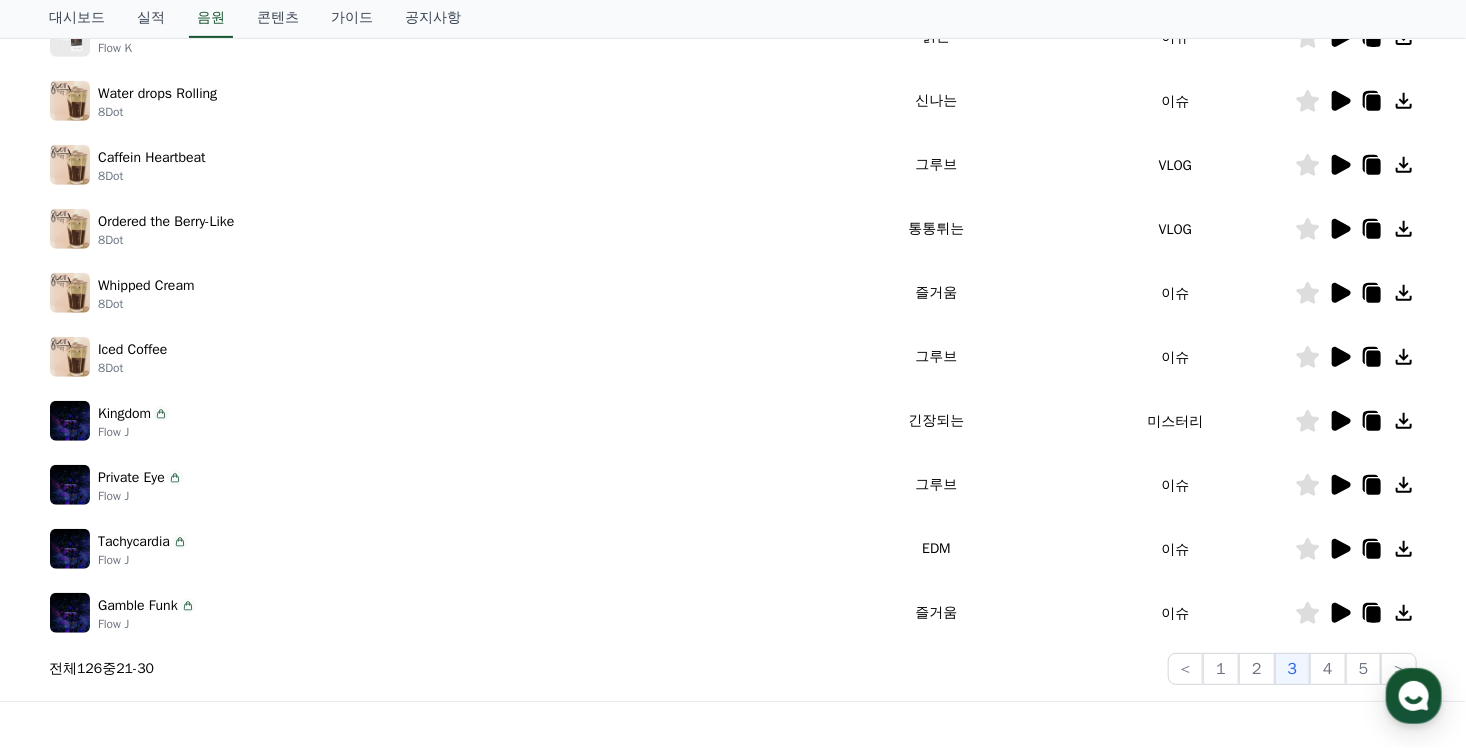 click 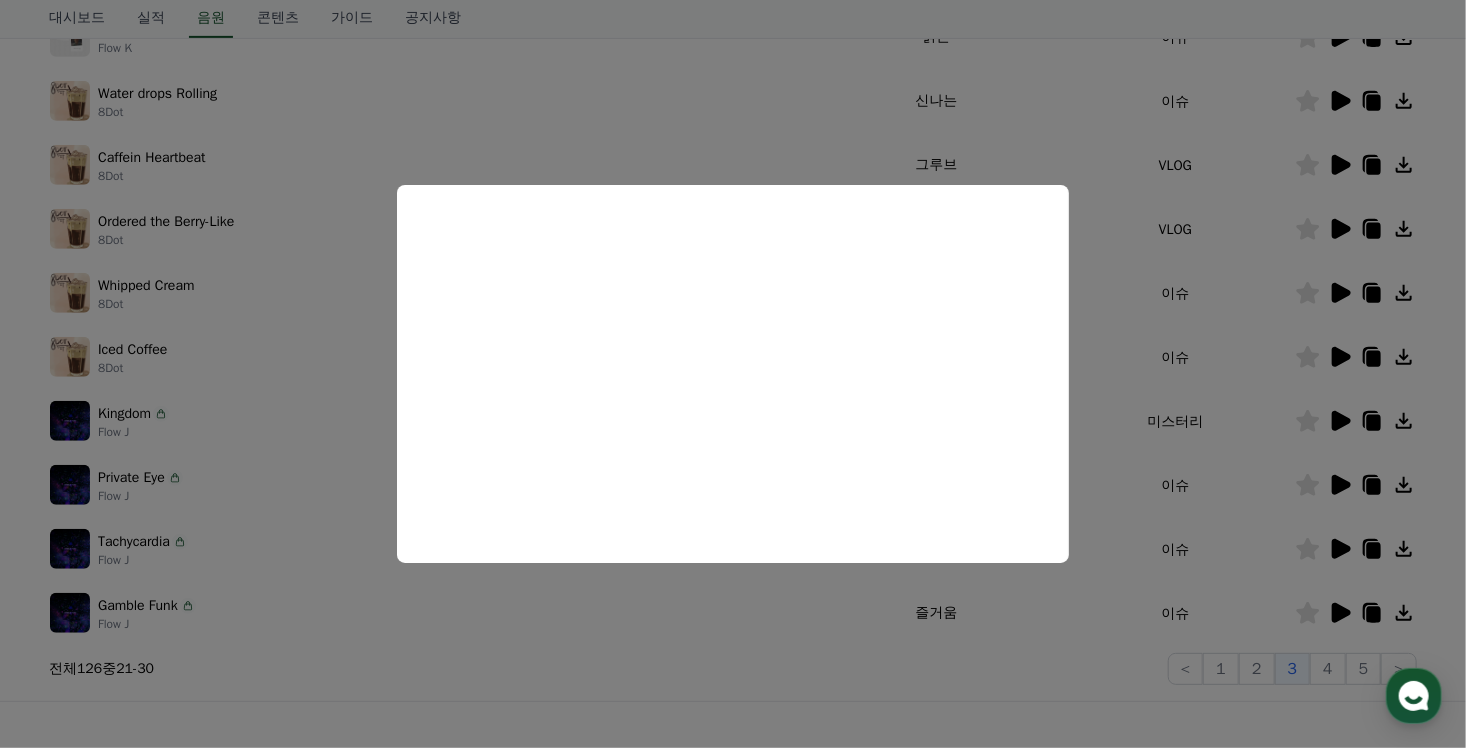 click at bounding box center (733, 374) 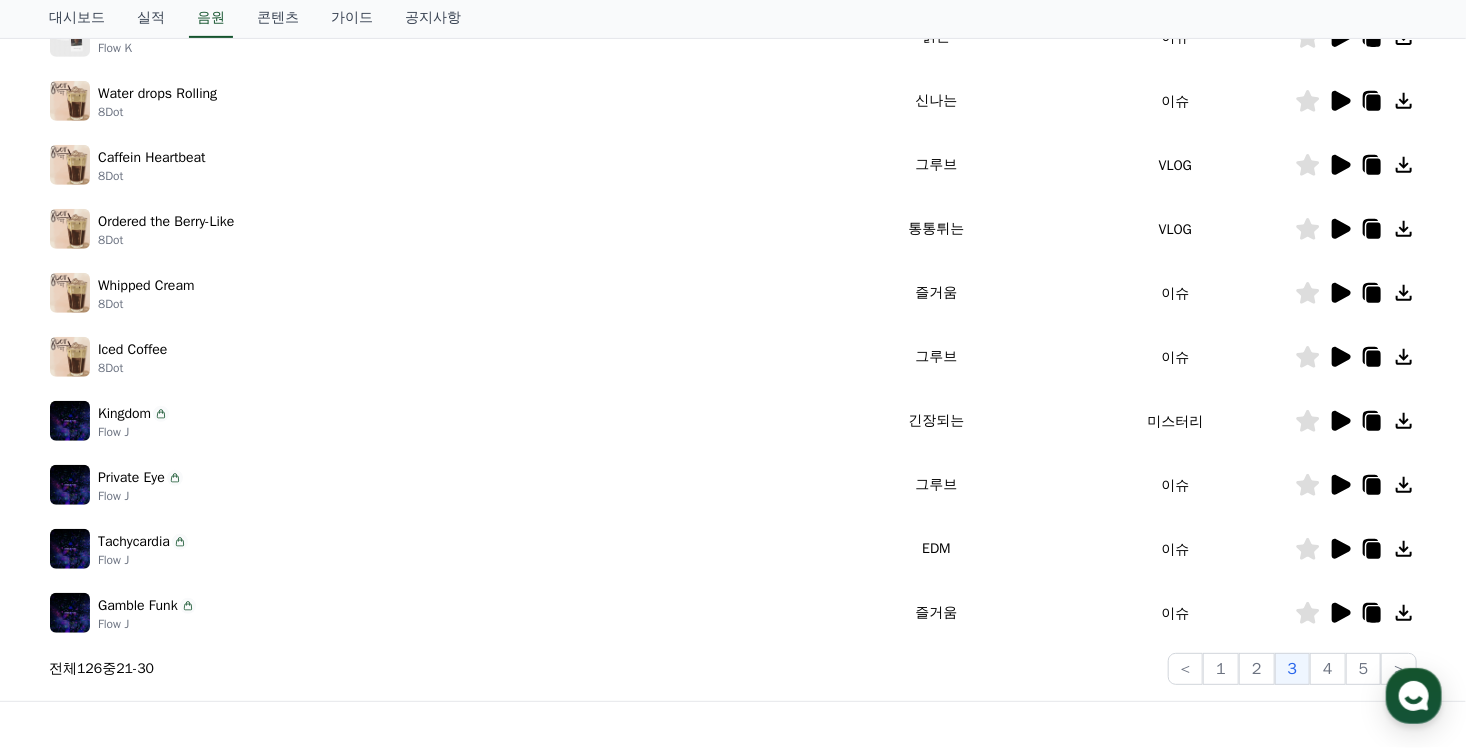 click 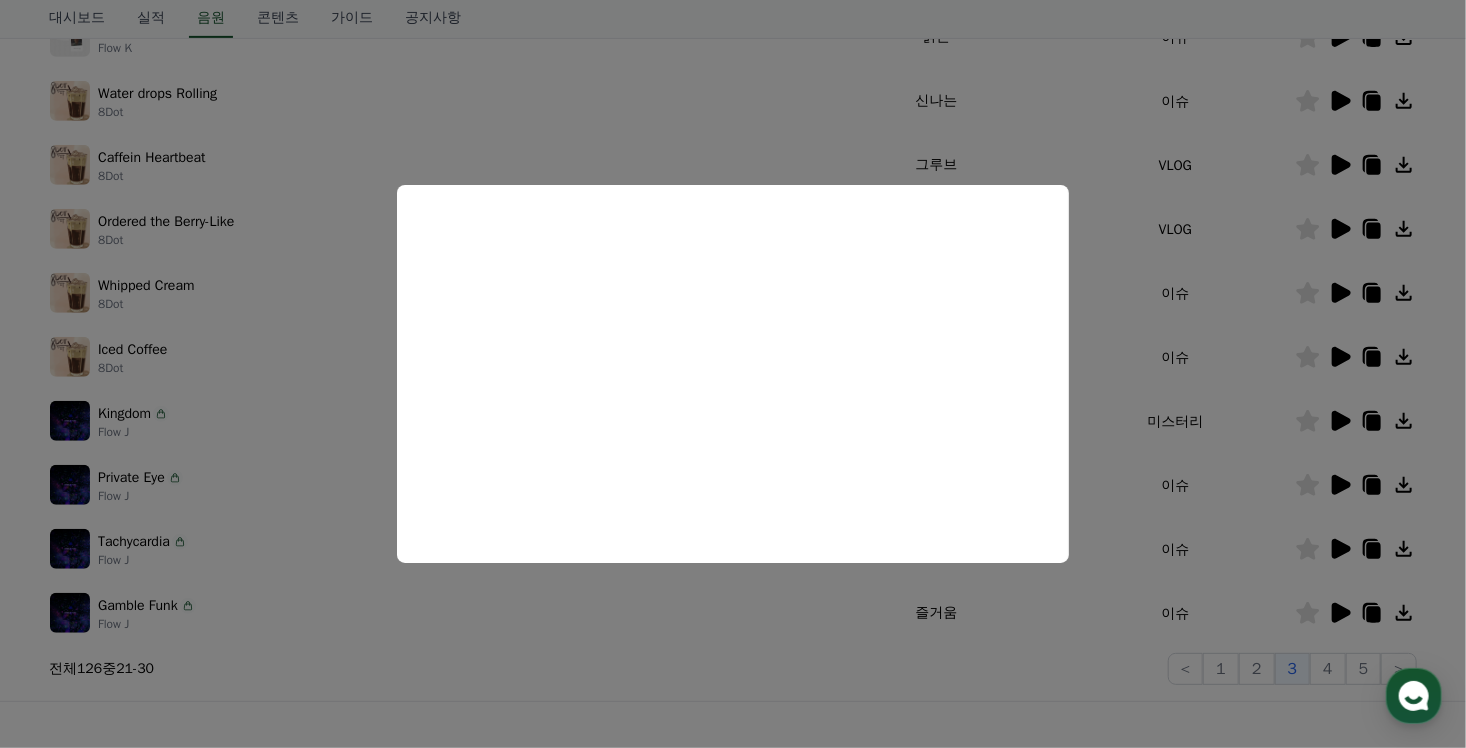click at bounding box center (733, 374) 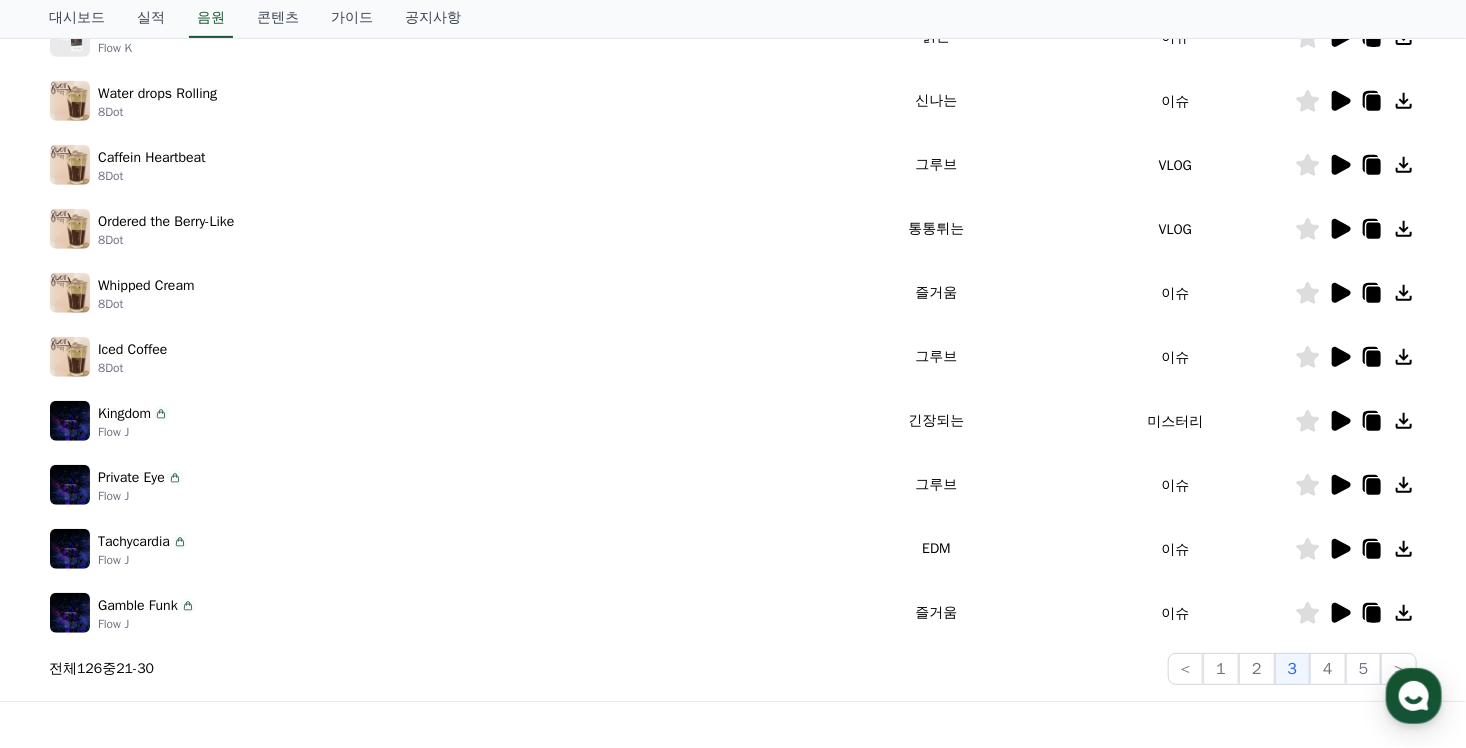 click on "전체  126  중  21  -  30   <   1 2 3 4 5   >" at bounding box center (733, 669) 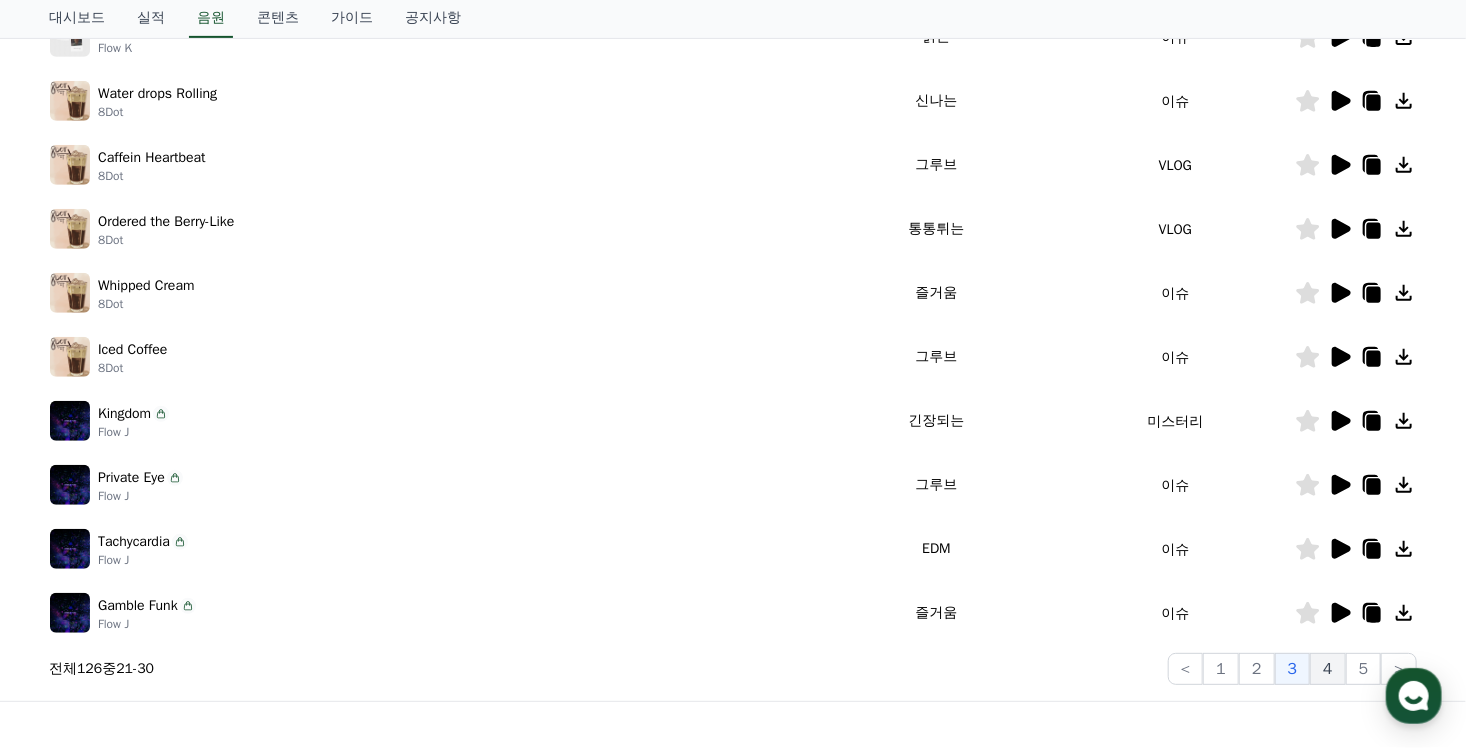 click on "4" 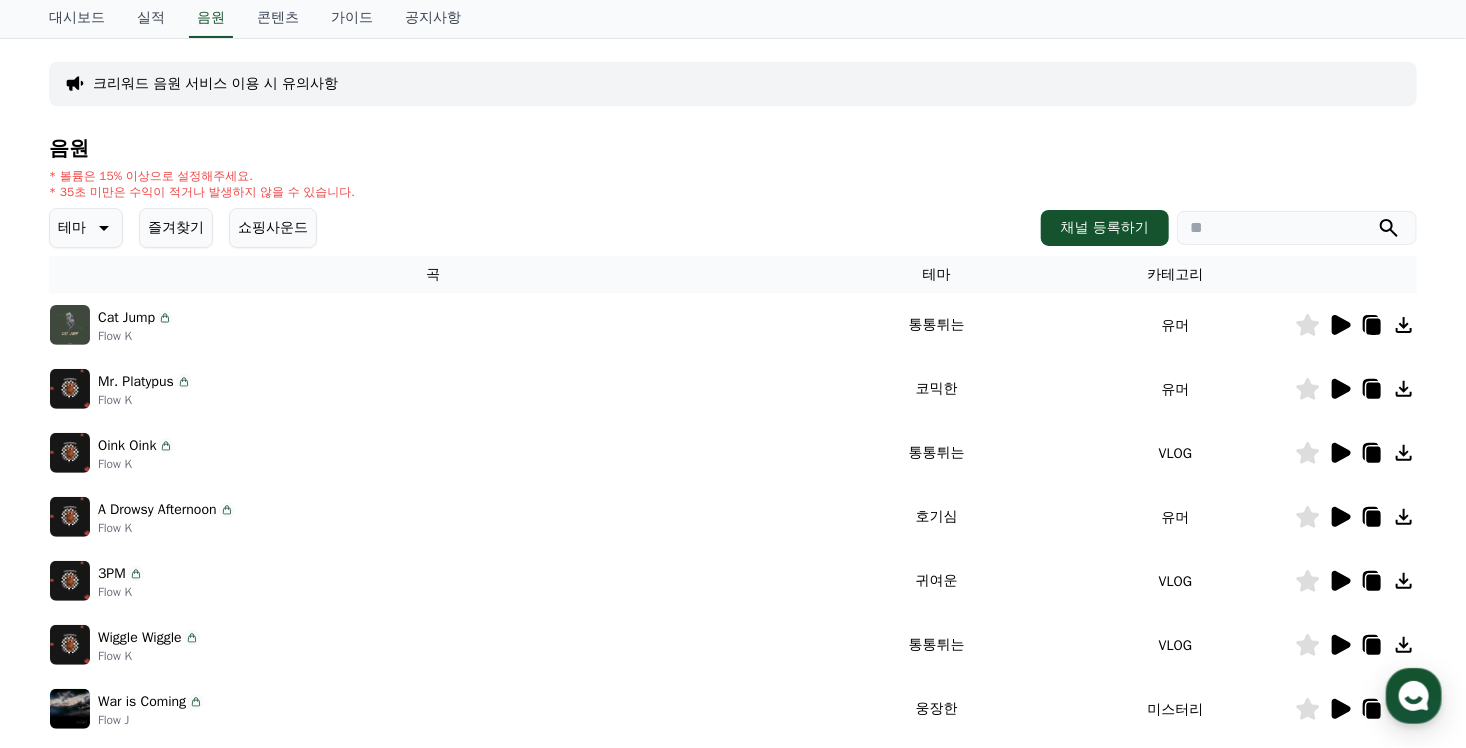 scroll, scrollTop: 104, scrollLeft: 0, axis: vertical 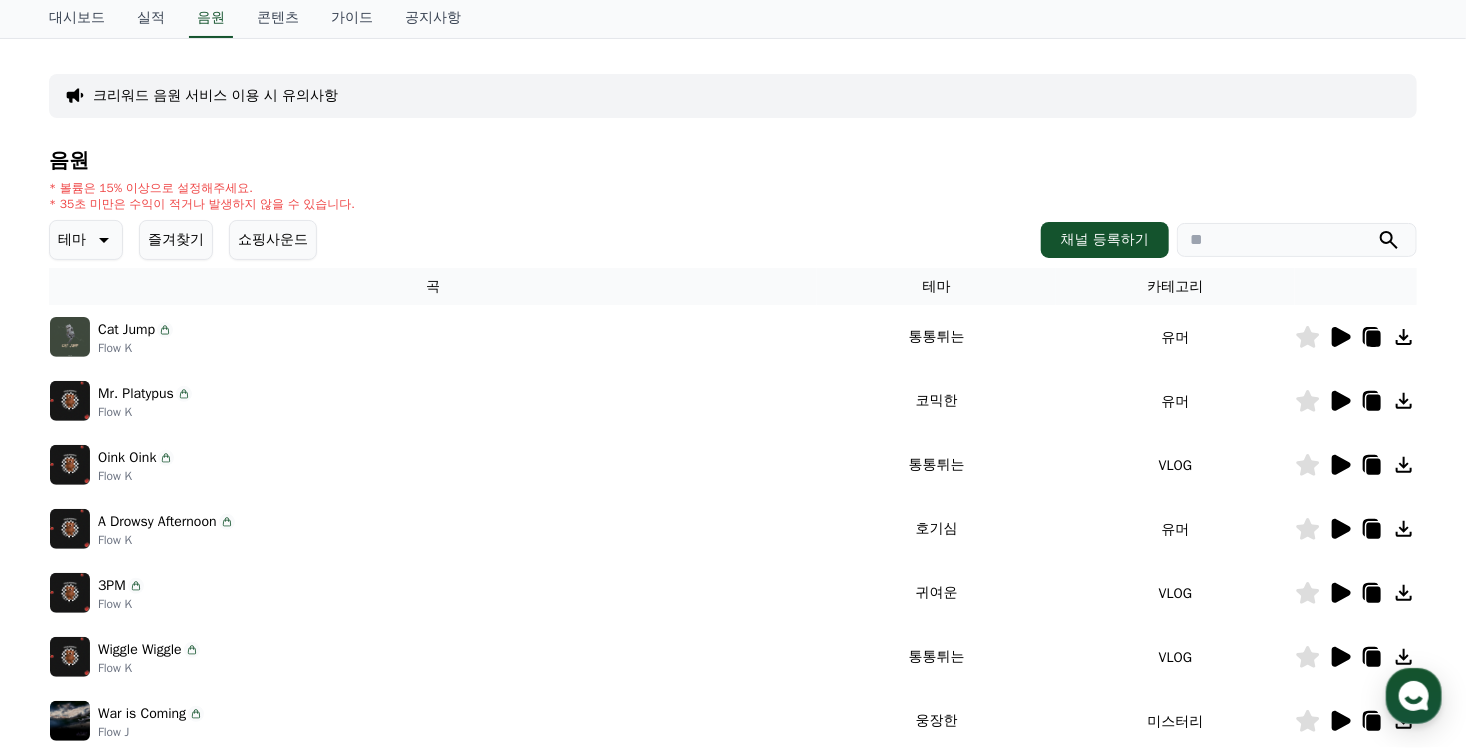 click 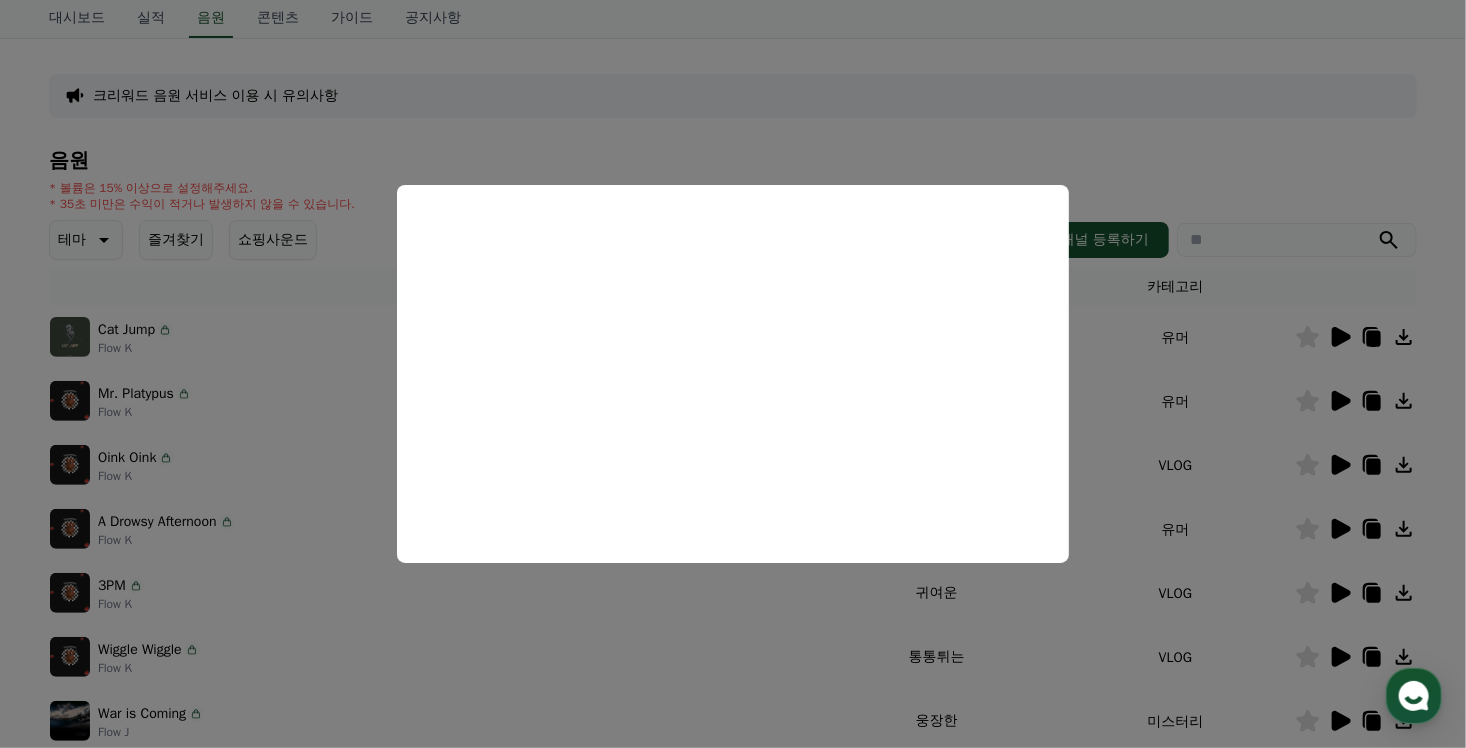 click at bounding box center [733, 374] 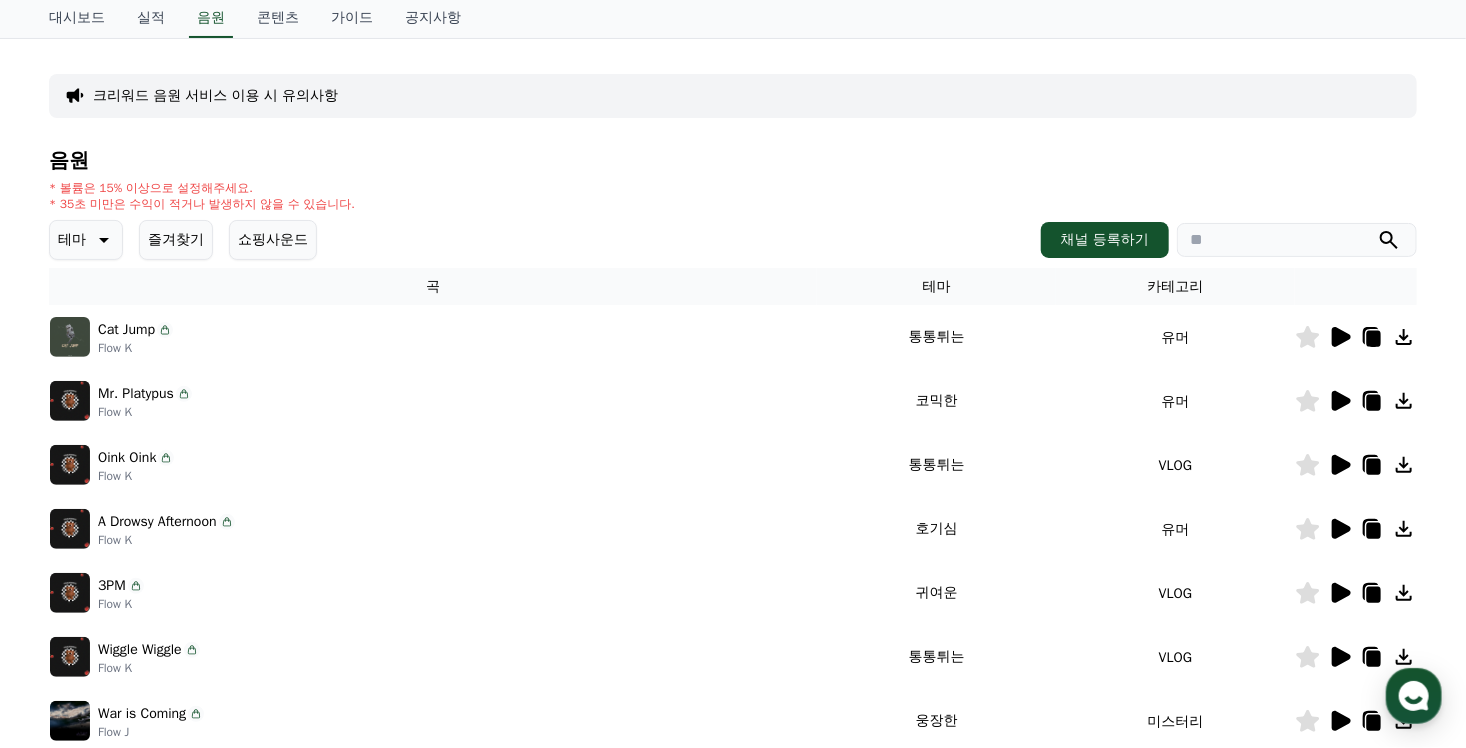 click at bounding box center (1356, 401) 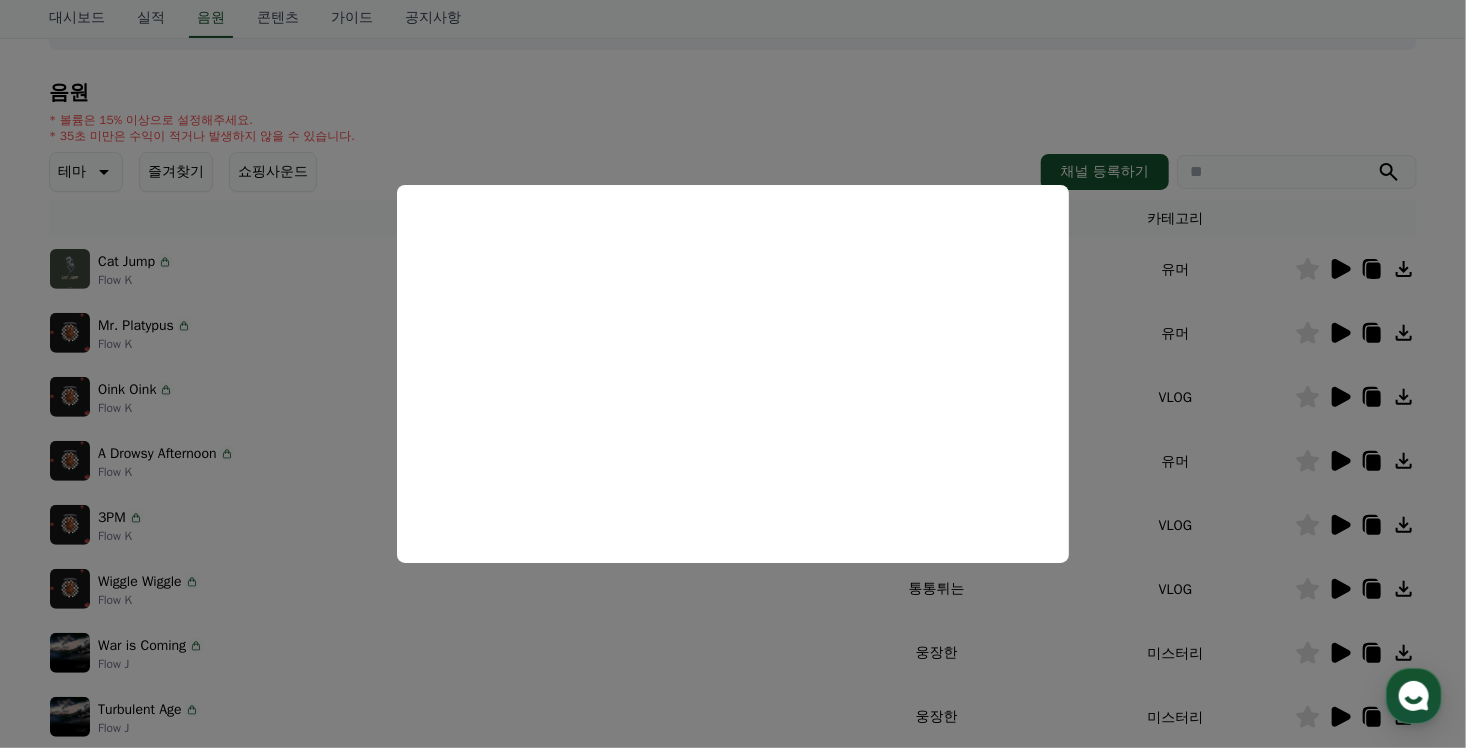 scroll, scrollTop: 304, scrollLeft: 0, axis: vertical 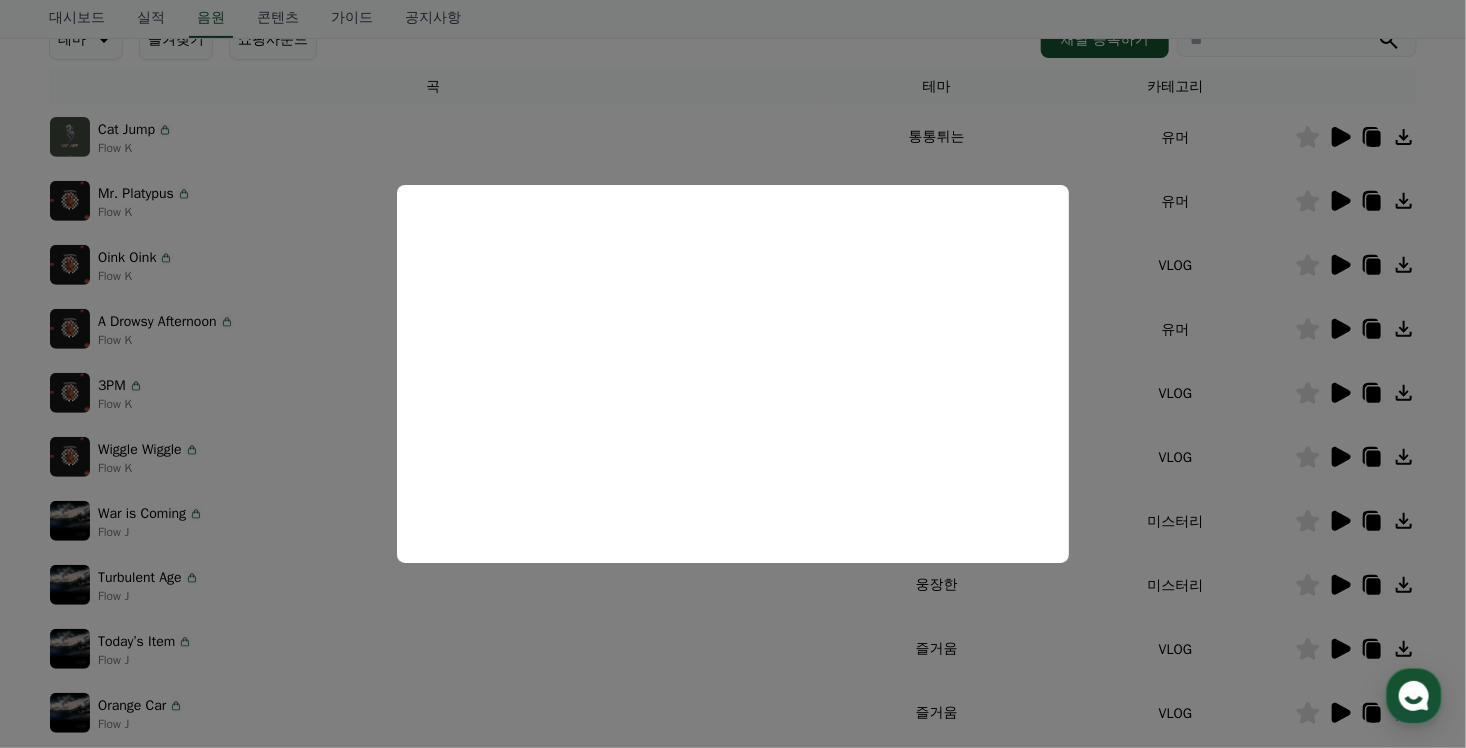 click at bounding box center (733, 374) 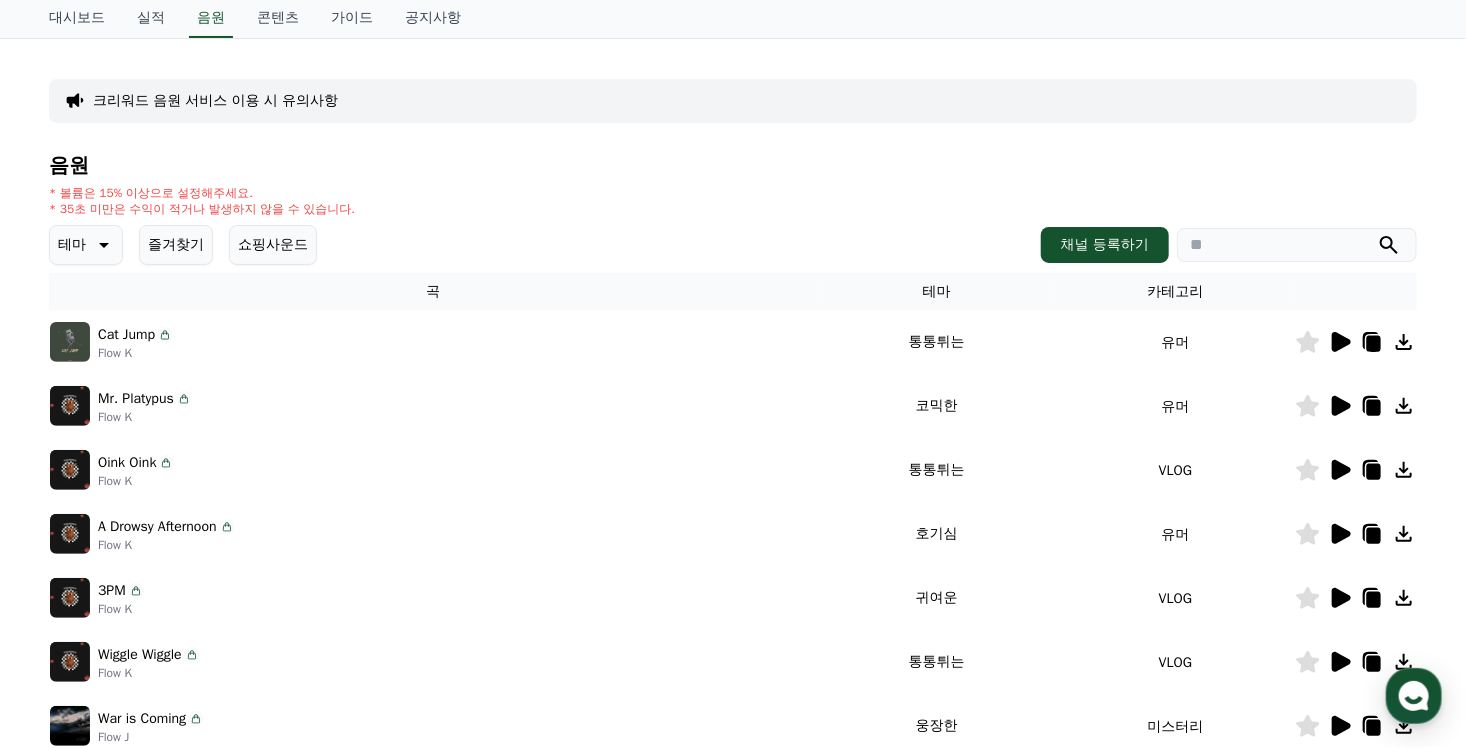 scroll, scrollTop: 300, scrollLeft: 0, axis: vertical 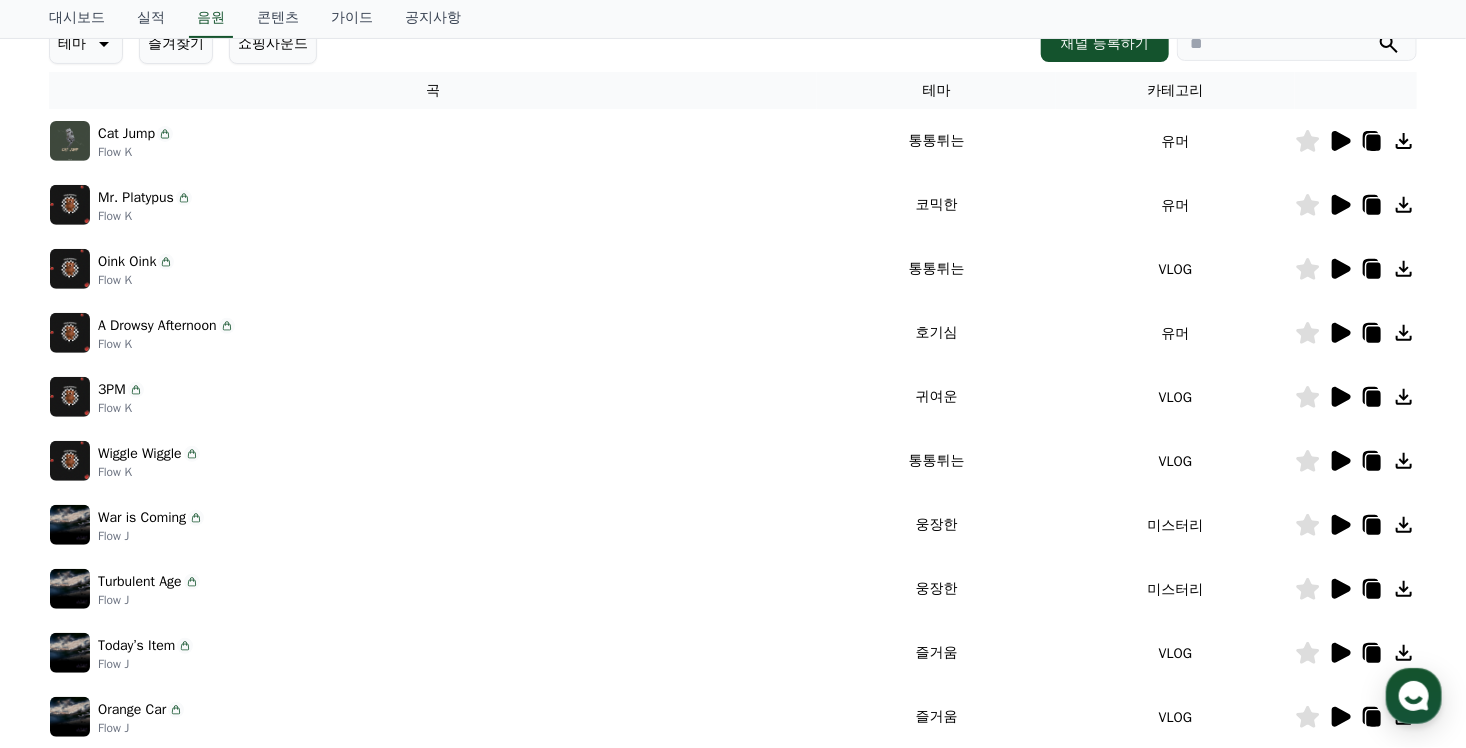 click 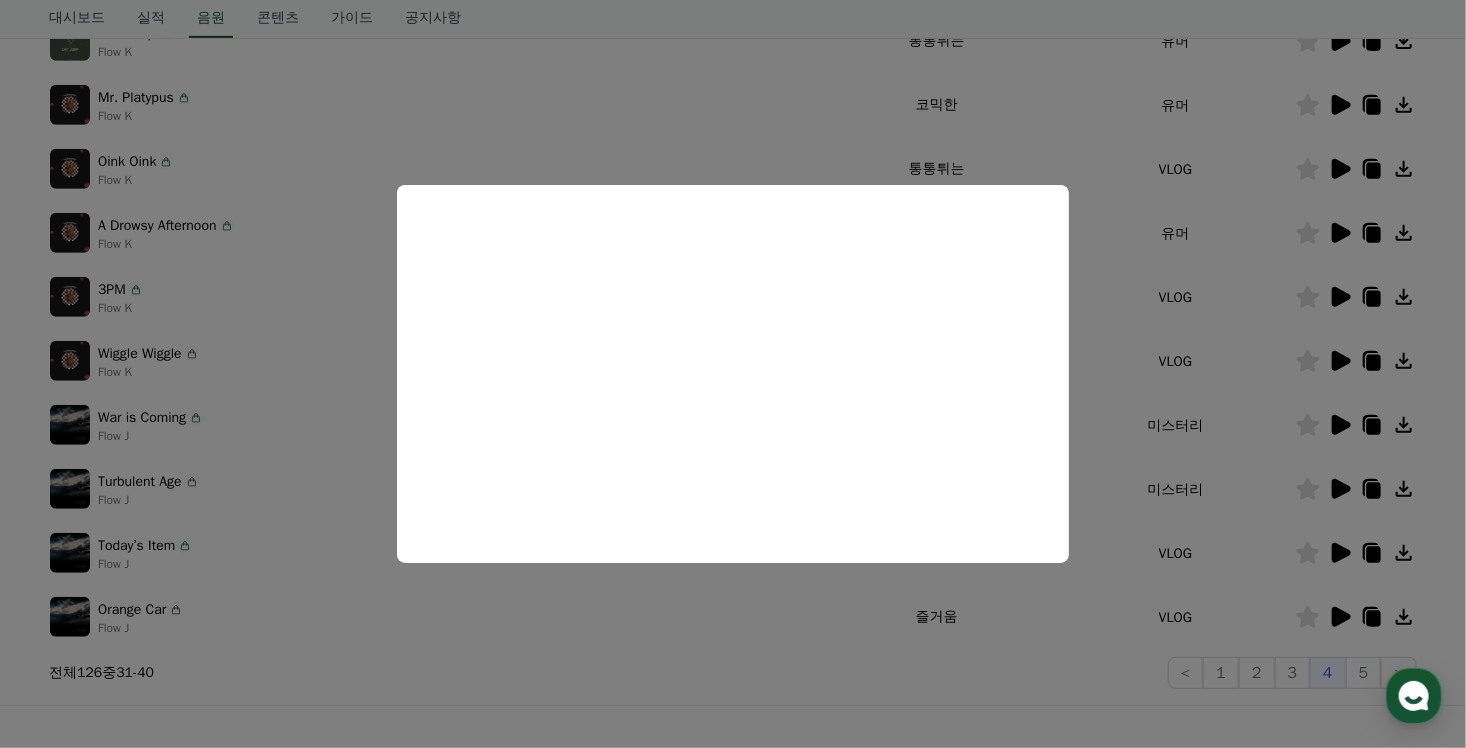 scroll, scrollTop: 0, scrollLeft: 0, axis: both 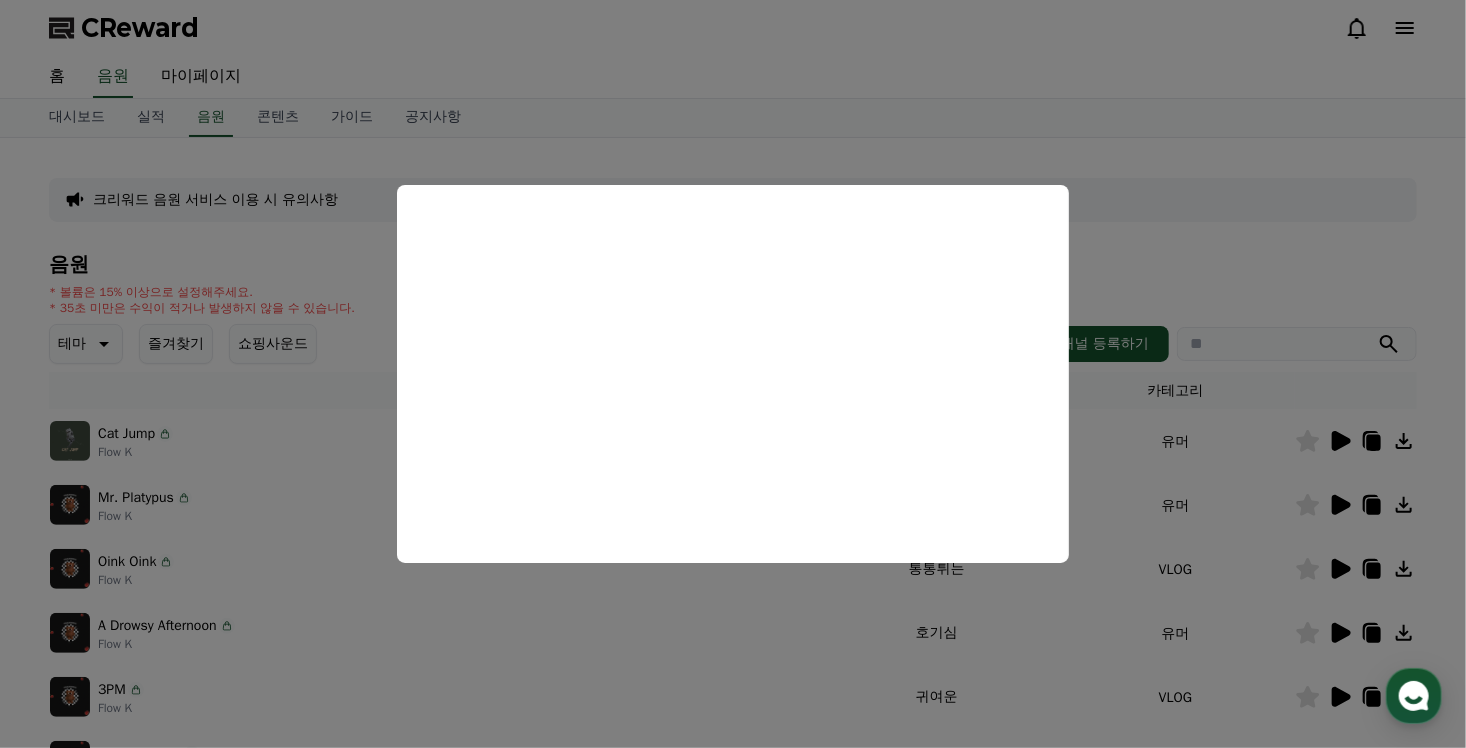 click at bounding box center (733, 374) 